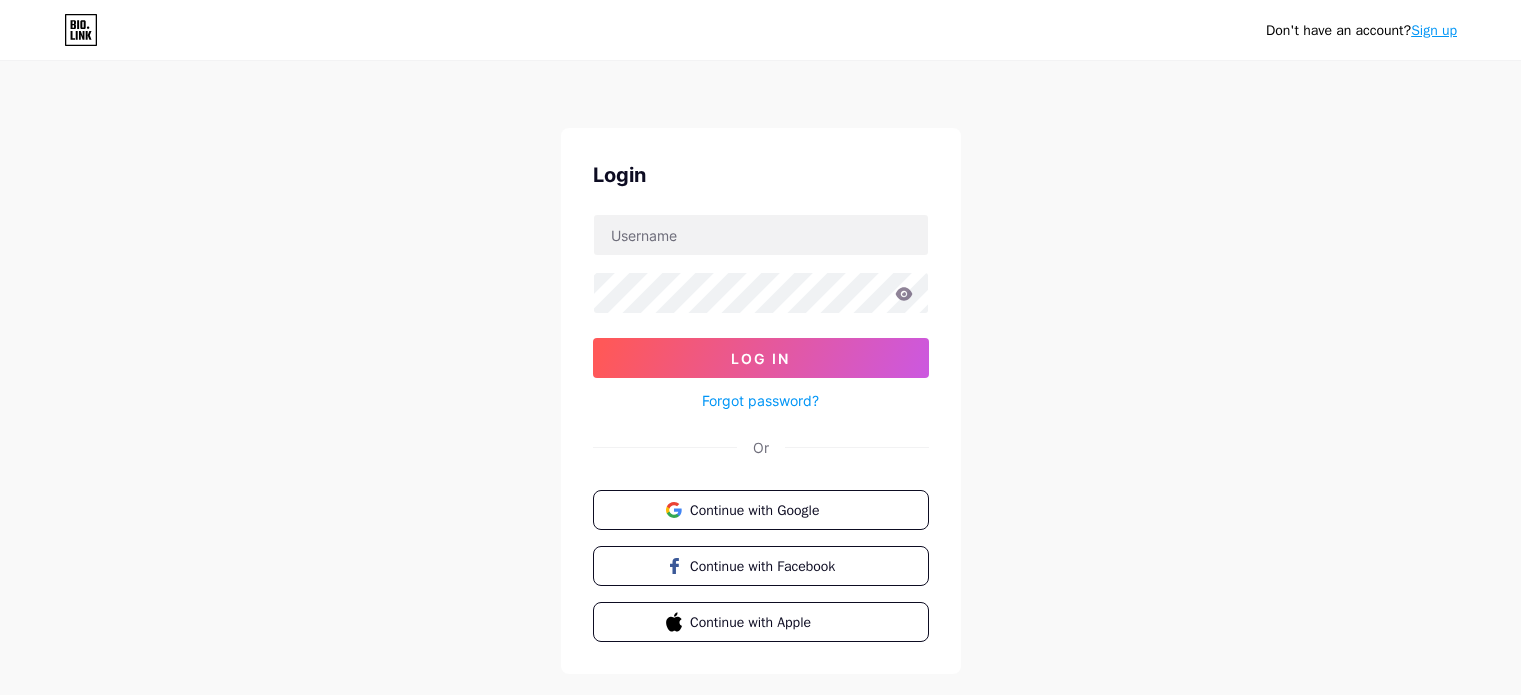 scroll, scrollTop: 0, scrollLeft: 0, axis: both 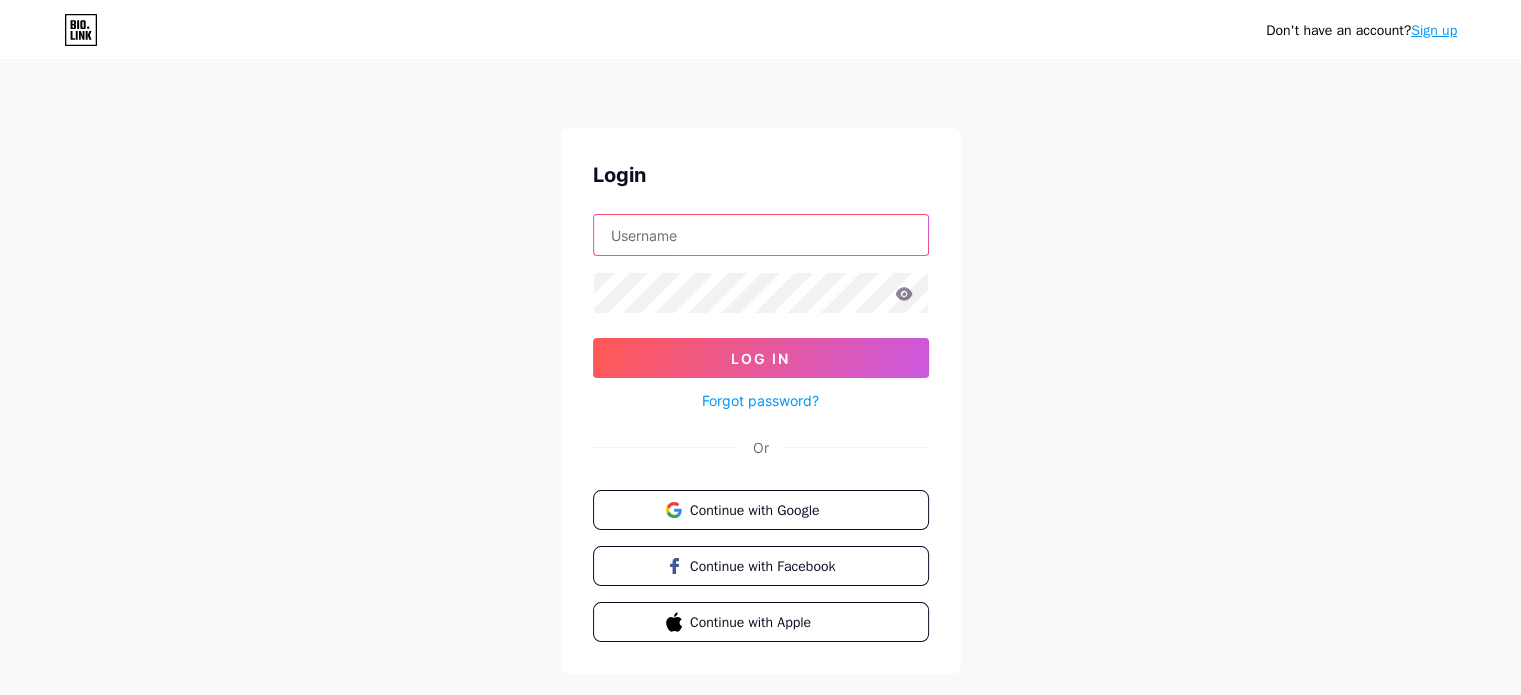 click at bounding box center [761, 235] 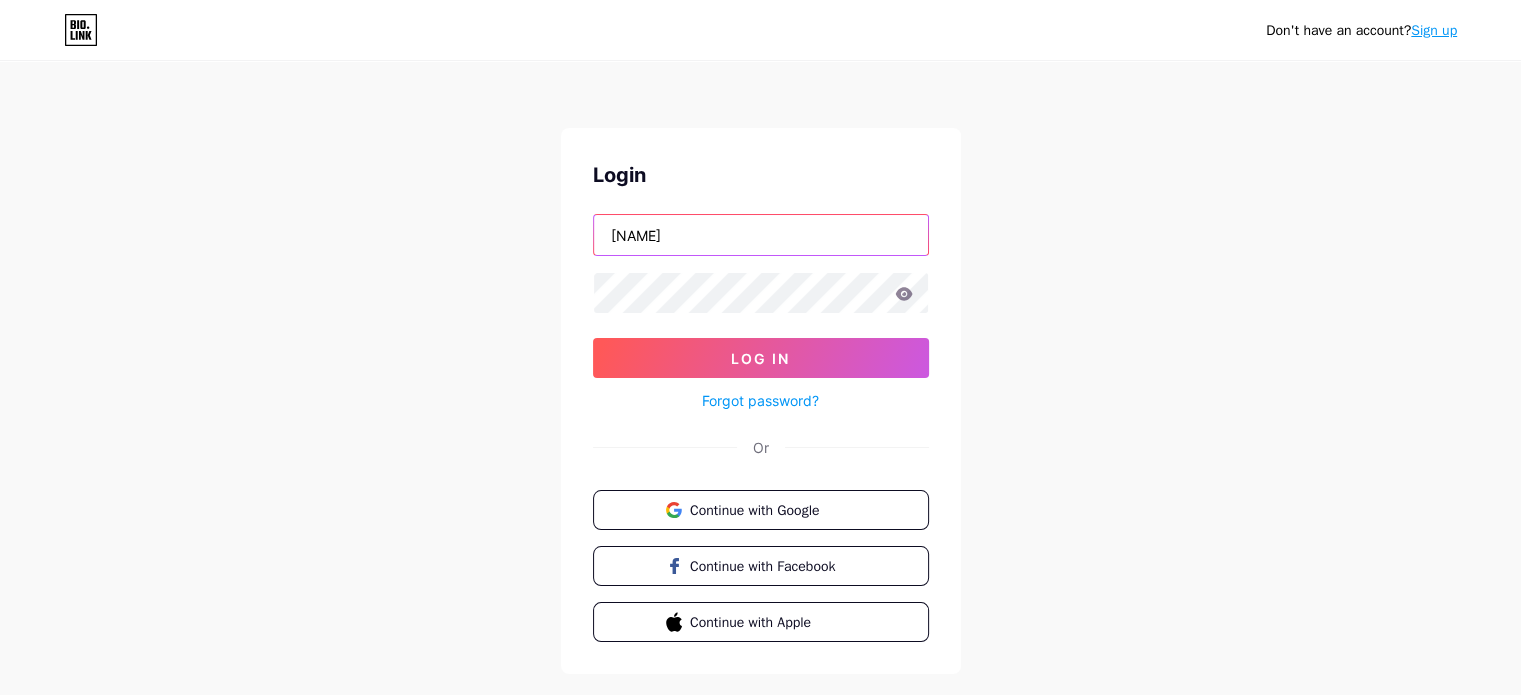 type on "[NAME]" 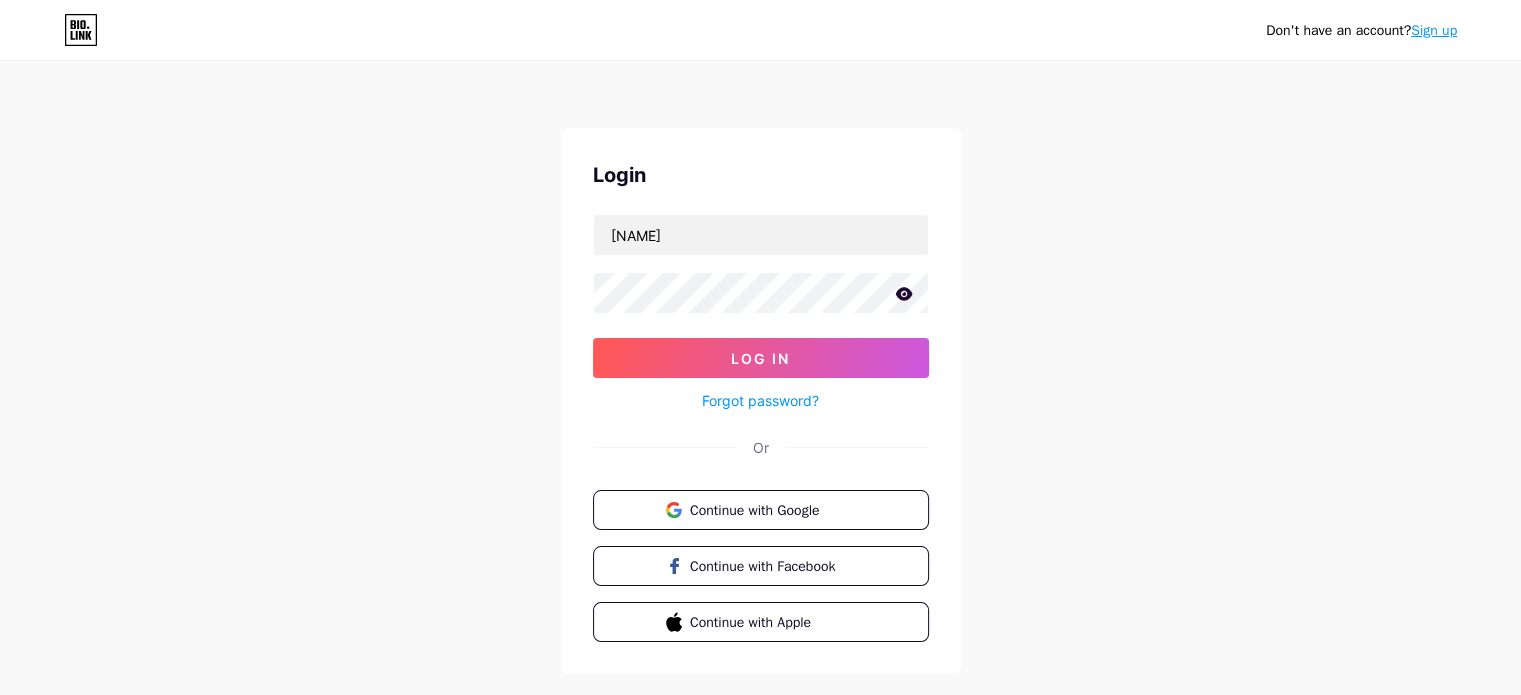 click on "Continue with Google     Continue with Facebook
Continue with Apple" at bounding box center (761, 566) 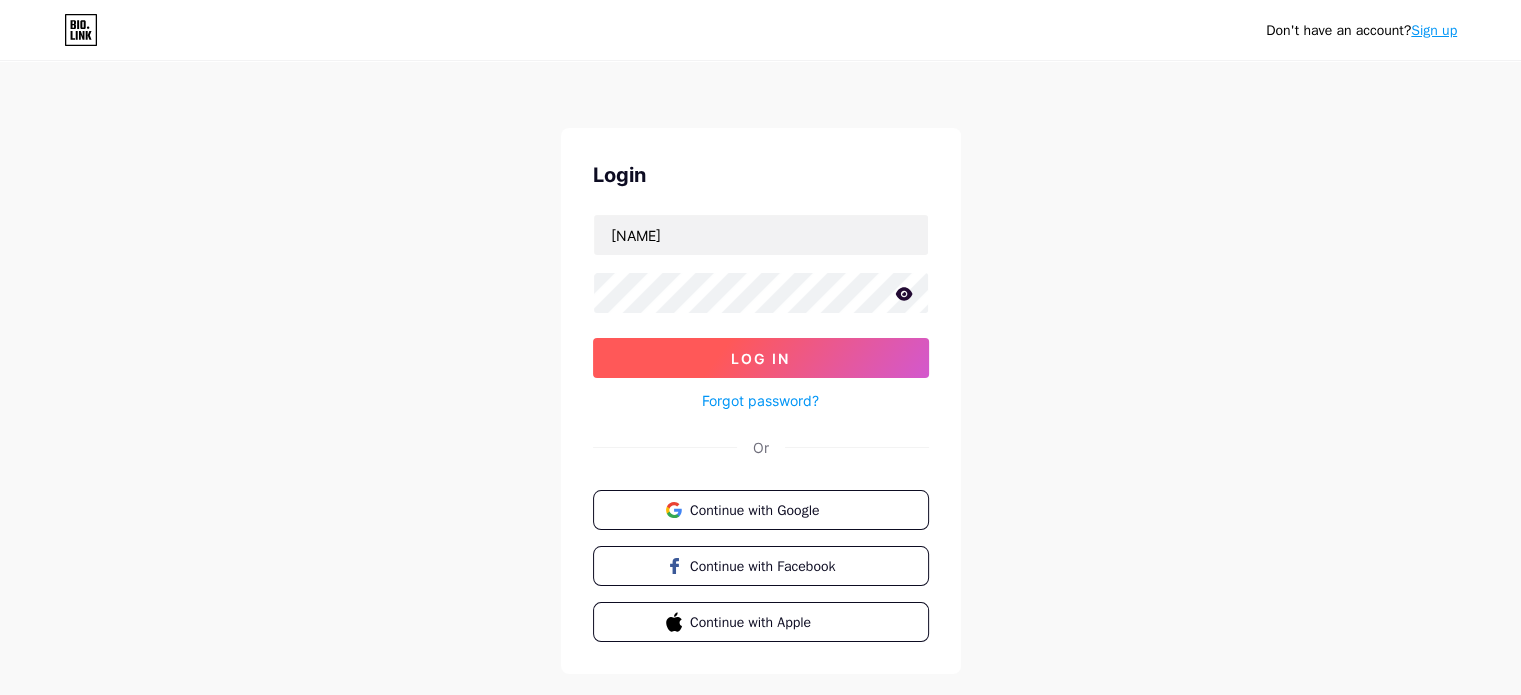 click on "Log In" at bounding box center (761, 358) 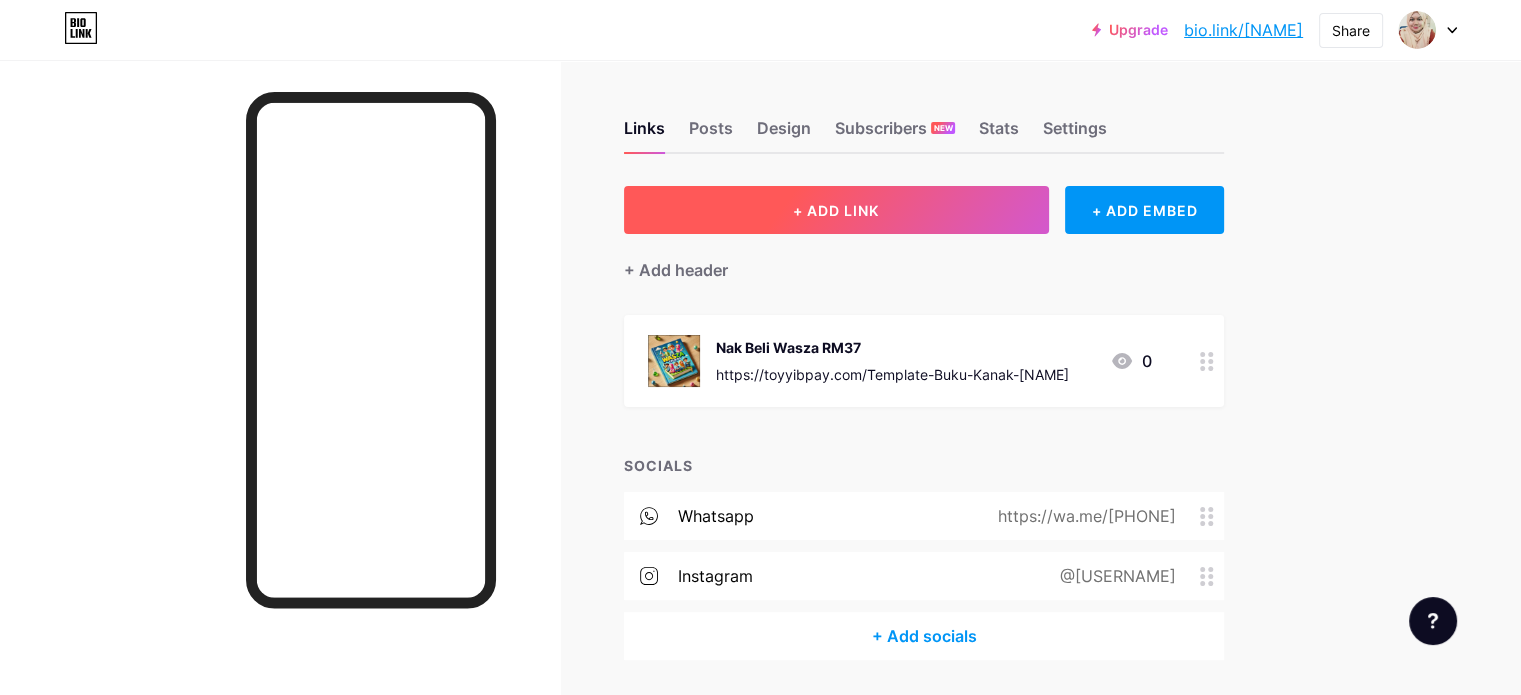 click on "+ ADD LINK" at bounding box center [836, 210] 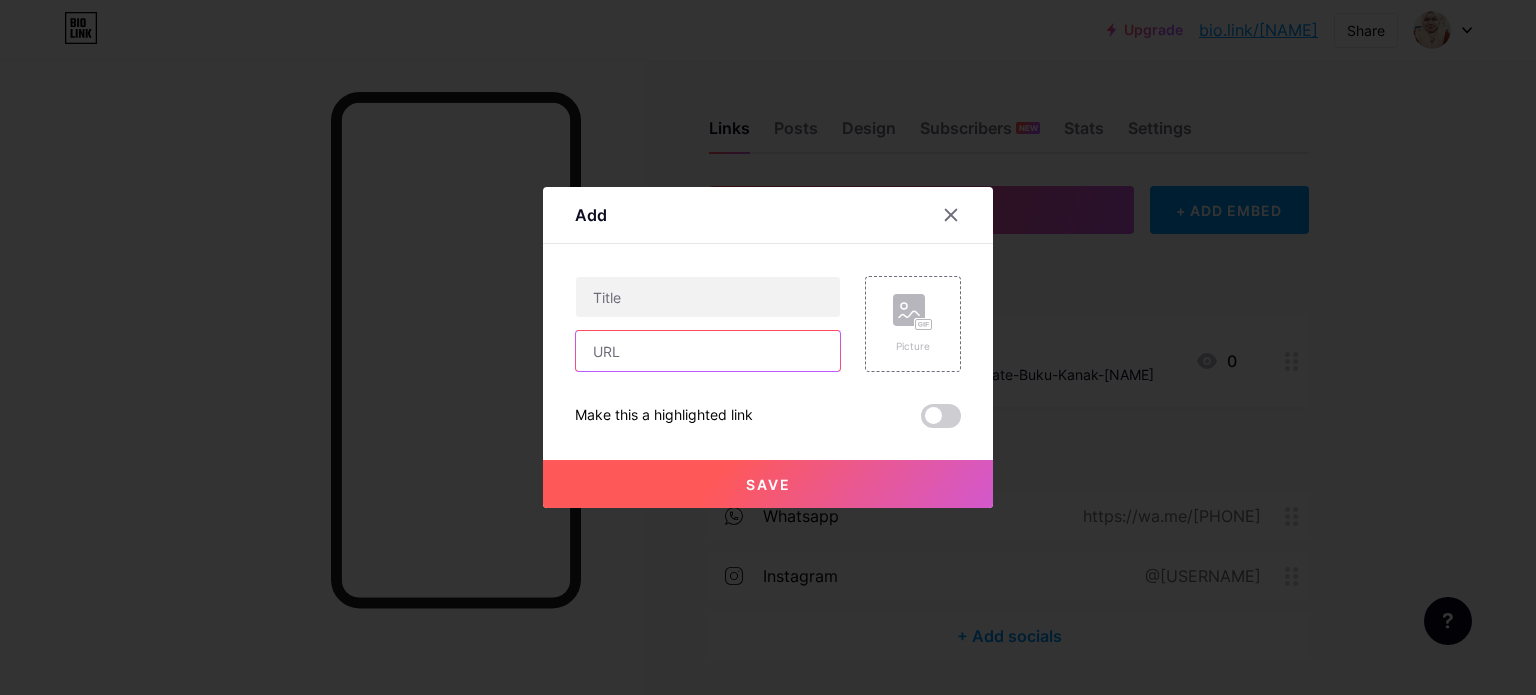 click at bounding box center (708, 351) 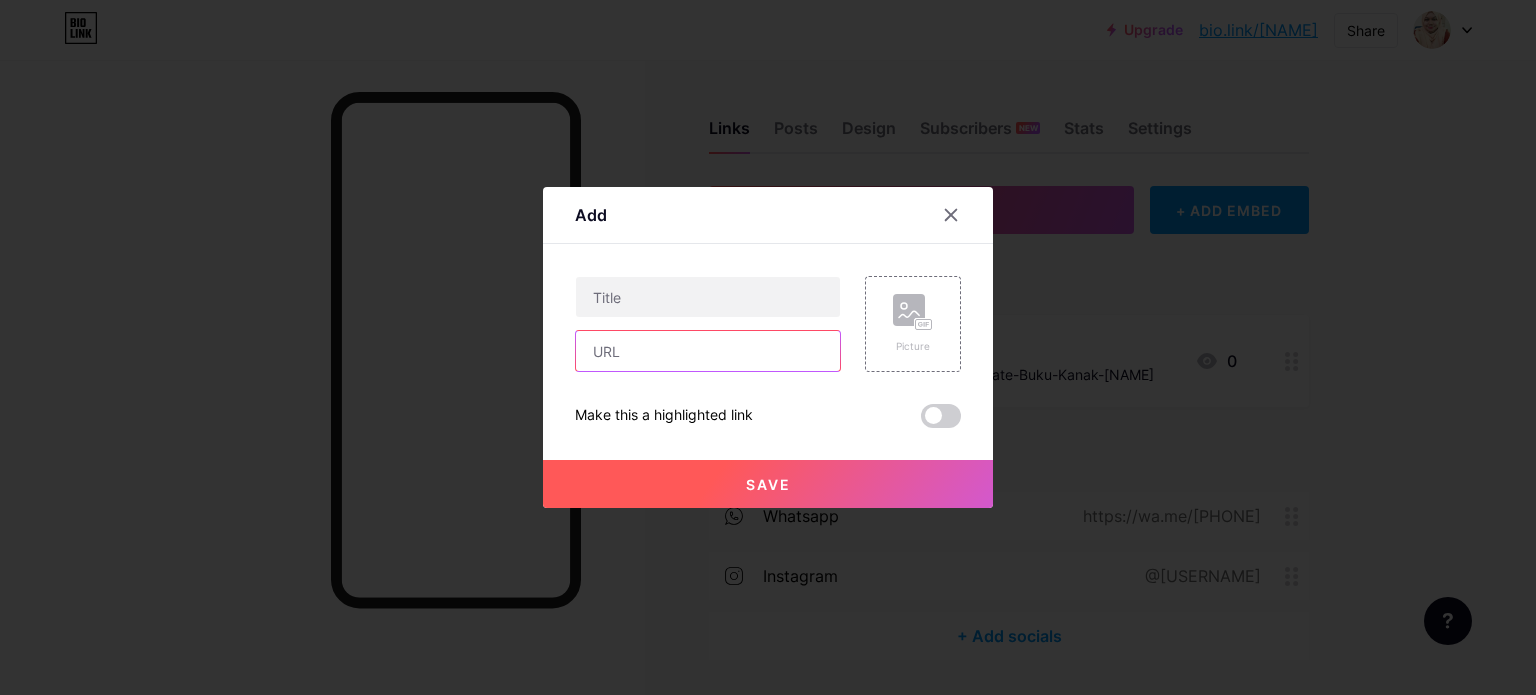 paste on "https://bit.ly/4lkslhm" 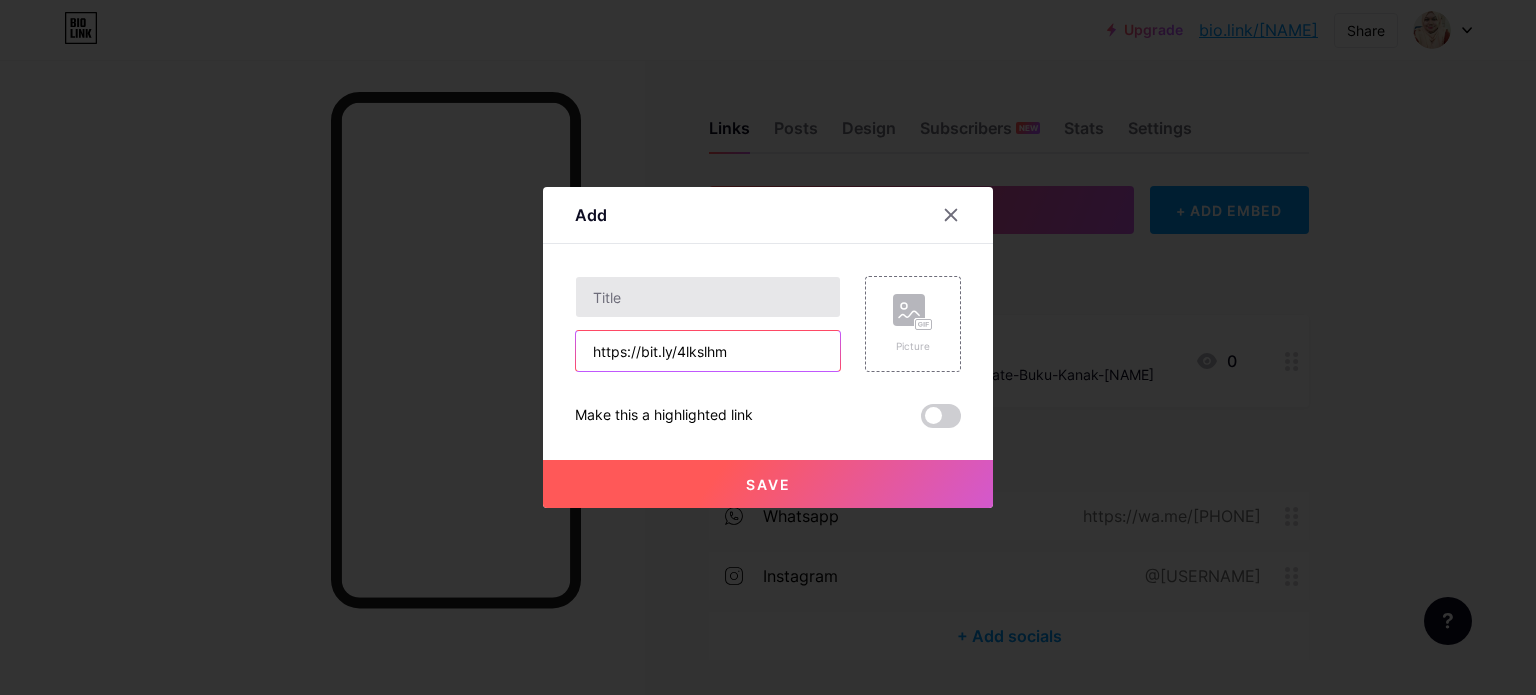 type on "https://bit.ly/4lkslhm" 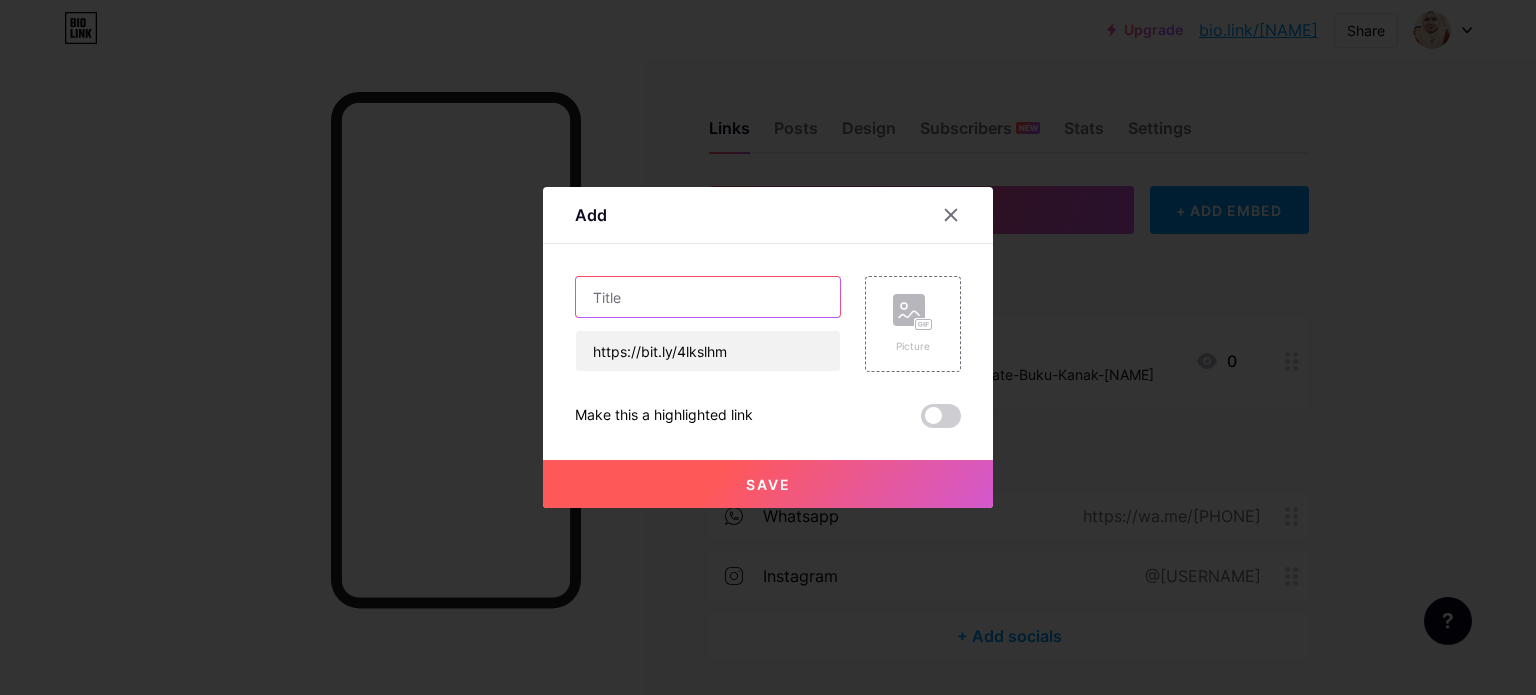 click at bounding box center [708, 297] 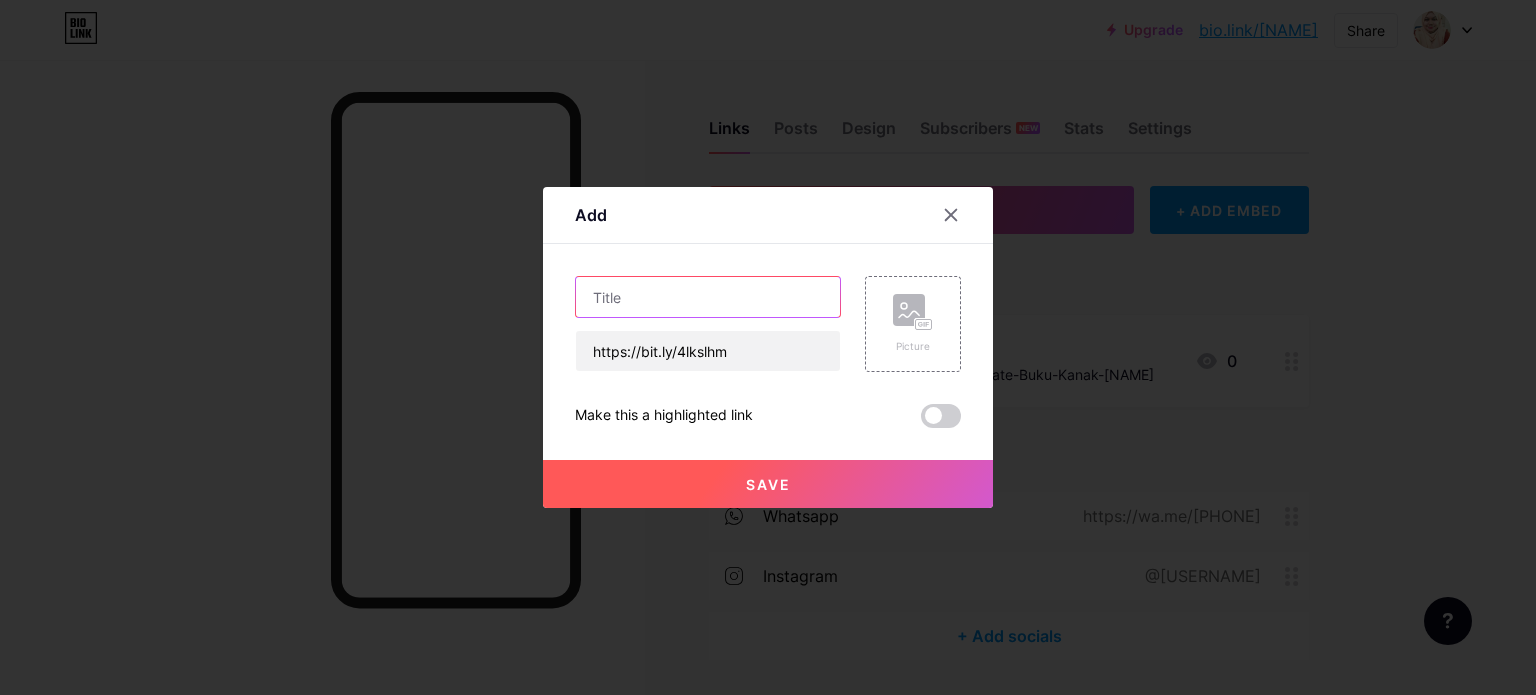 type on "b" 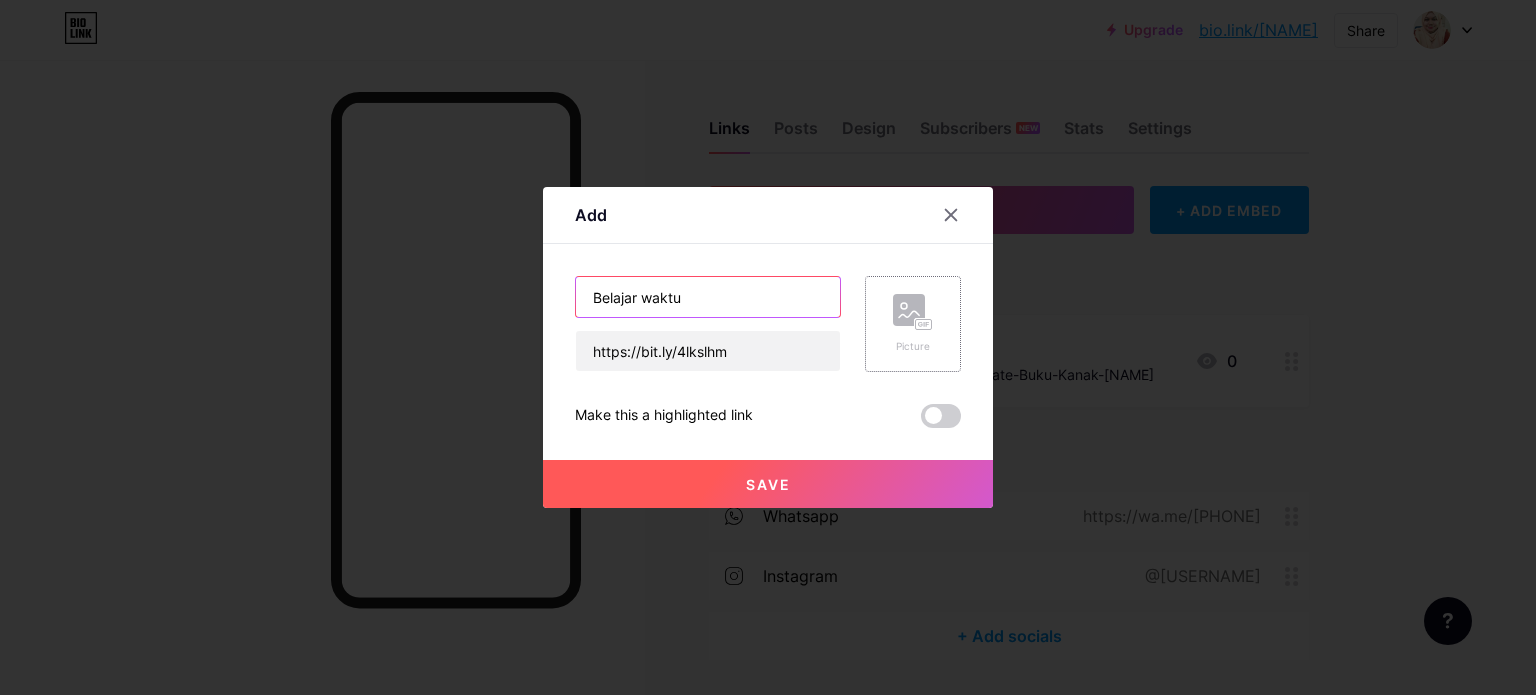 type on "Belajar waktu" 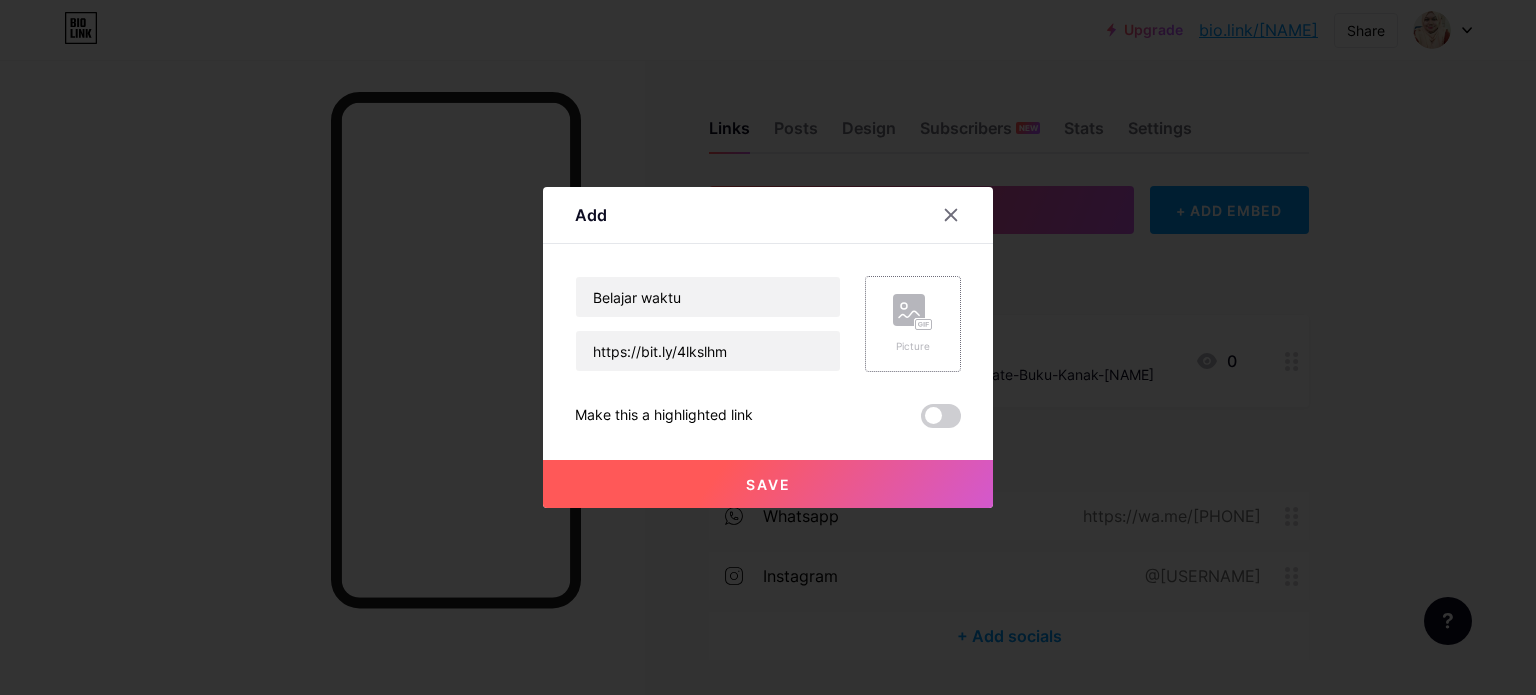 click 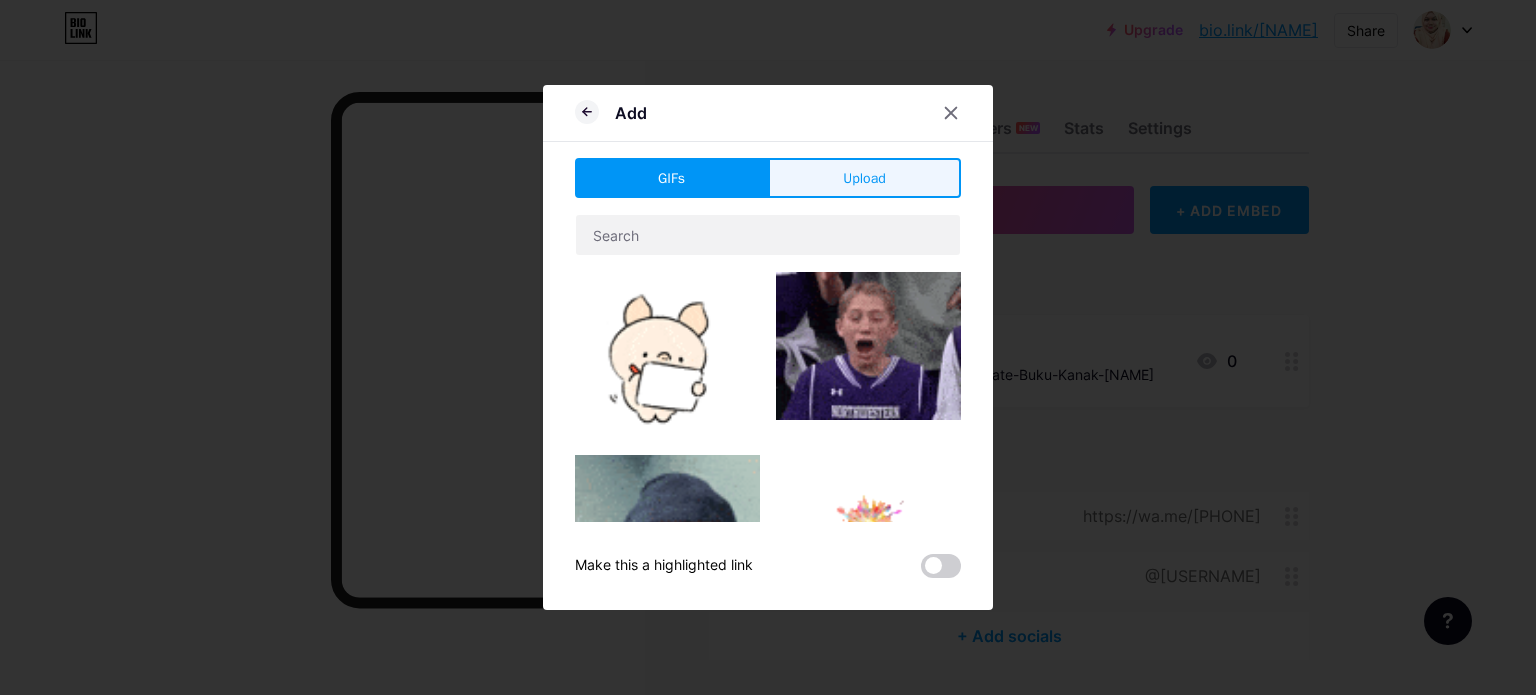 click on "Upload" at bounding box center (864, 178) 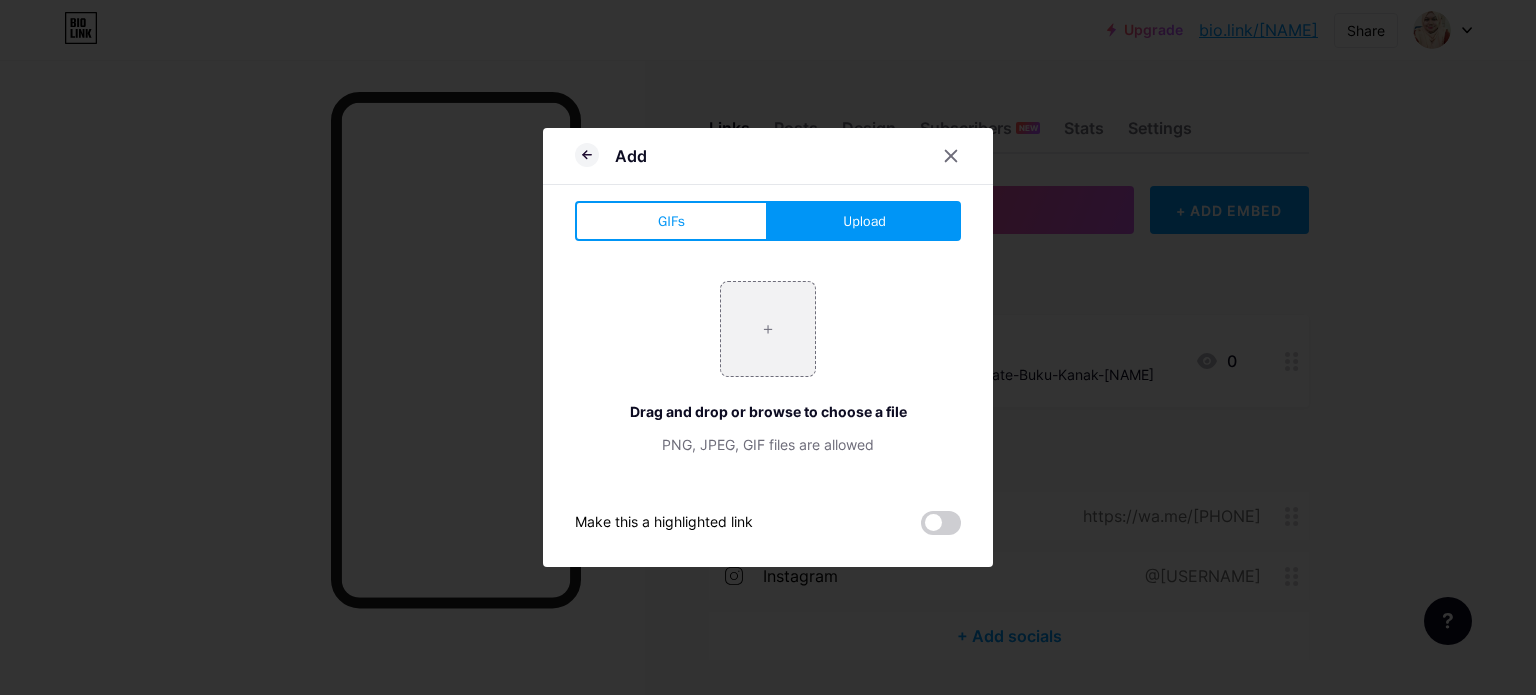 click on "Upload" at bounding box center [864, 221] 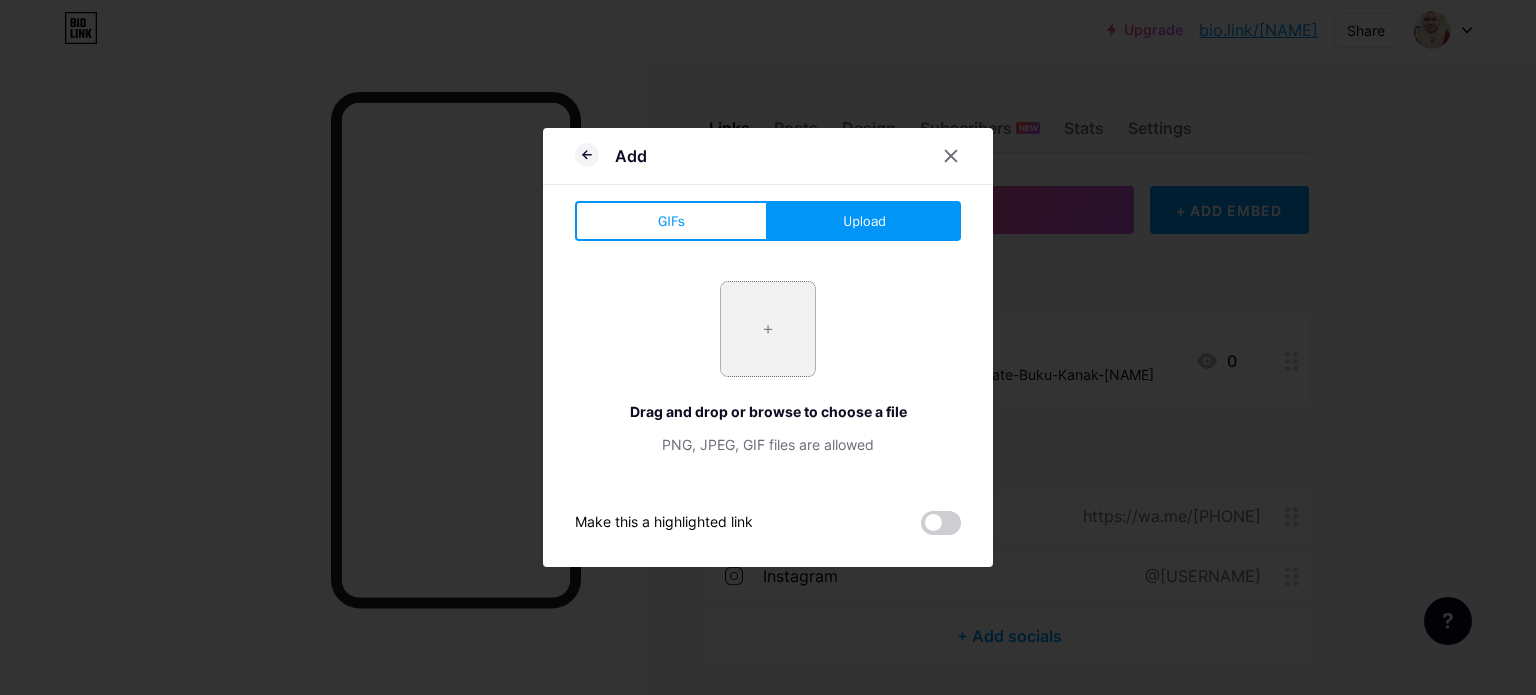 click at bounding box center [768, 329] 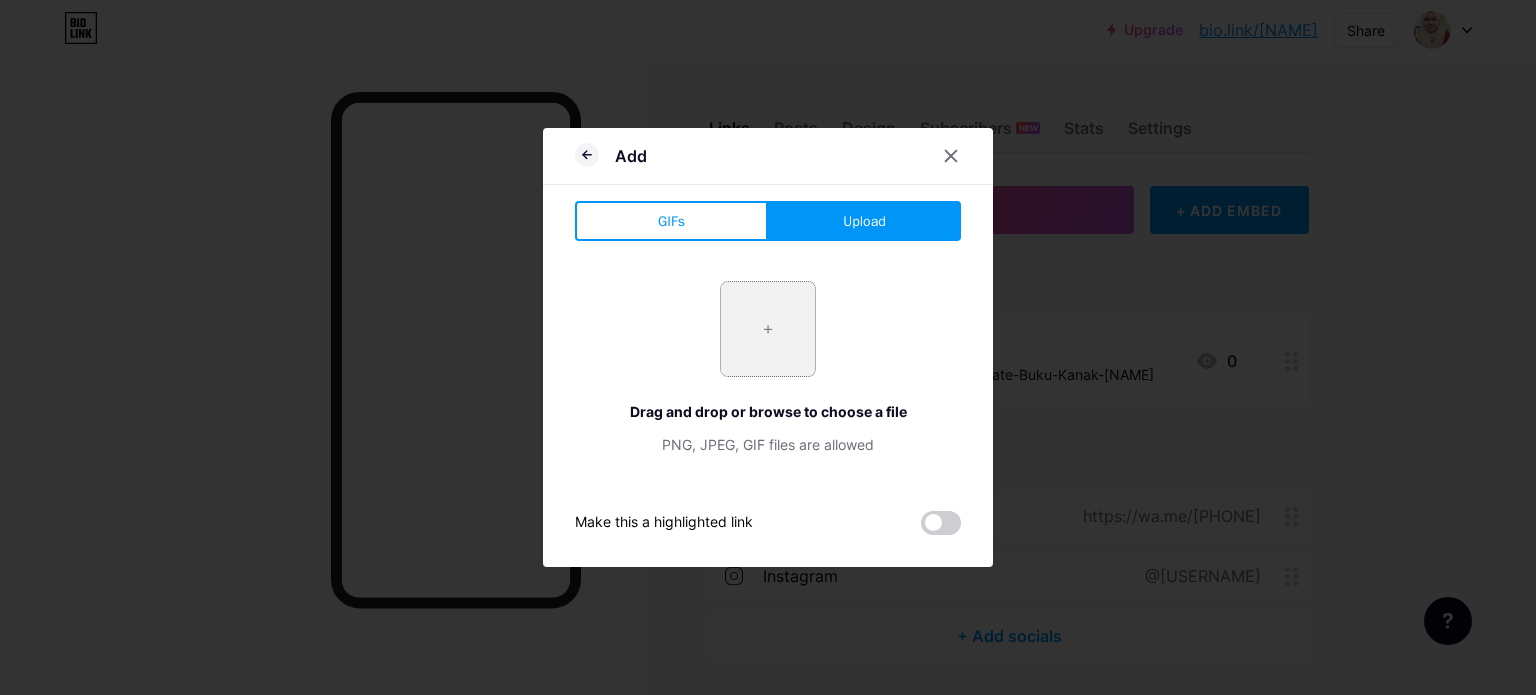 type on "C:\fakepath\Muka depan.png" 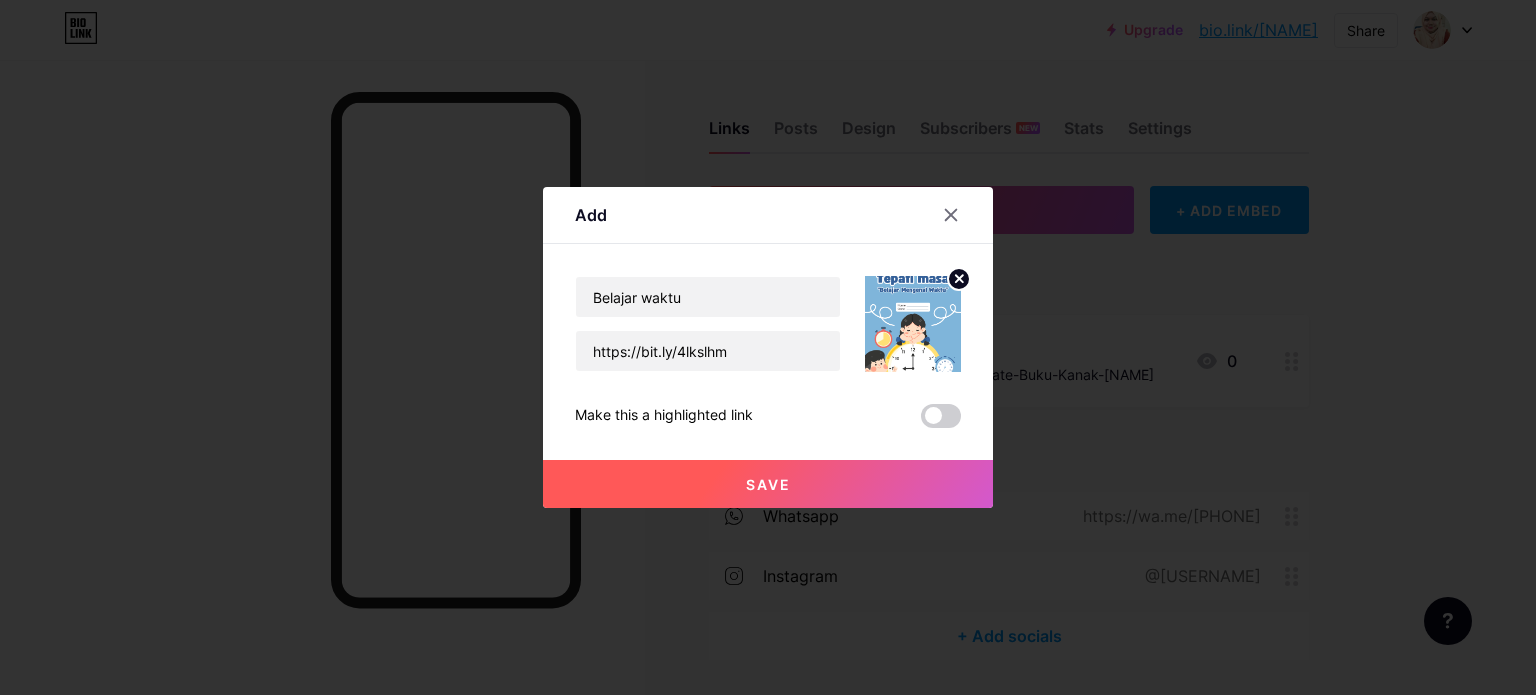 click on "Save" at bounding box center (768, 484) 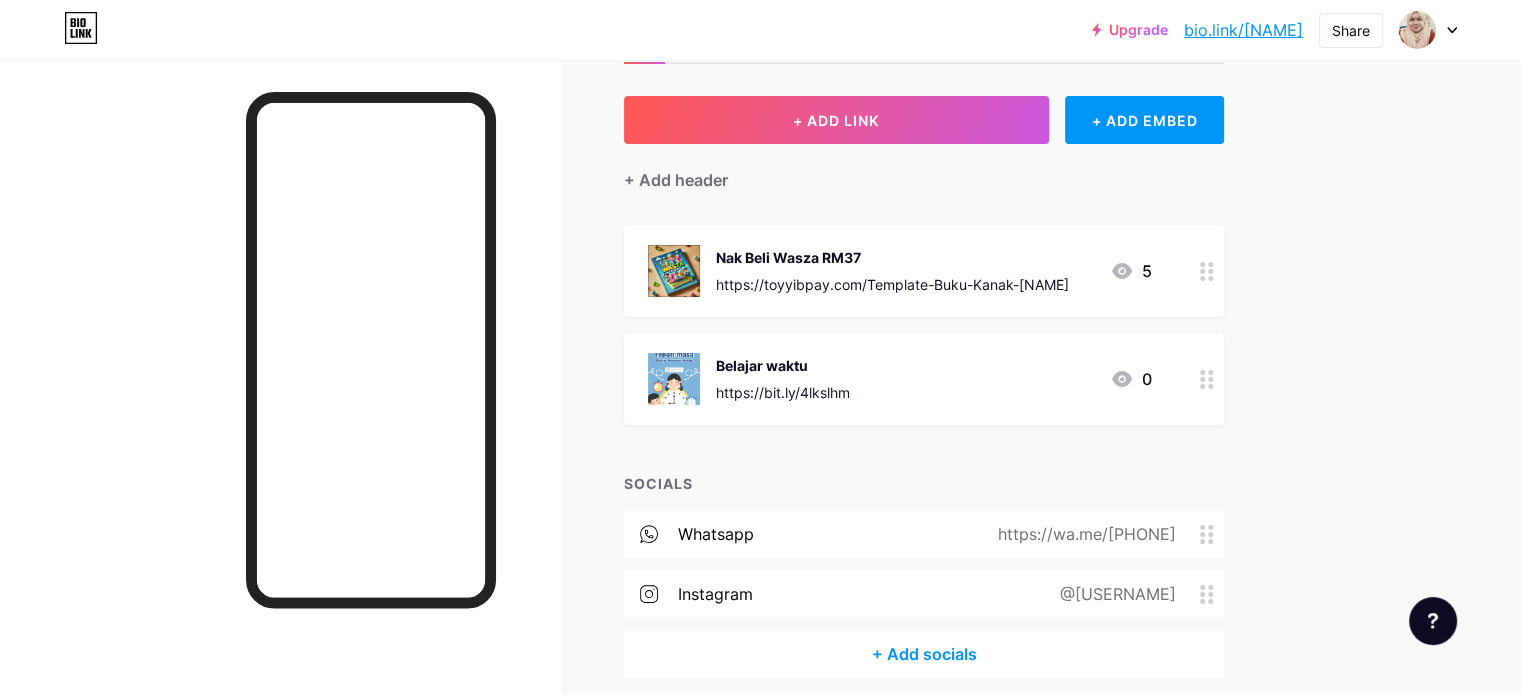 scroll, scrollTop: 0, scrollLeft: 0, axis: both 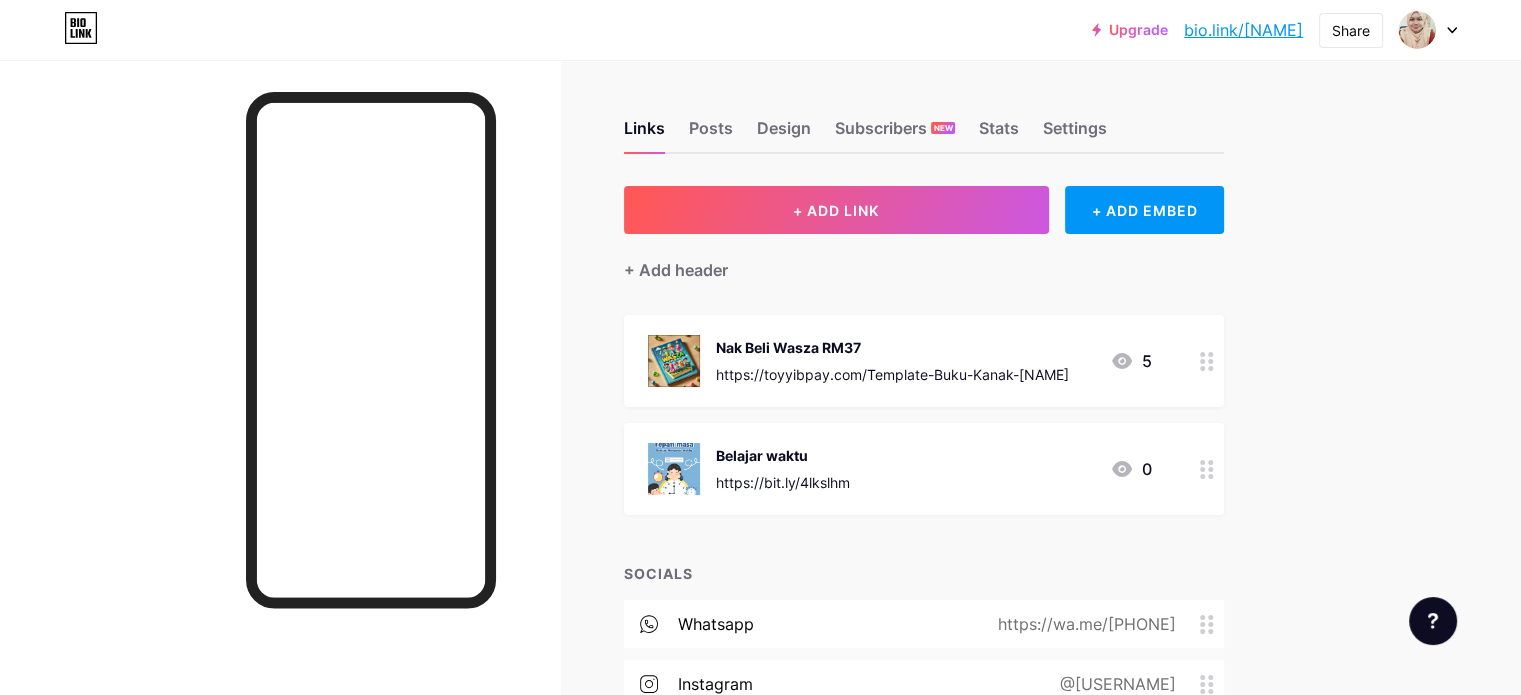 click on "Belajar waktu
https://bit.ly/4lkslhm" at bounding box center (783, 469) 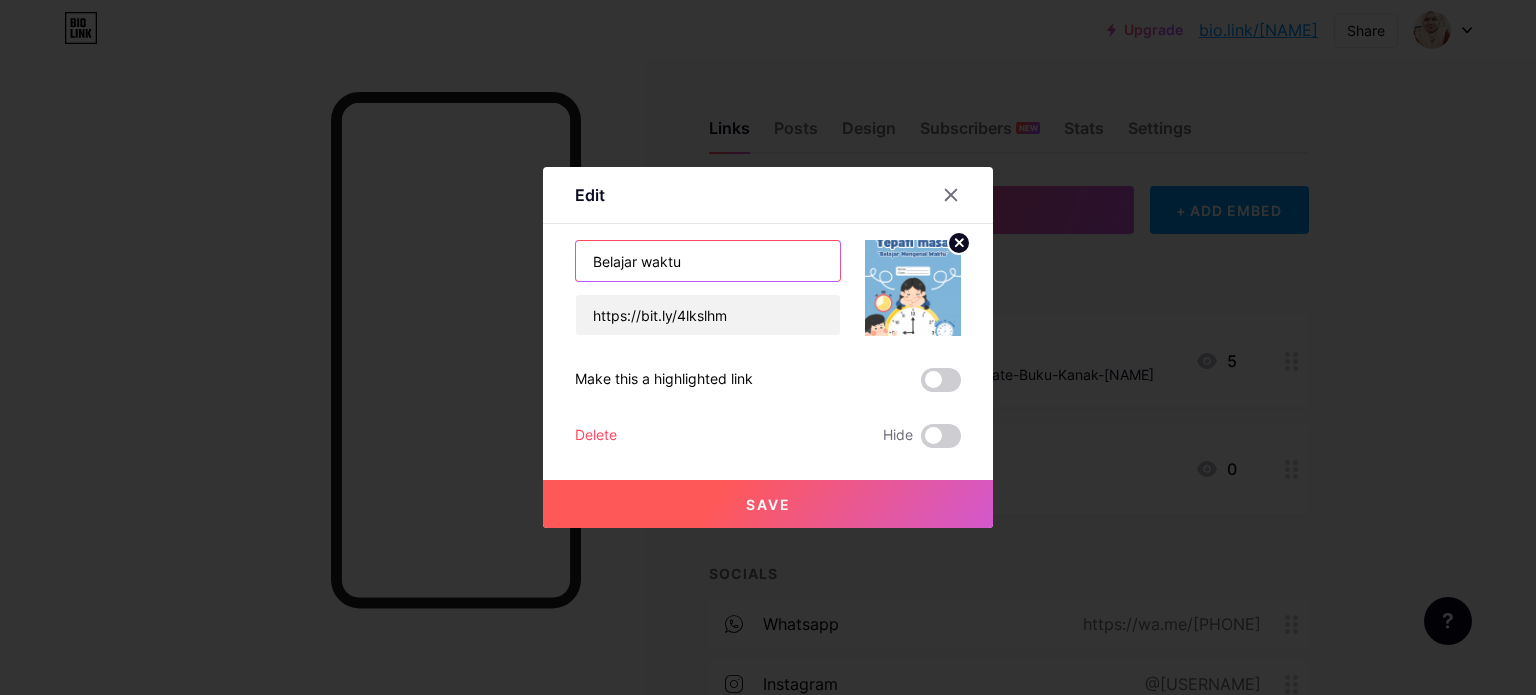 click on "Belajar waktu" at bounding box center (708, 261) 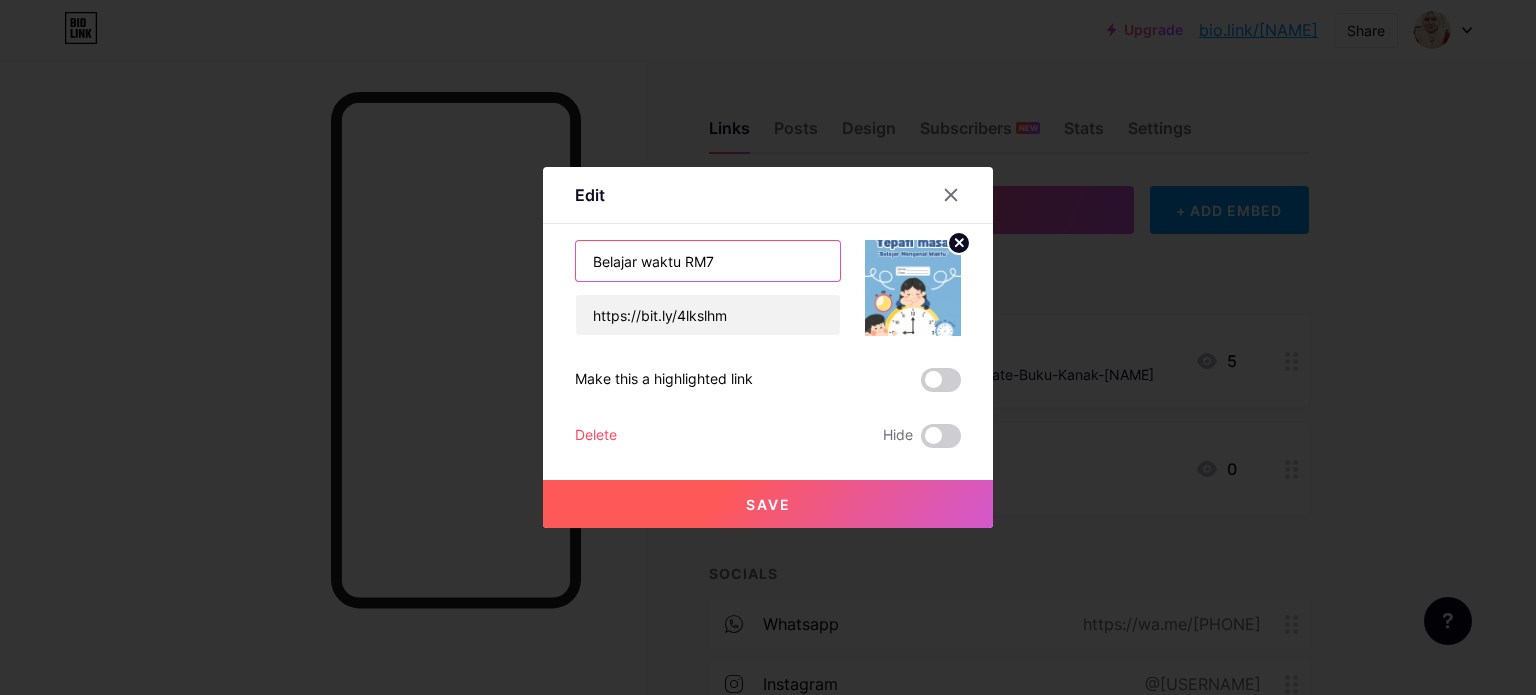 type on "Belajar waktu RM7" 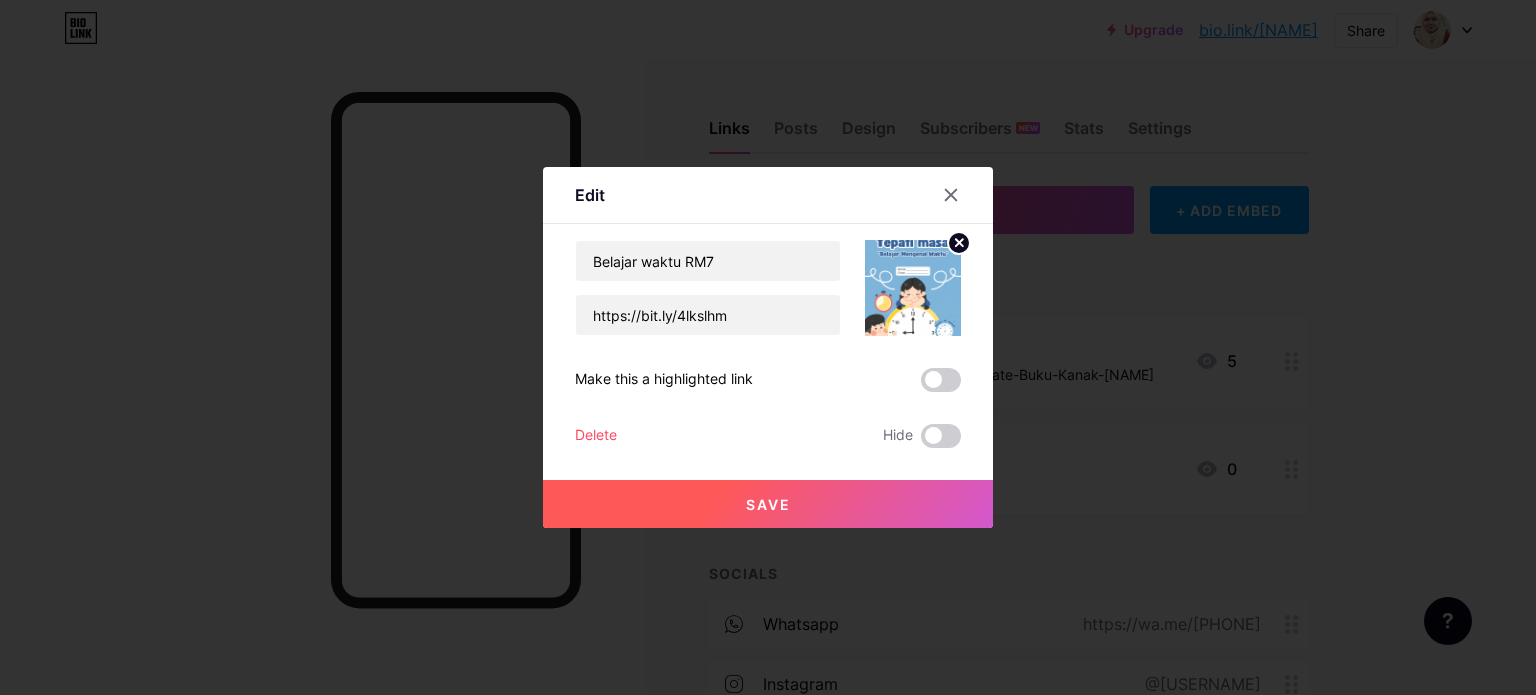 click on "Save" at bounding box center [768, 504] 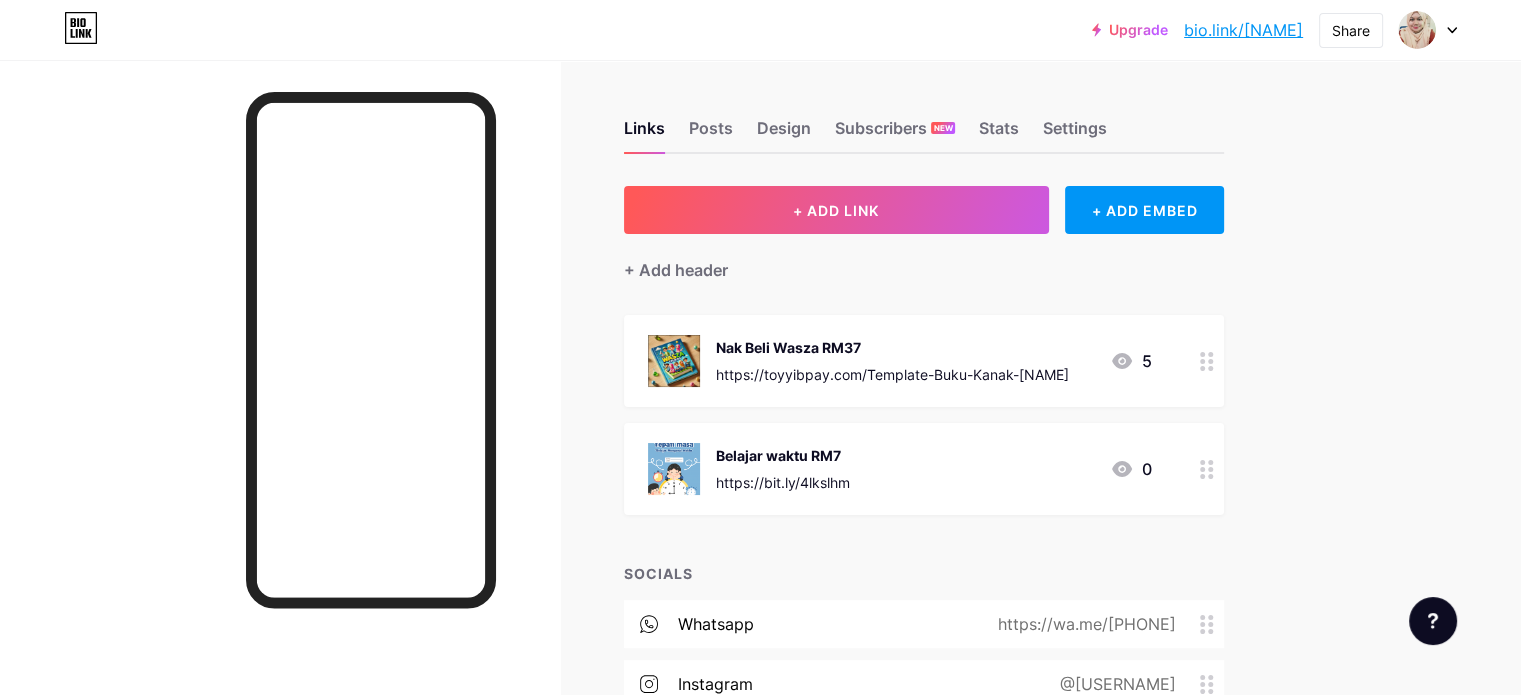 scroll, scrollTop: 171, scrollLeft: 0, axis: vertical 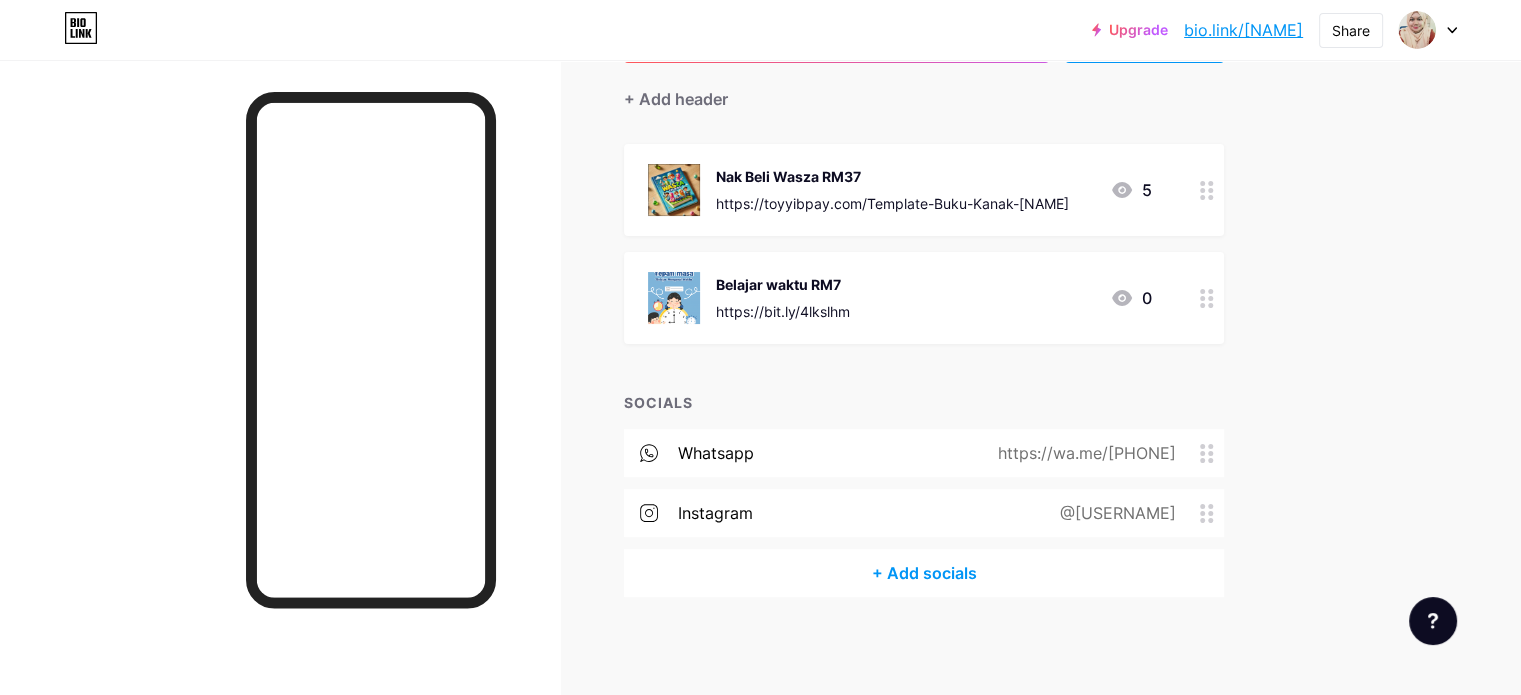 click on "Upgrade" at bounding box center [1130, 30] 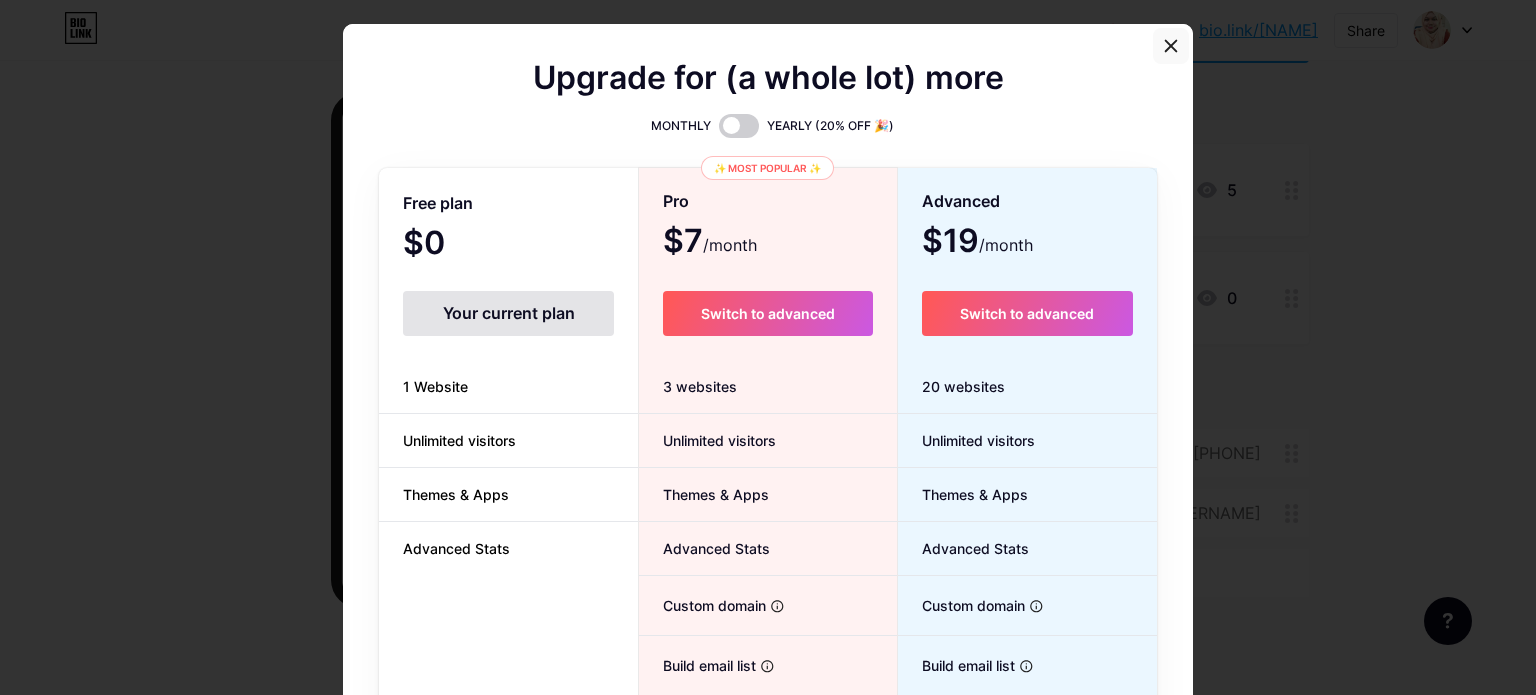 click 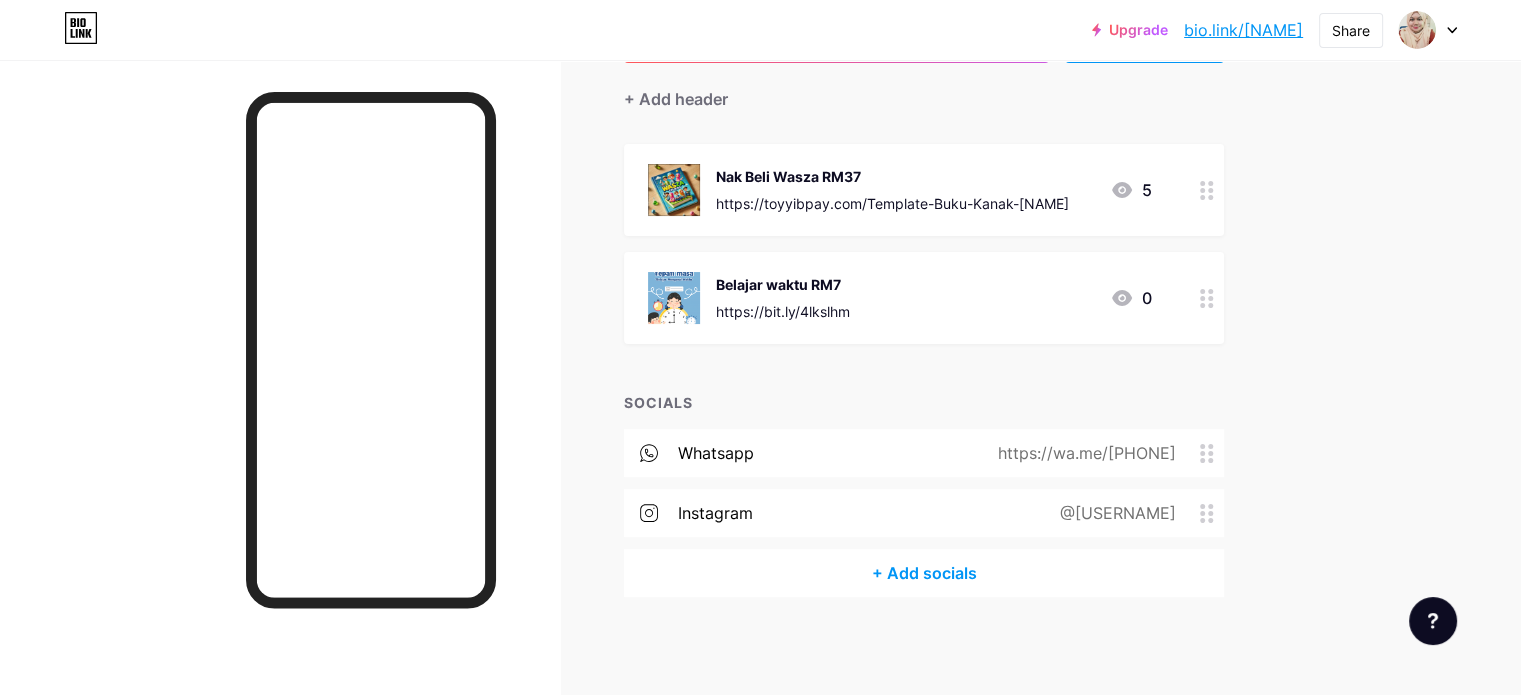 click 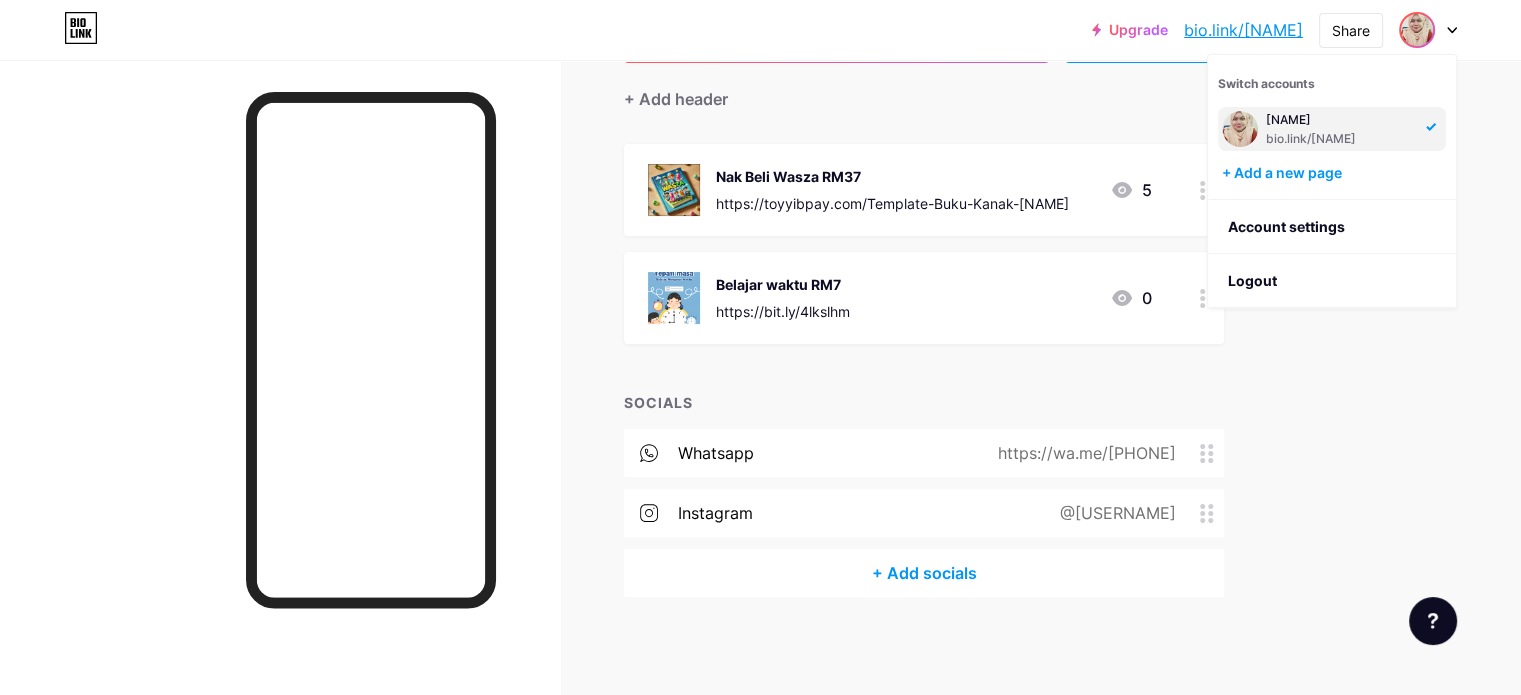 click on "Upgrade   bio.link/[NAME]   bio.link/[NAME]   Share               Switch accounts     [NAME]   bio.link/[NAME]       + Add a new page        Account settings   Logout   Link Copied
Links
Posts
Design
Subscribers
NEW
Stats
Settings       + ADD LINK     + ADD EMBED
+ Add header
Nak Beli Wasza RM37
https://toyyibpay.com/Template-Buku-Kanak-[NAME]
5
Belajar waktu RM7
https://bit.ly/4lkslhm
0
SOCIALS
whatsapp
https://wa.me/[PHONE]
instagram
@[USERNAME]               + Add socials                       Feature requests             Help center         Contact support" at bounding box center (760, 263) 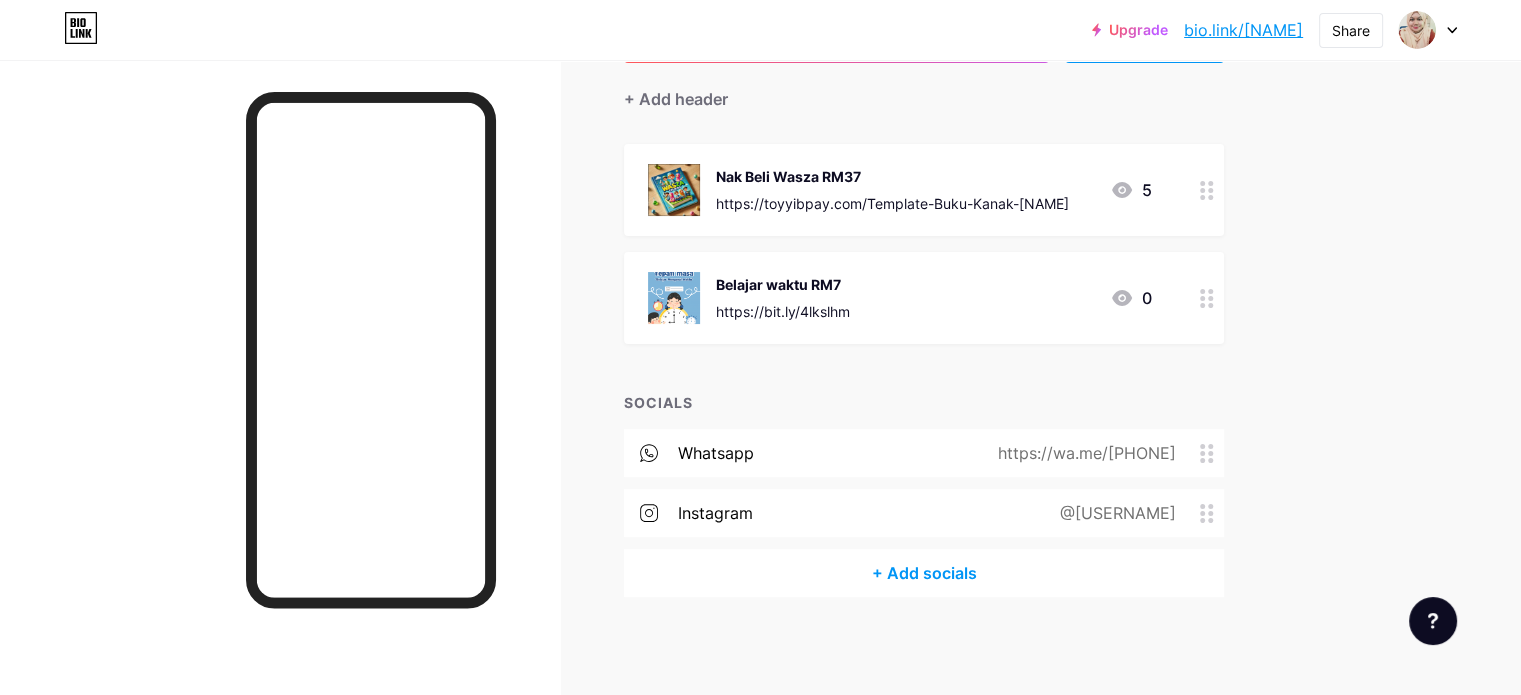 click on "Belajar waktu RM7
https://bit.ly/4lkslhm" at bounding box center [783, 298] 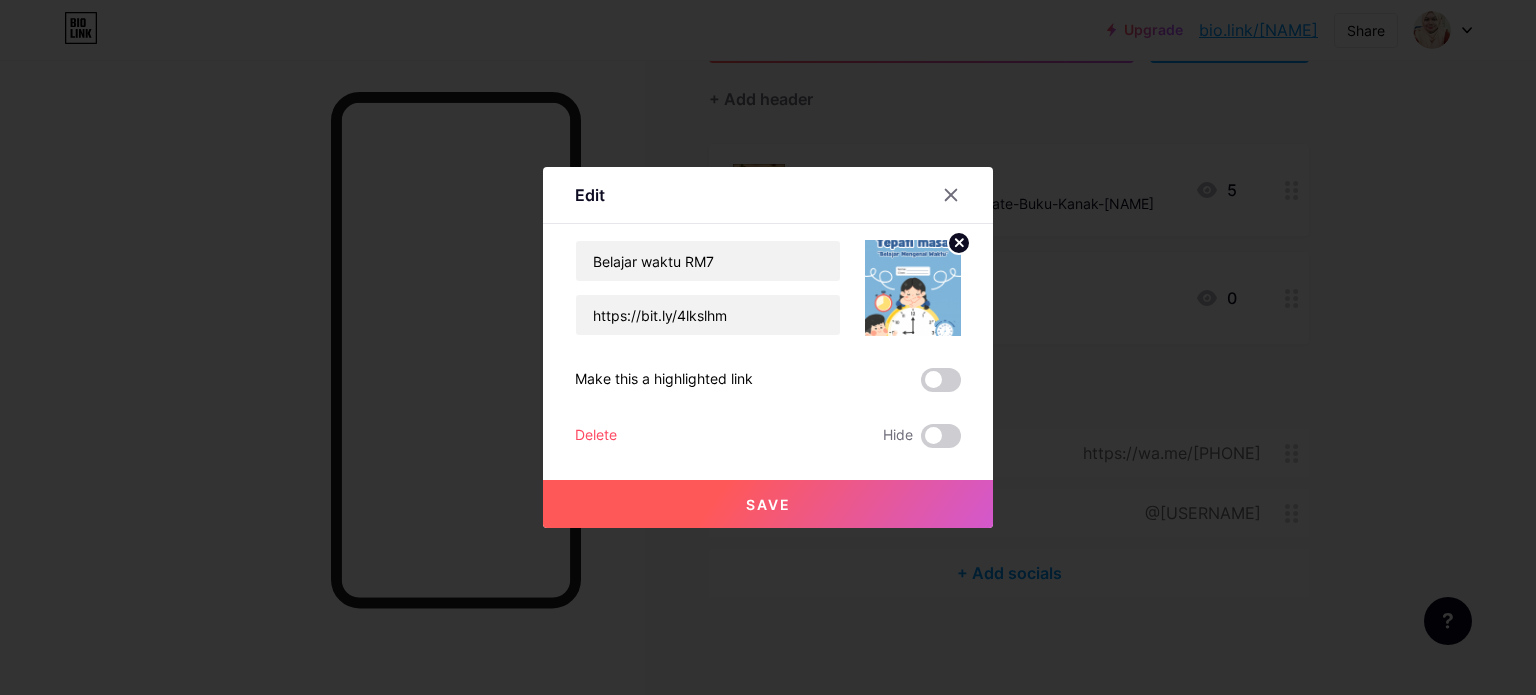 click on "Save" at bounding box center [768, 504] 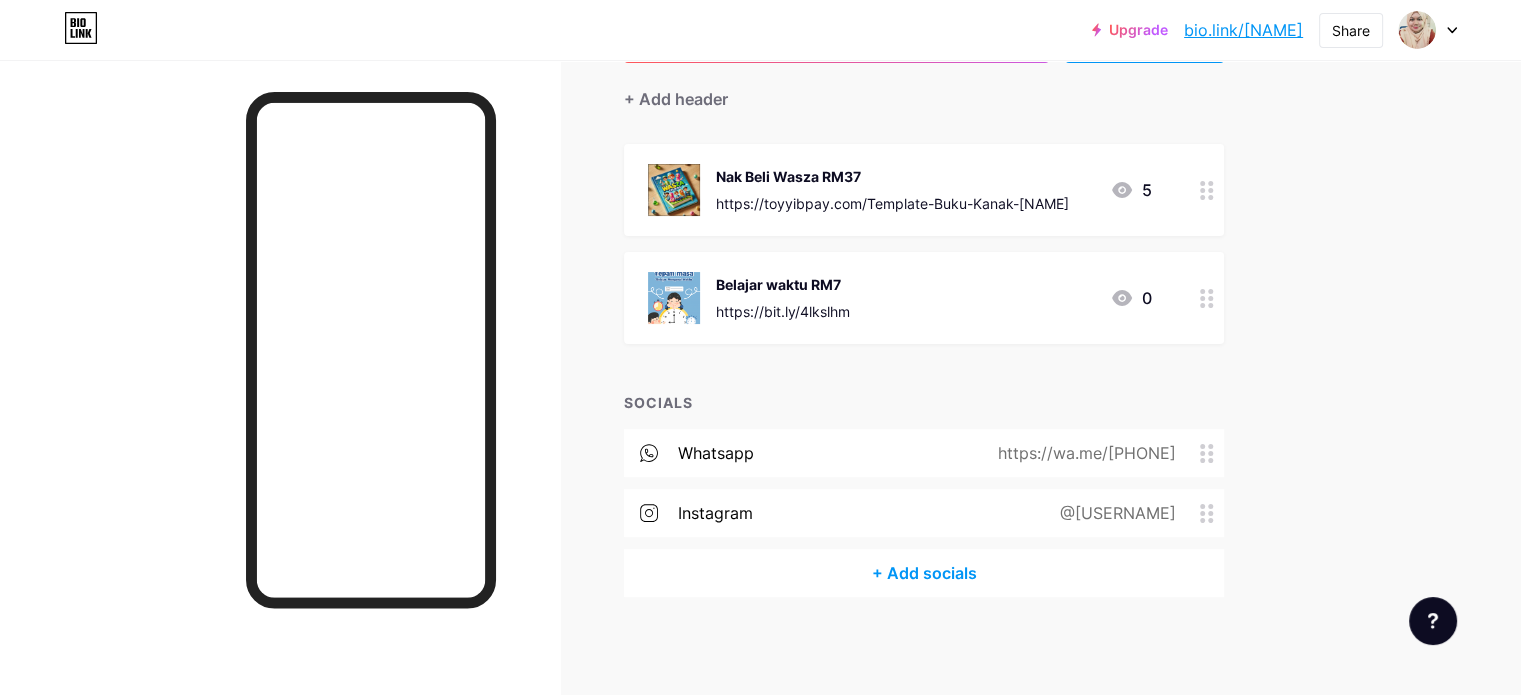 click on "https://bit.ly/4lkslhm" at bounding box center [783, 311] 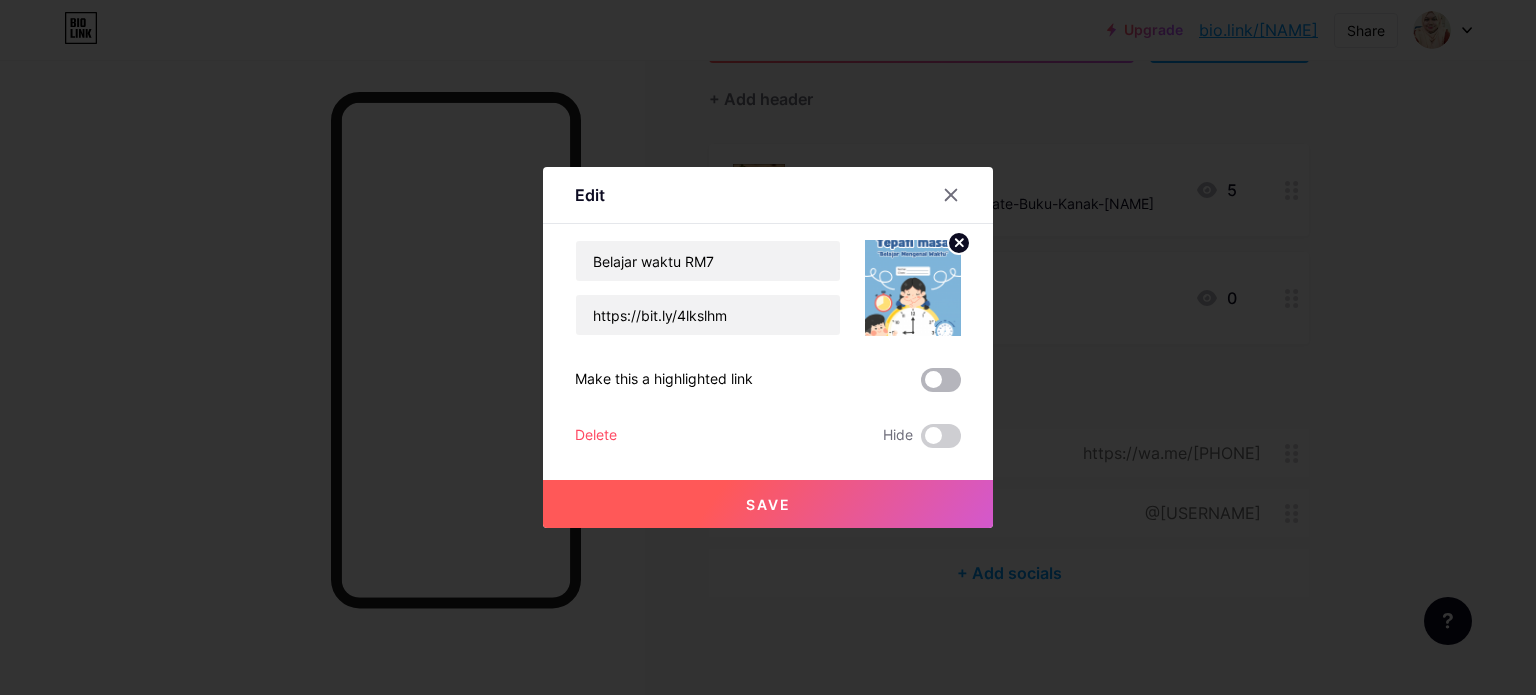click at bounding box center [941, 380] 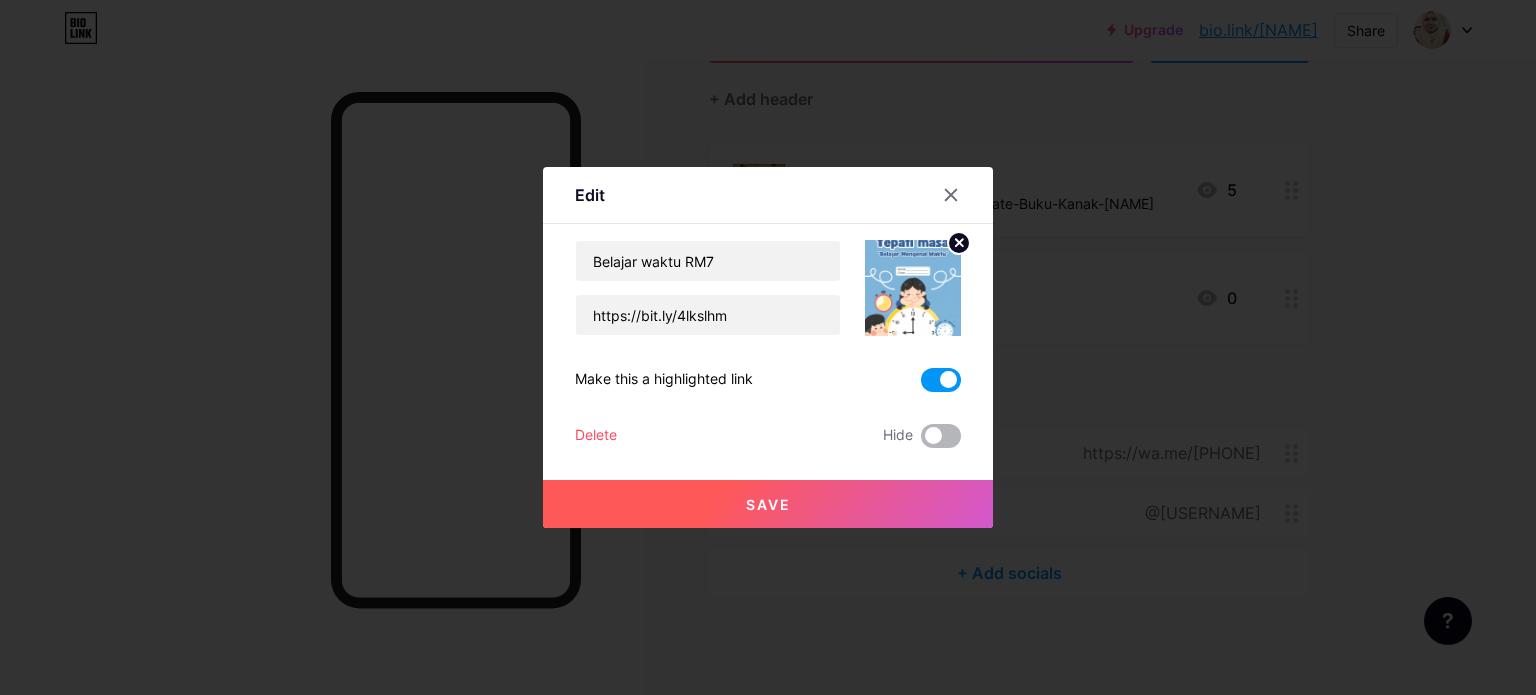 click at bounding box center [941, 436] 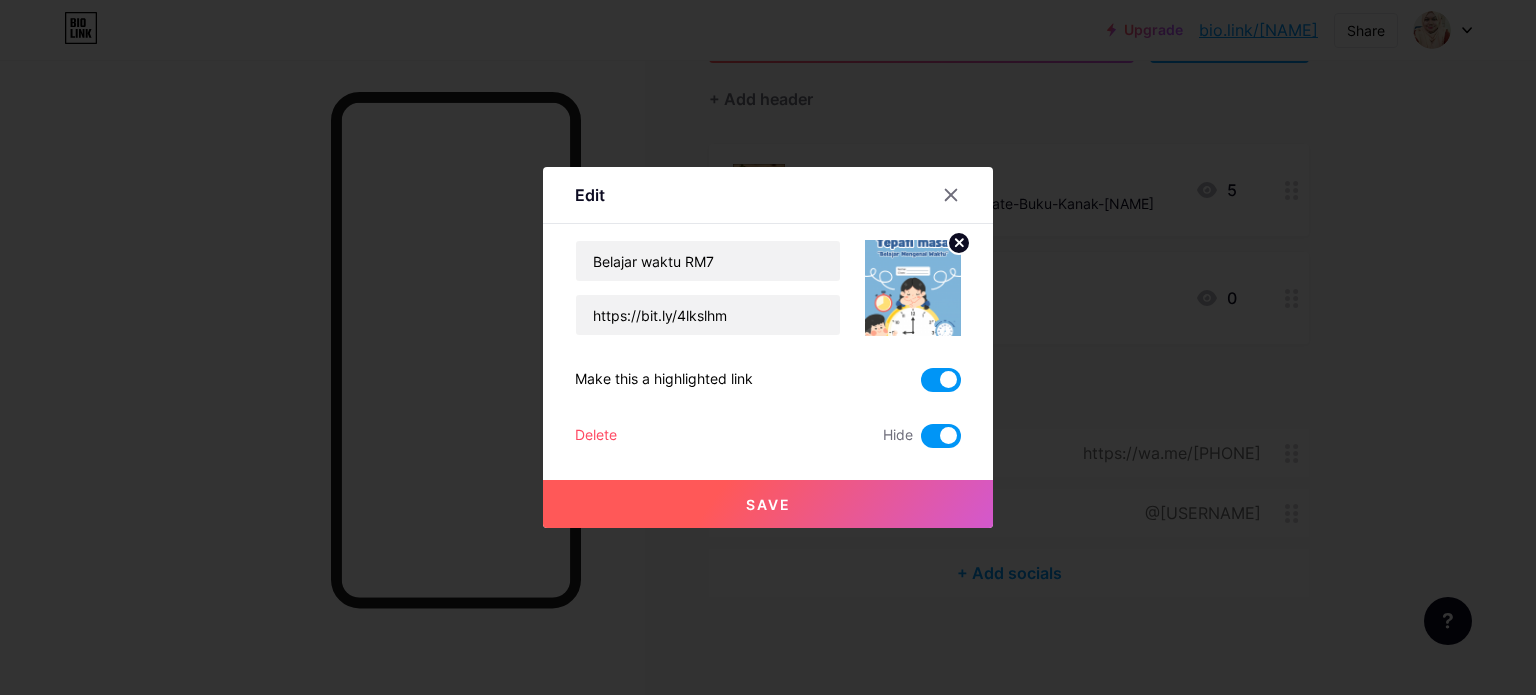 click at bounding box center [941, 436] 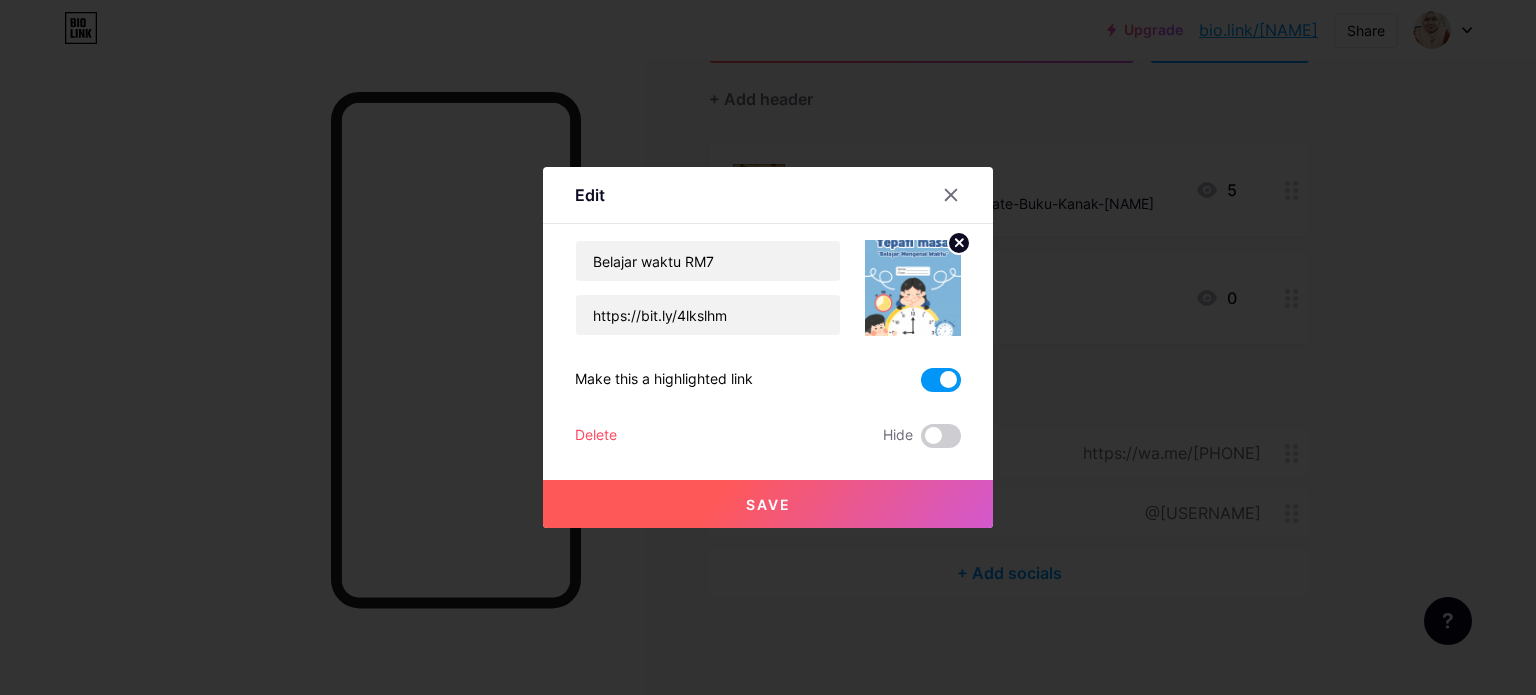 click on "Save" at bounding box center (768, 504) 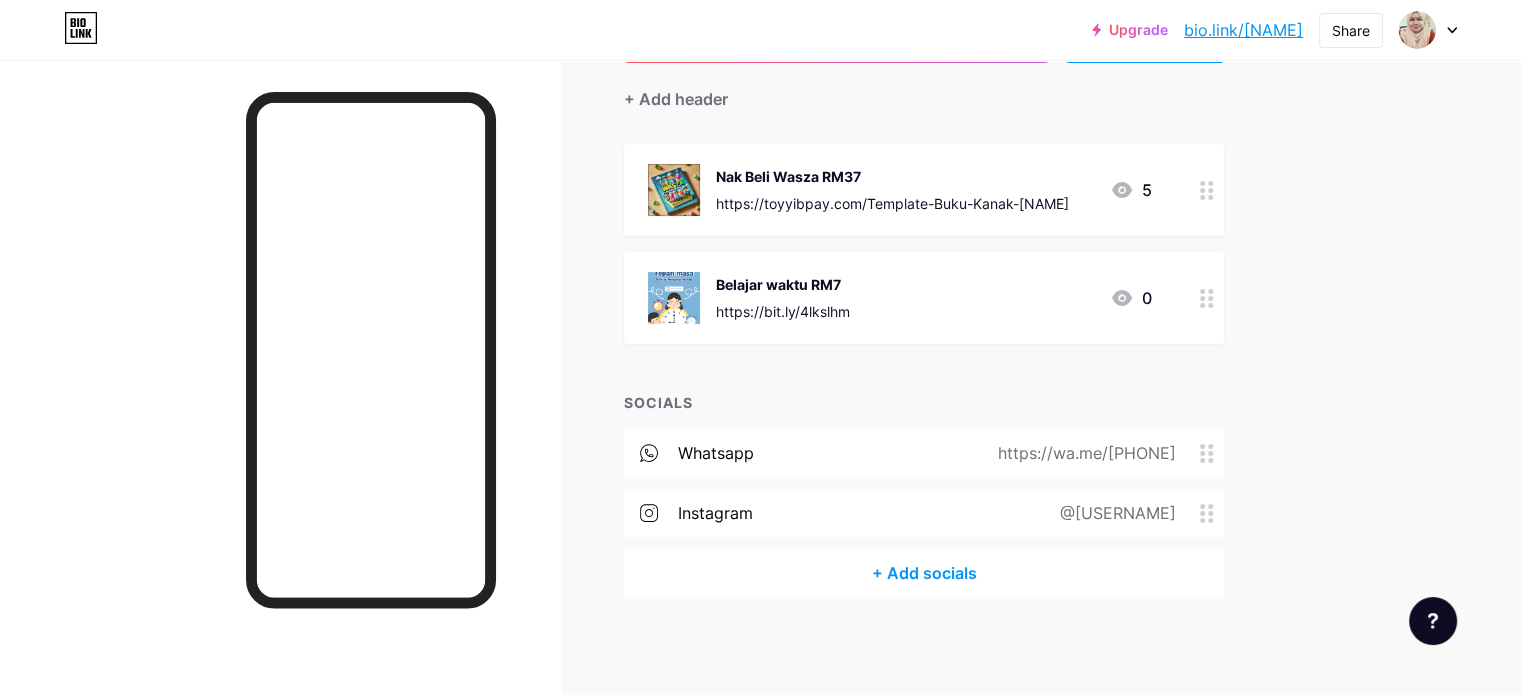 click on "https://bit.ly/4lkslhm" at bounding box center (783, 311) 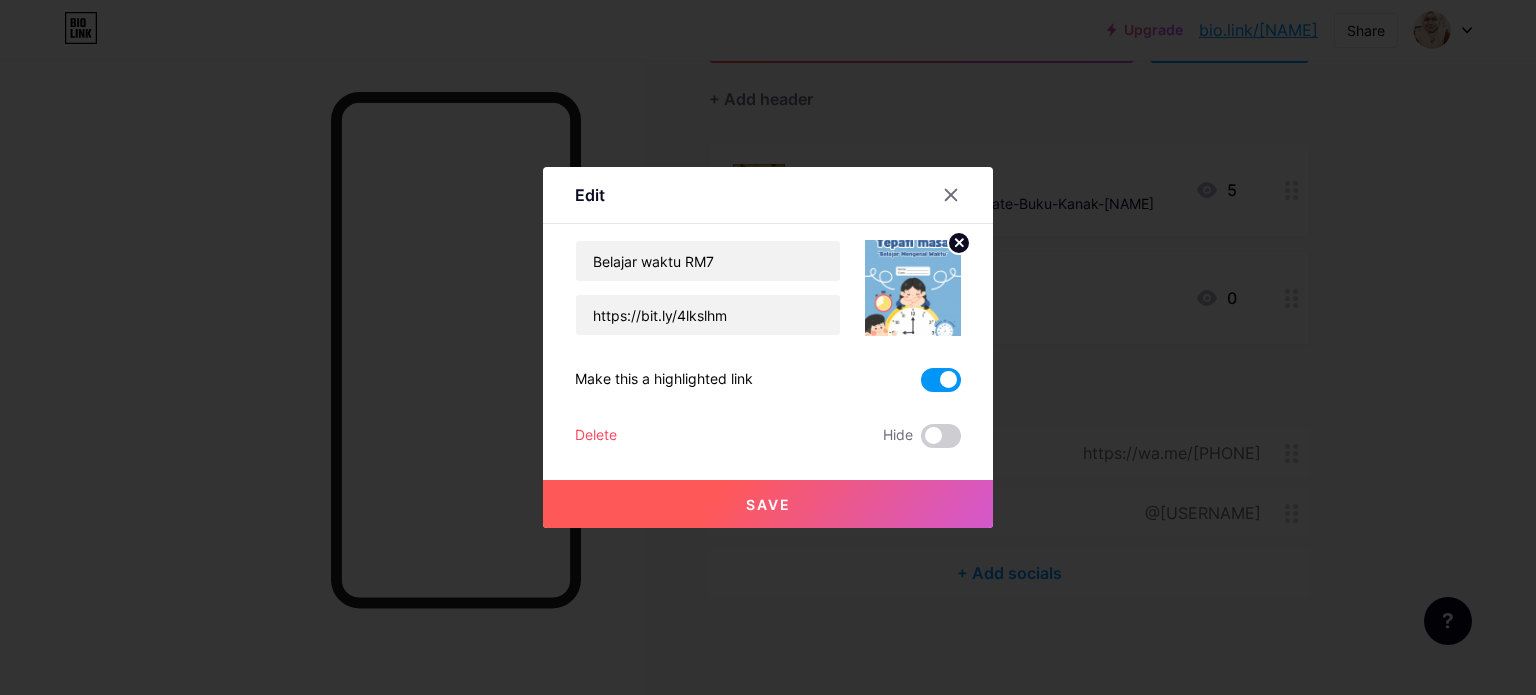 click at bounding box center [941, 380] 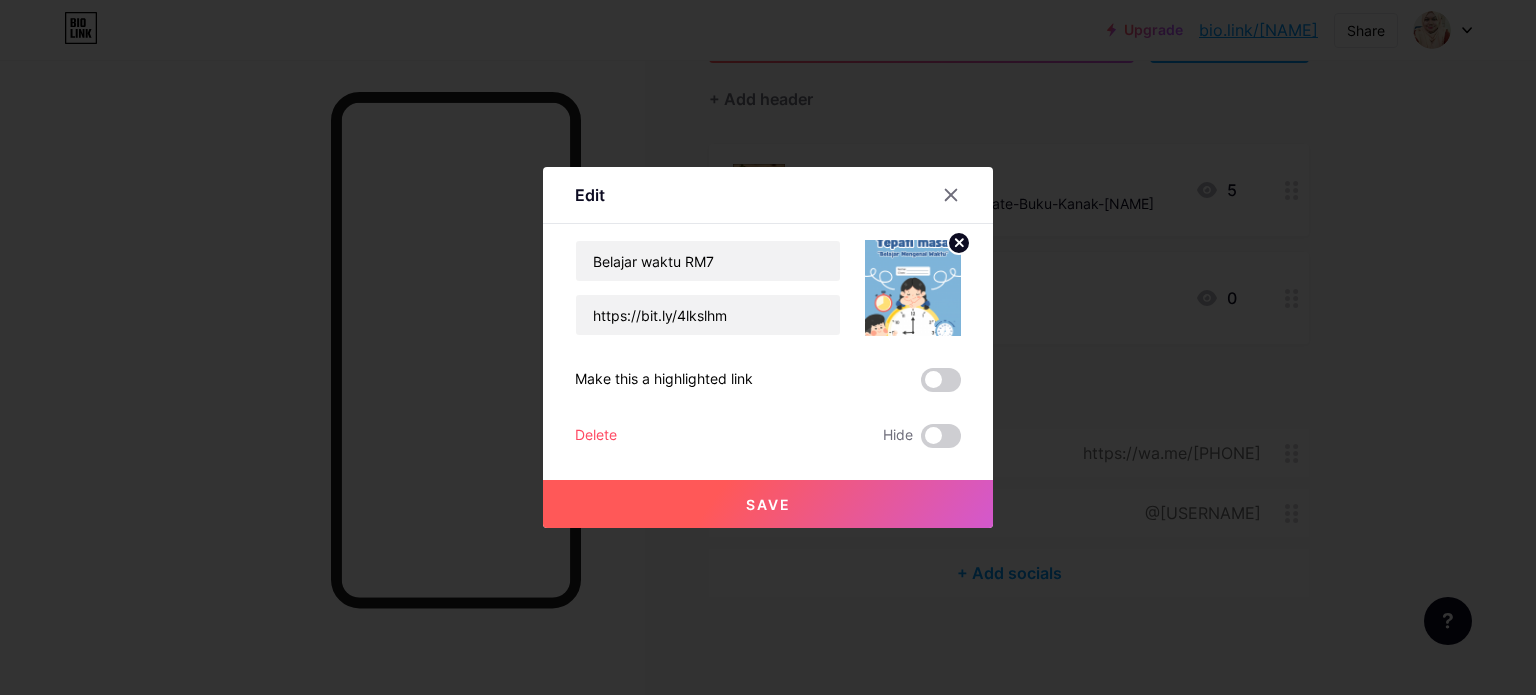 click on "Save" at bounding box center (768, 504) 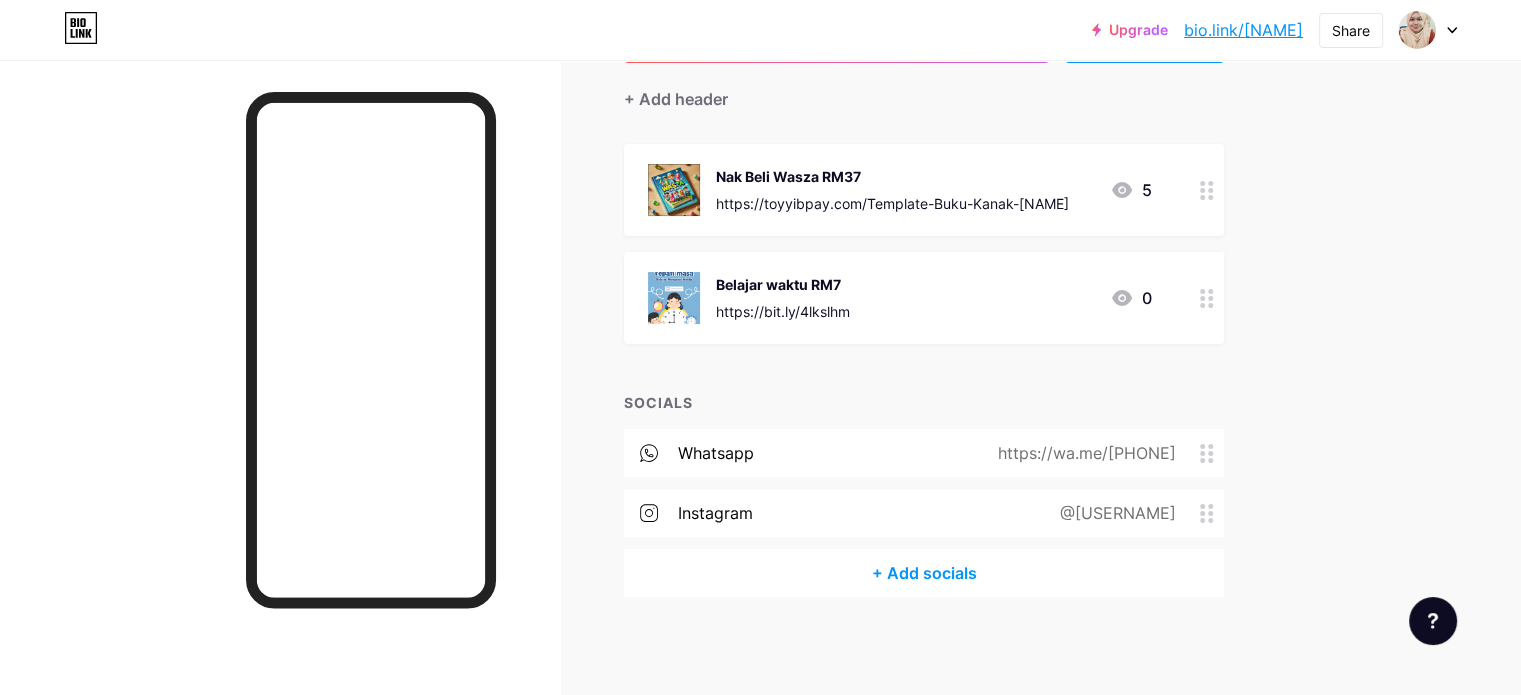 click on "https://bit.ly/4lkslhm" at bounding box center (783, 311) 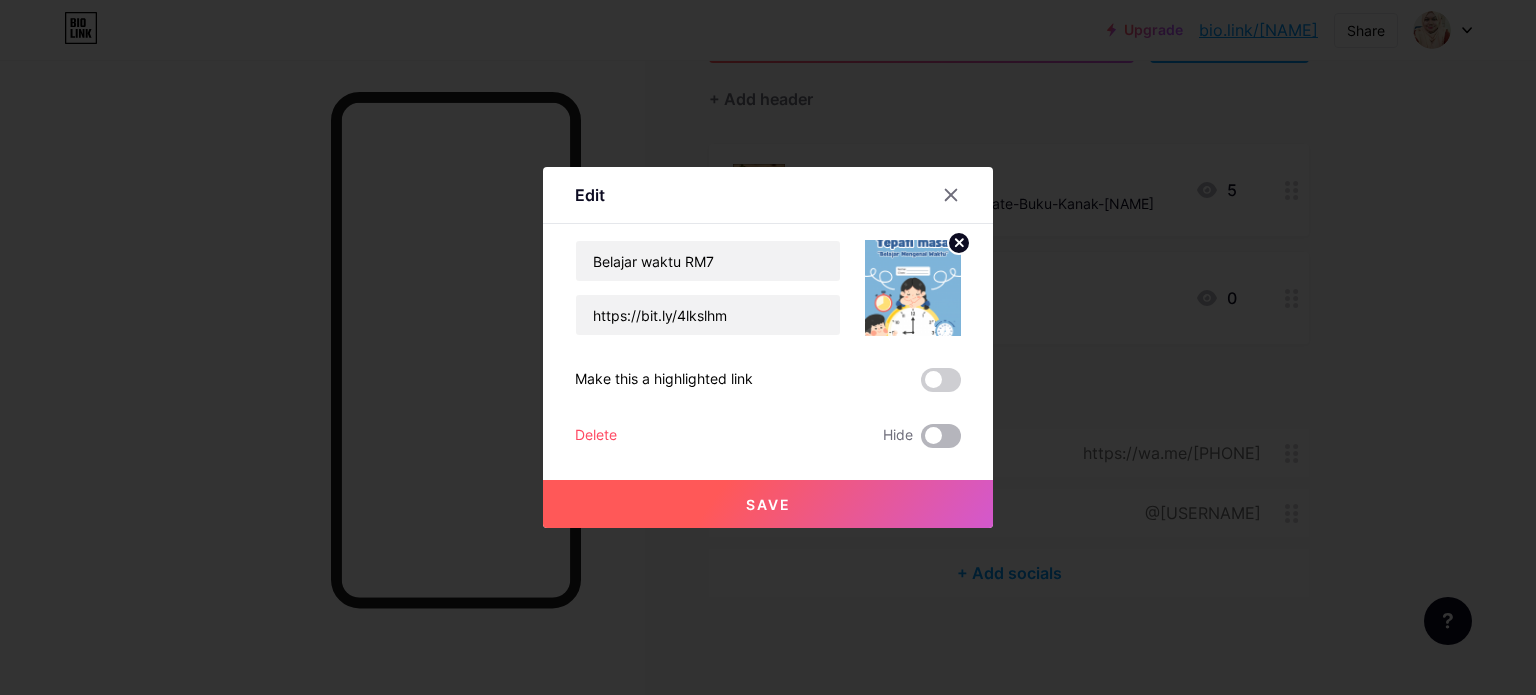 click at bounding box center (941, 436) 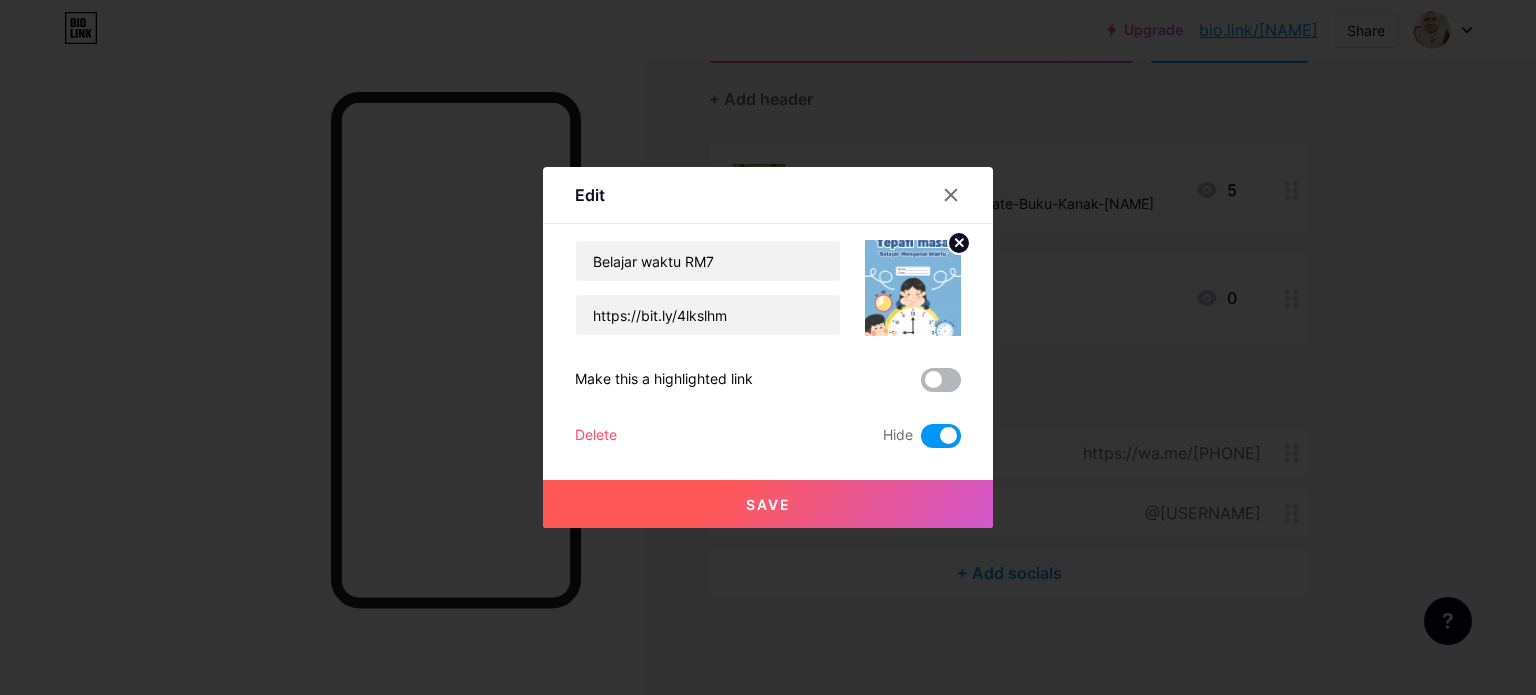 click at bounding box center (941, 380) 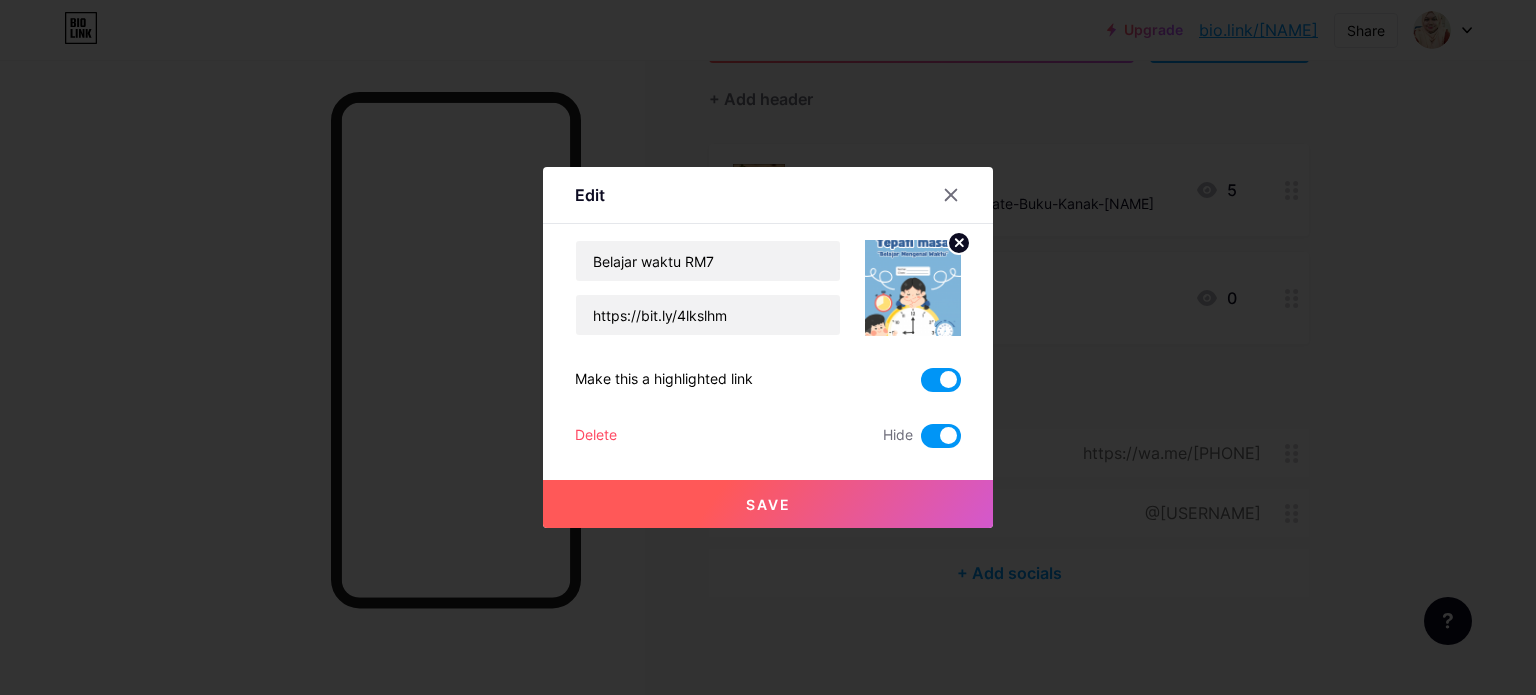 click on "Save" at bounding box center [768, 504] 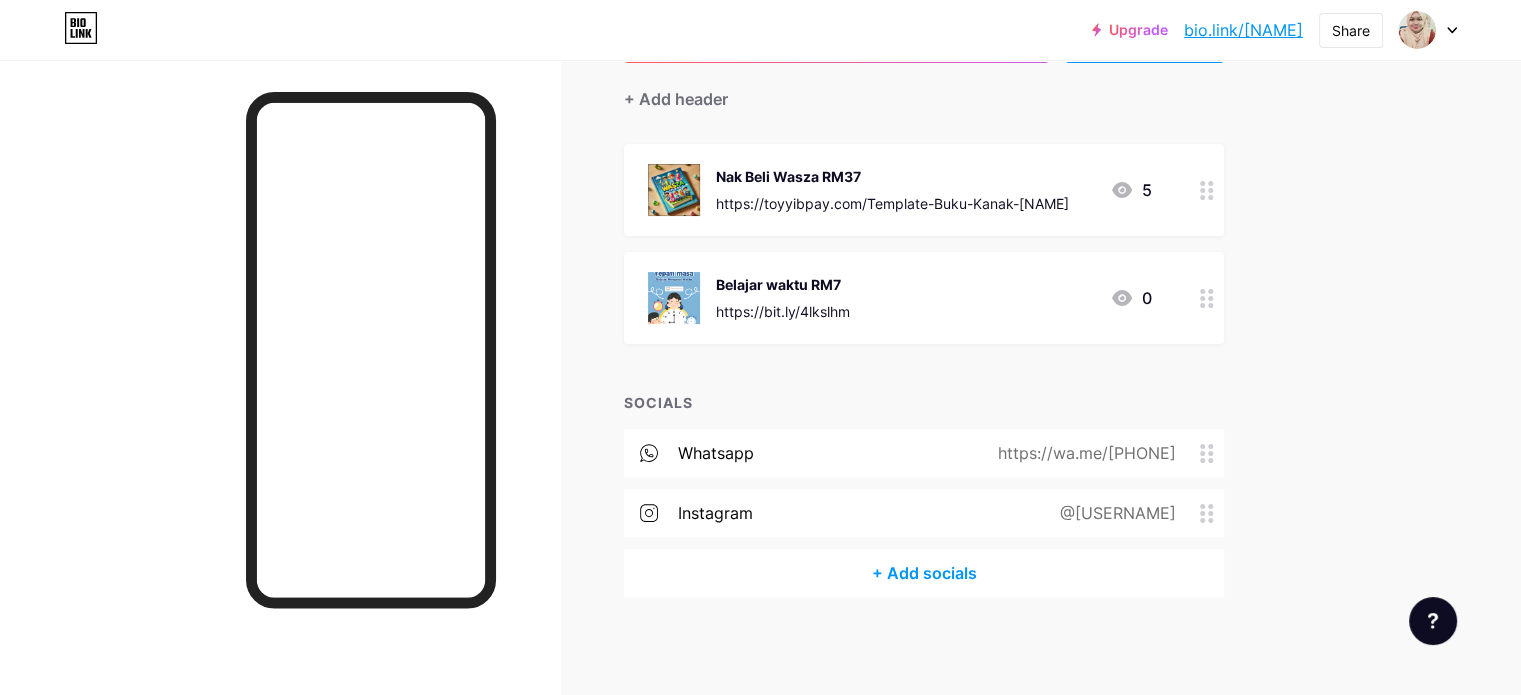 click on "https://bit.ly/4lkslhm" at bounding box center [783, 311] 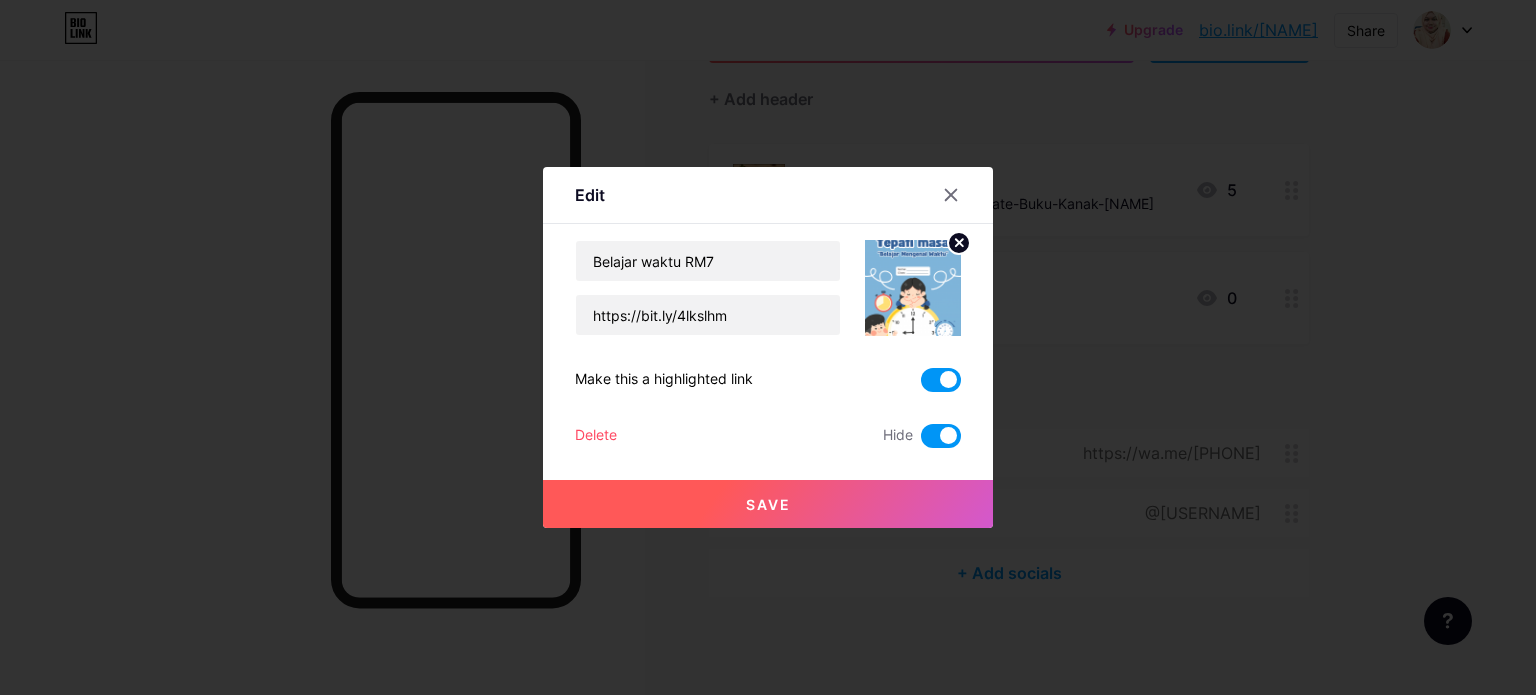 click on "Delete" at bounding box center [596, 436] 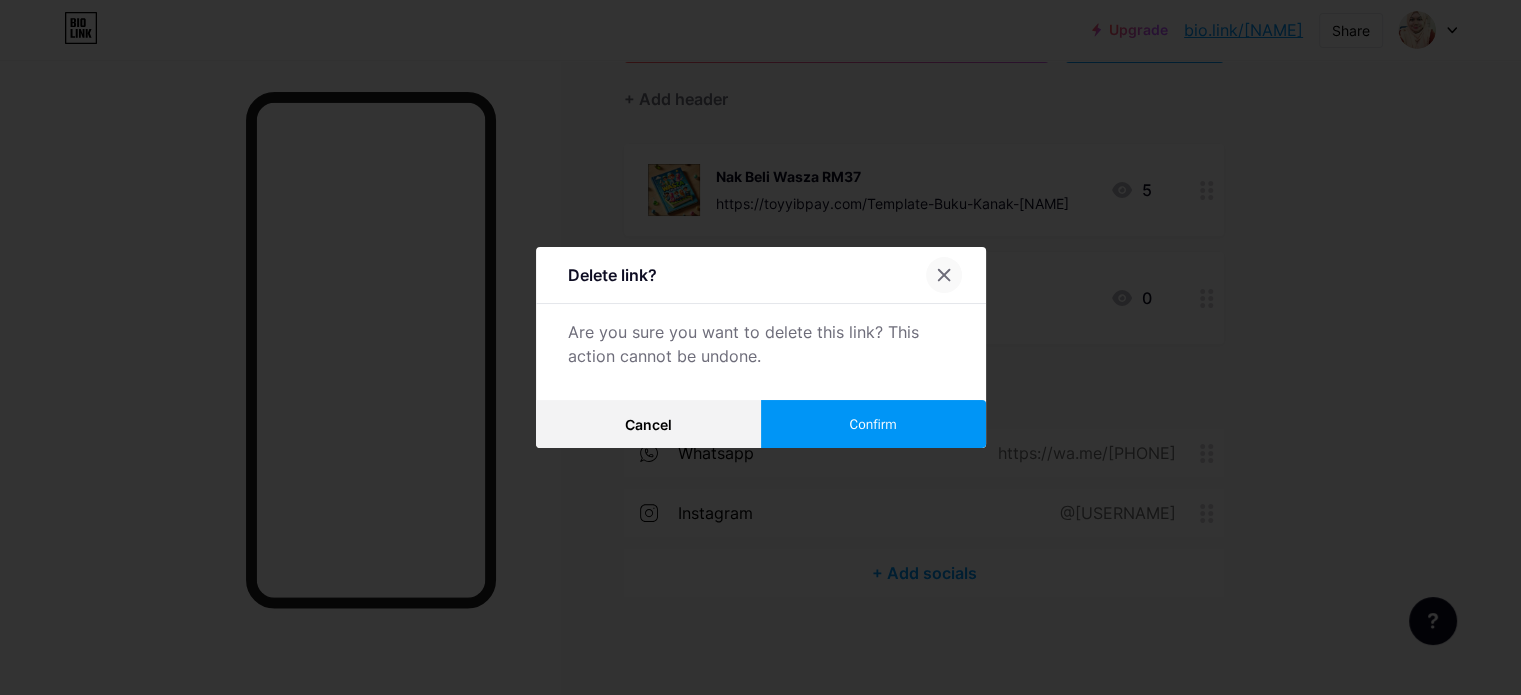 click 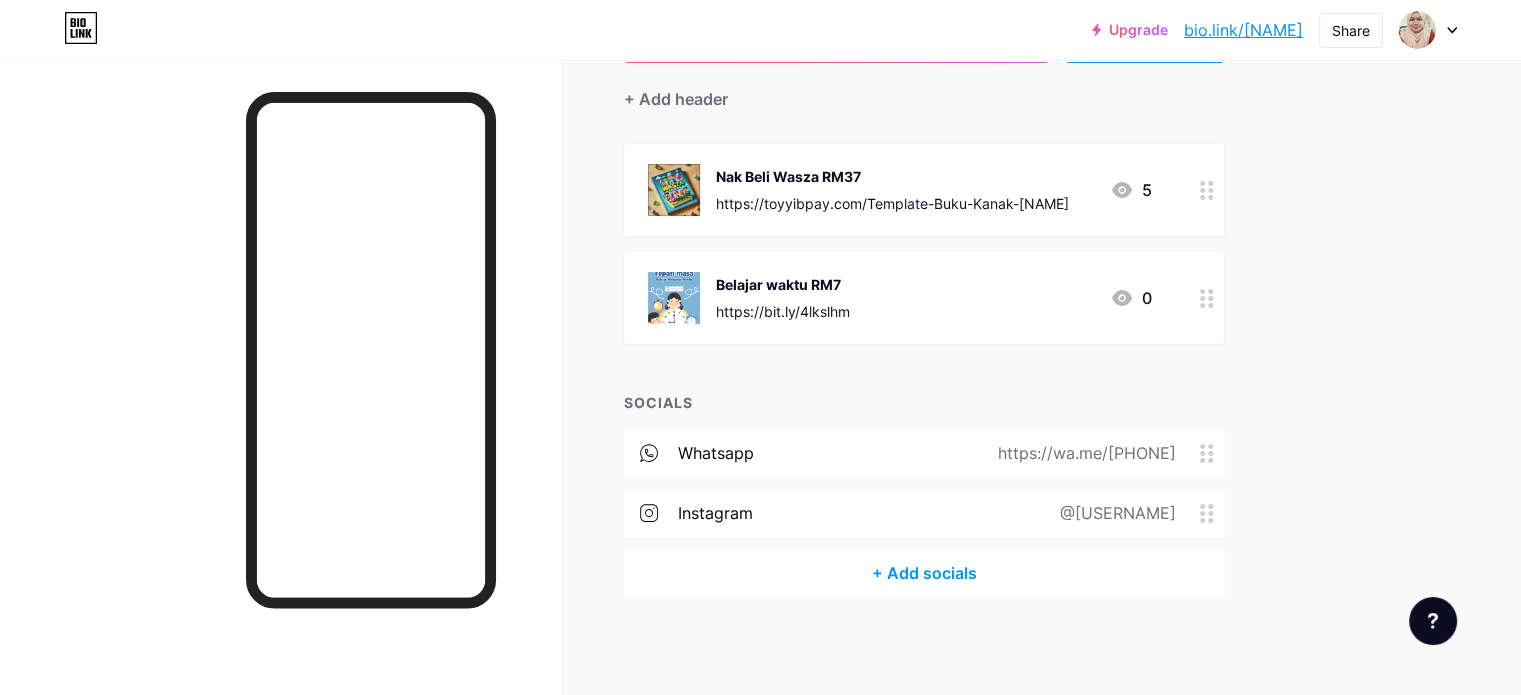 click 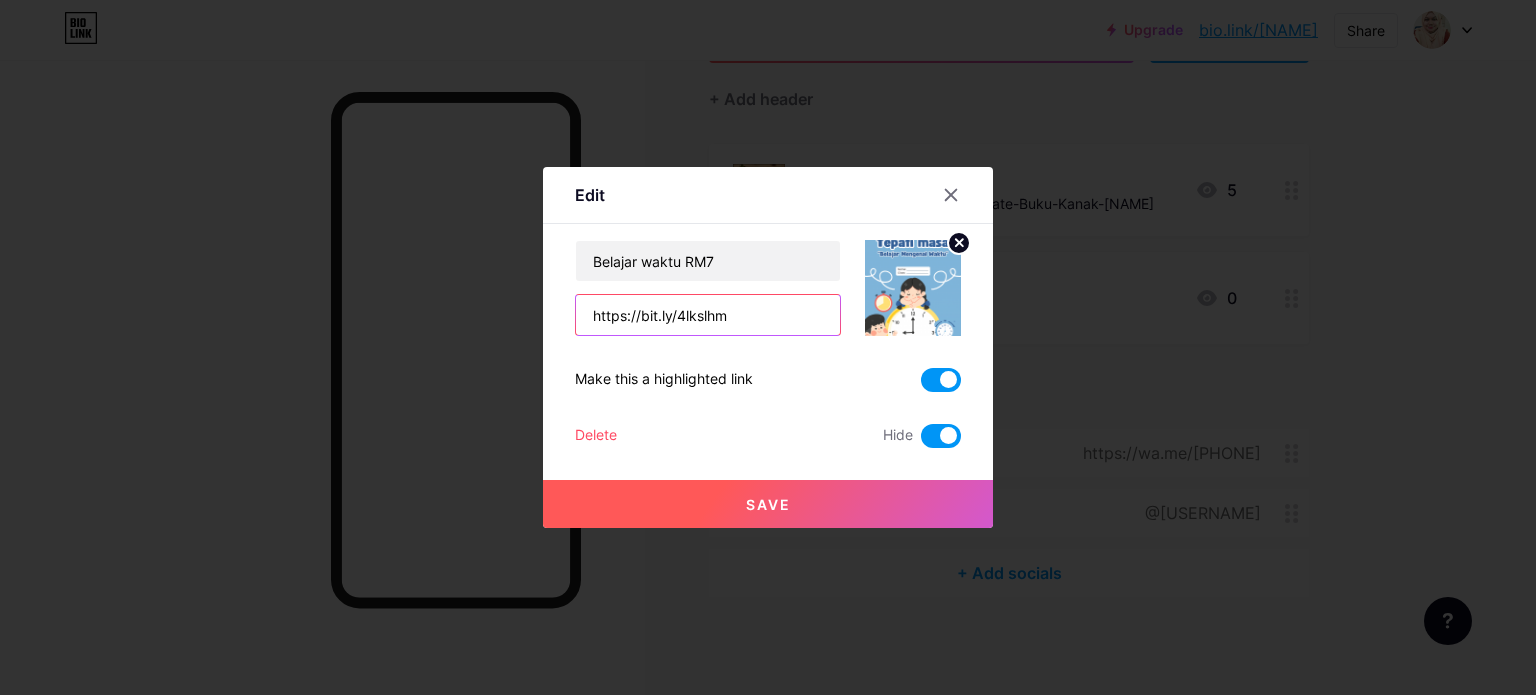 click on "https://bit.ly/4lkslhm" at bounding box center (708, 315) 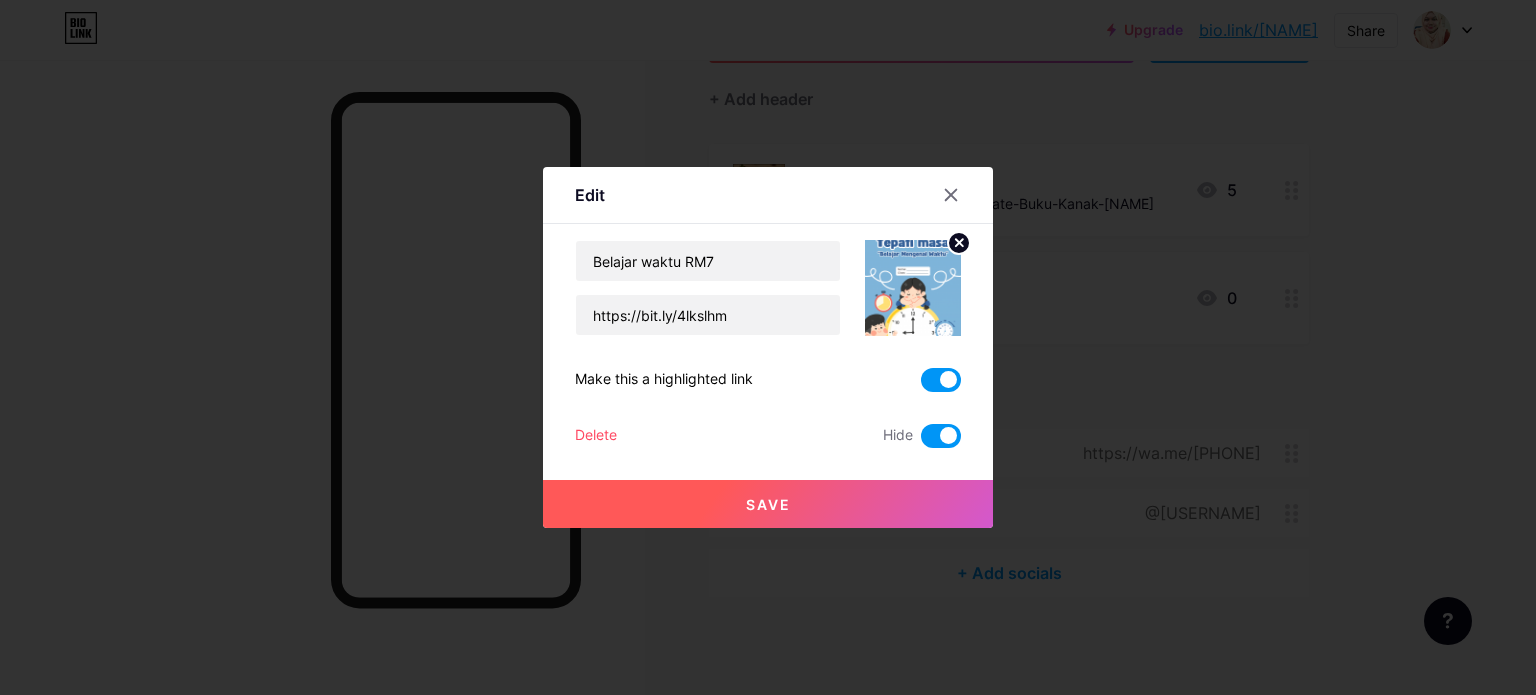 click on "Save" at bounding box center [768, 504] 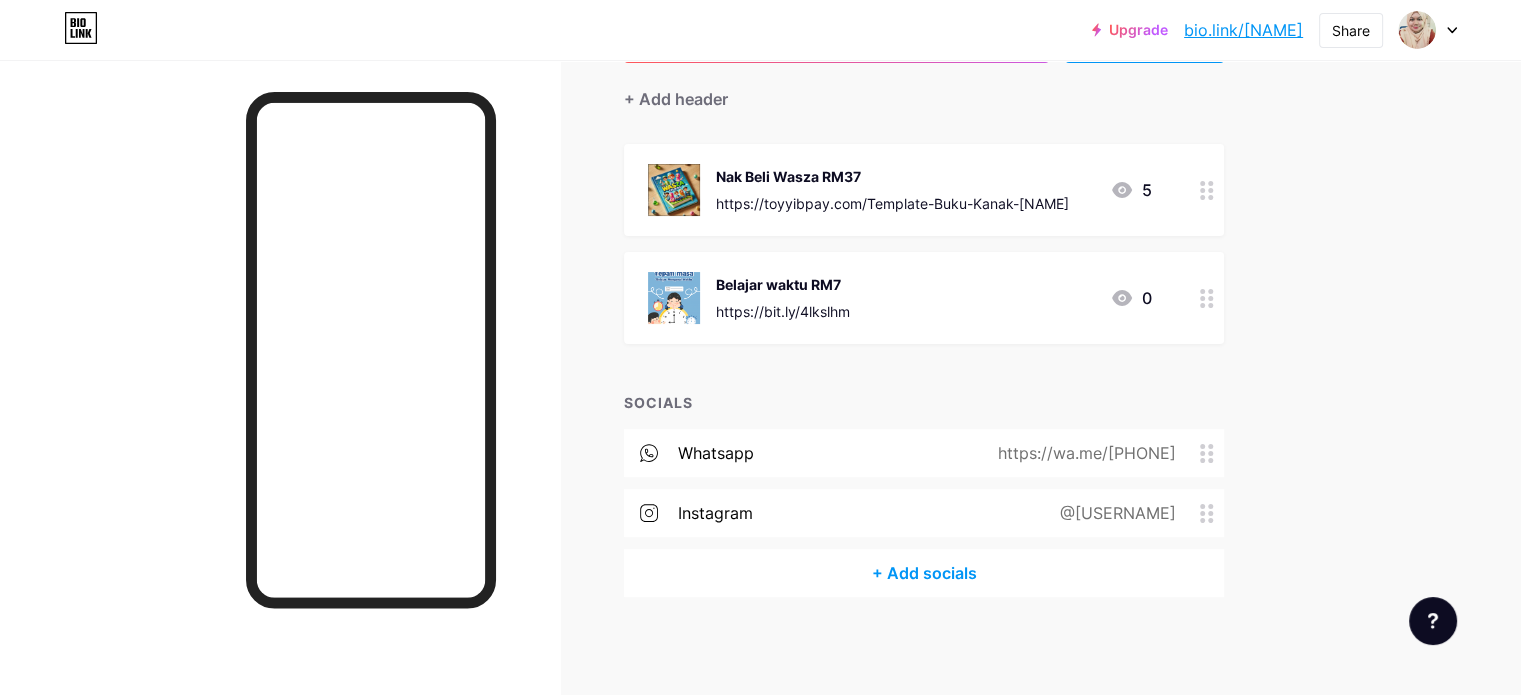 click on "Belajar waktu RM7" at bounding box center [783, 284] 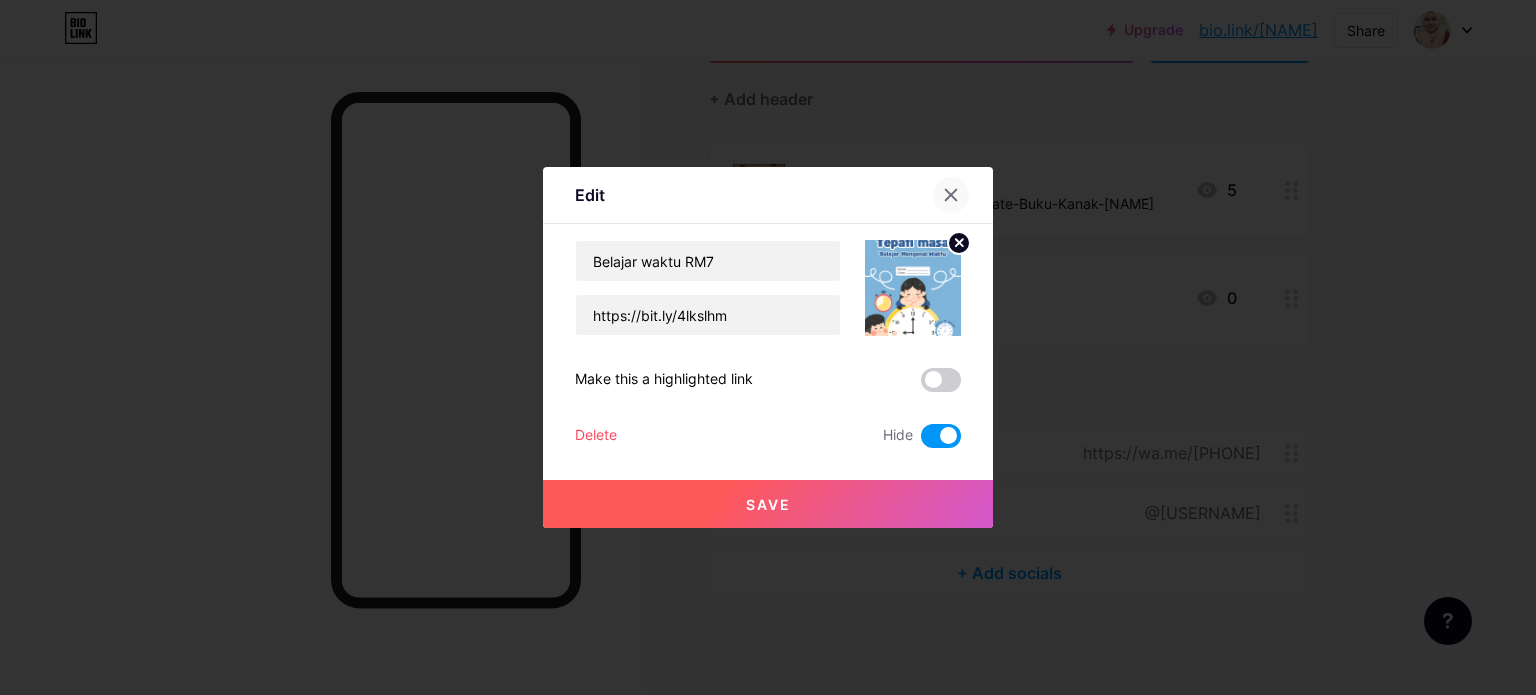 click 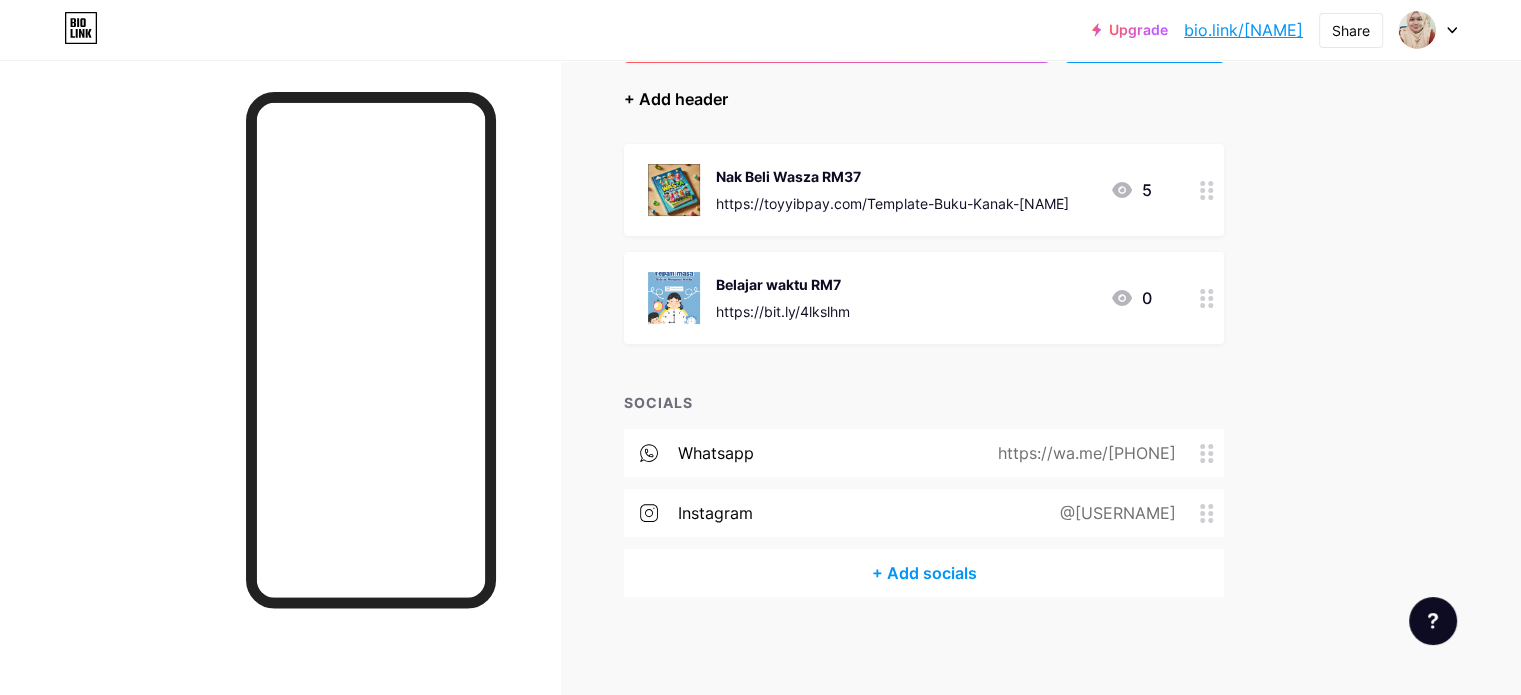 drag, startPoint x: 793, startPoint y: 95, endPoint x: 783, endPoint y: 94, distance: 10.049875 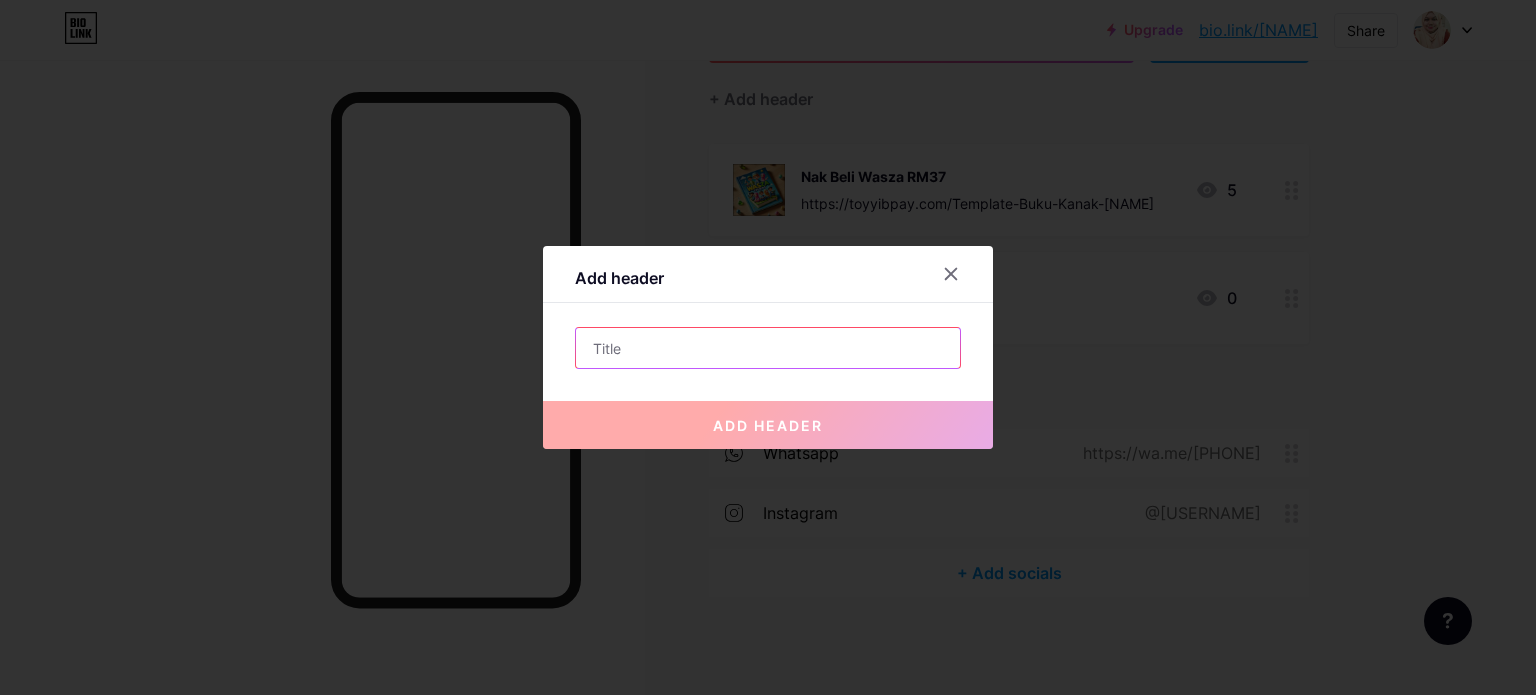 click at bounding box center (768, 348) 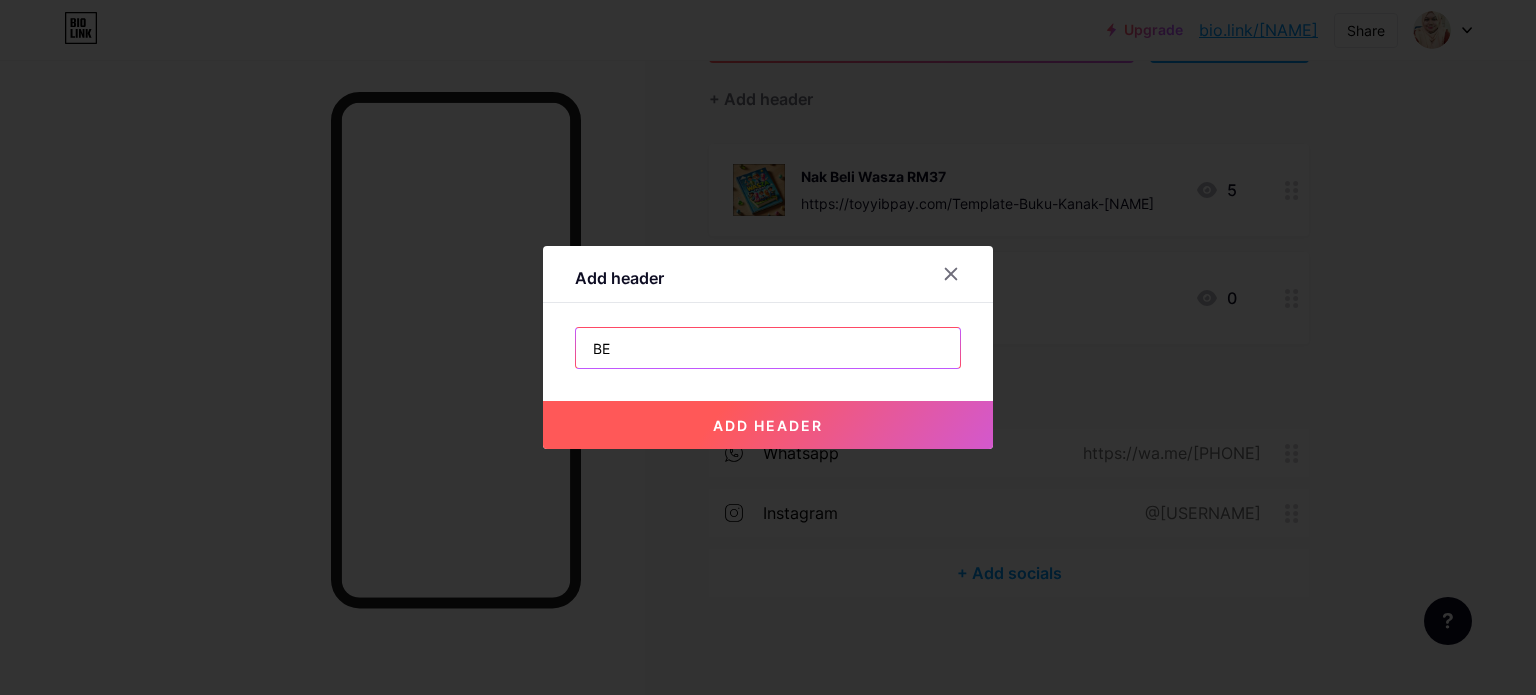 type on "B" 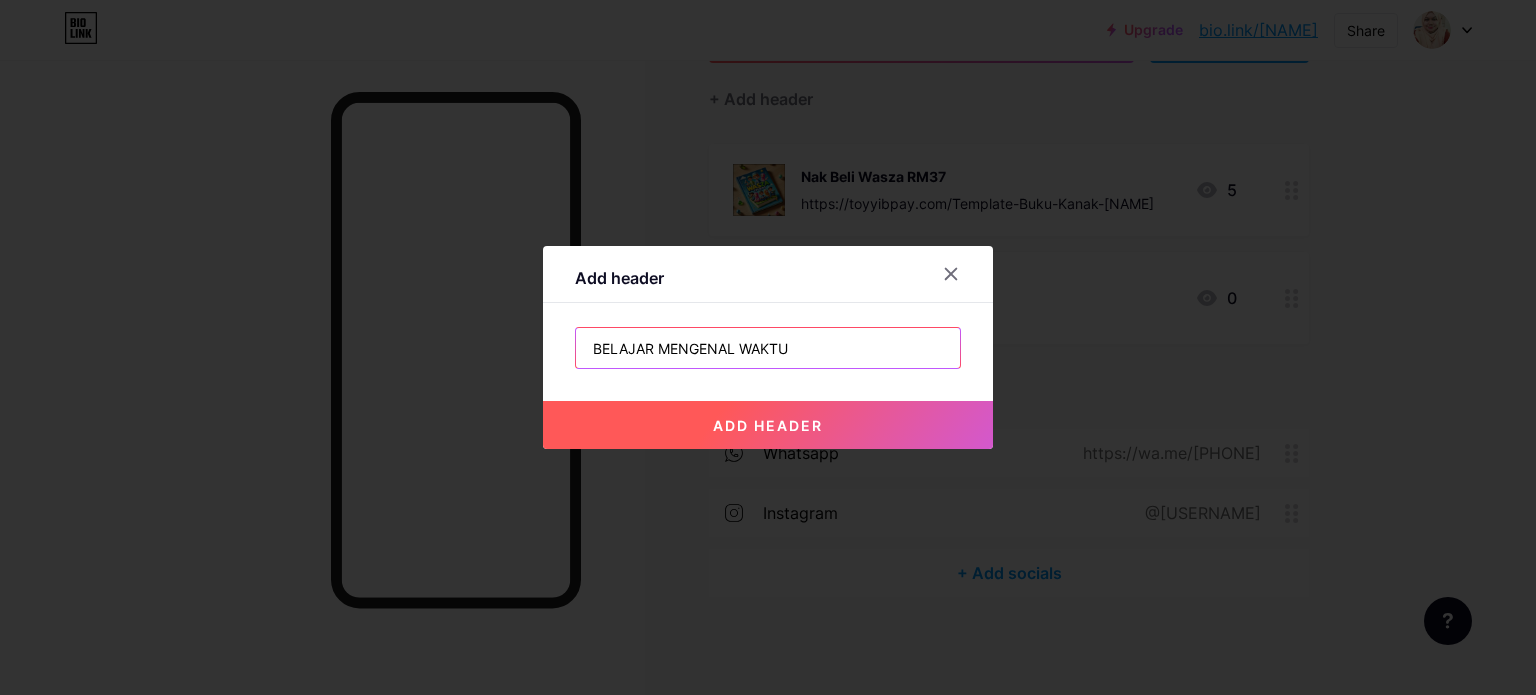 type on "BELAJAR MENGENAL WAKTU" 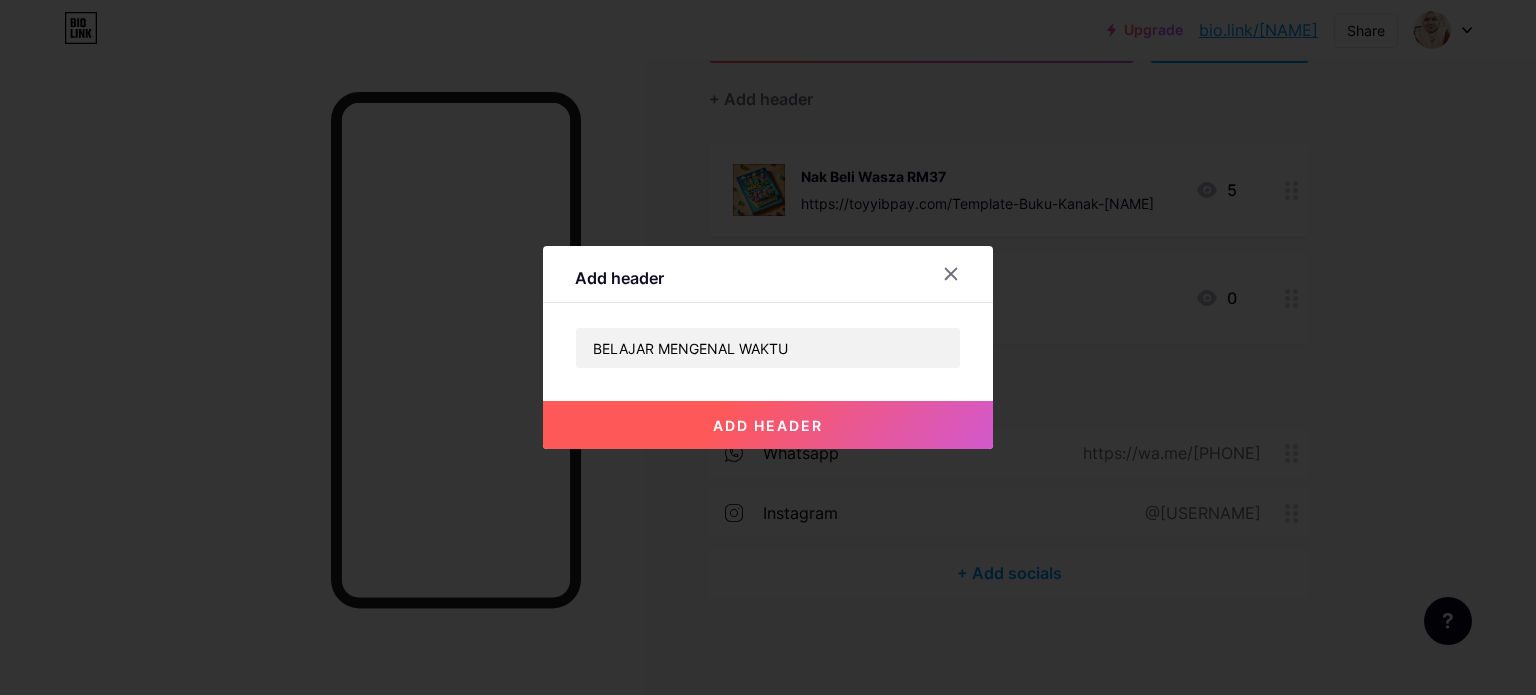 click on "add header" at bounding box center (768, 425) 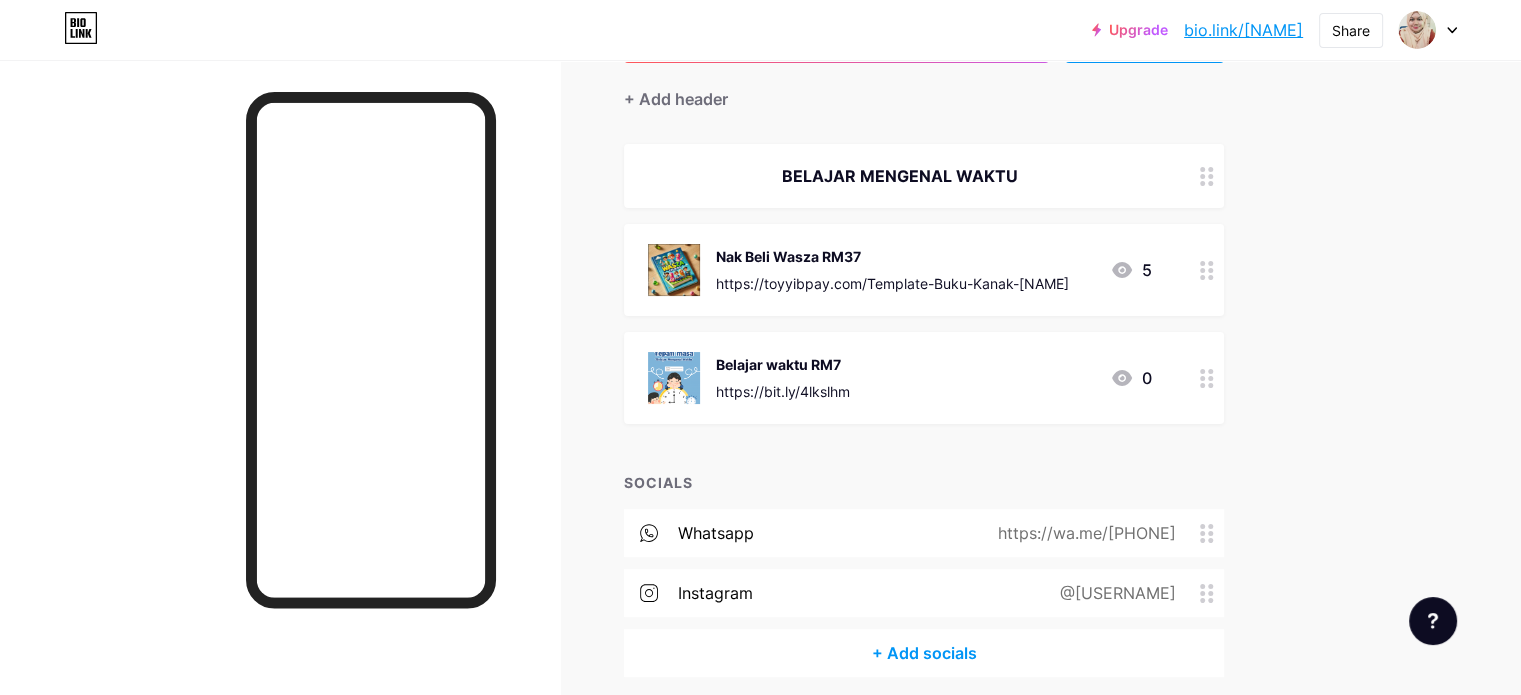 click on "BELAJAR MENGENAL WAKTU" at bounding box center [924, 176] 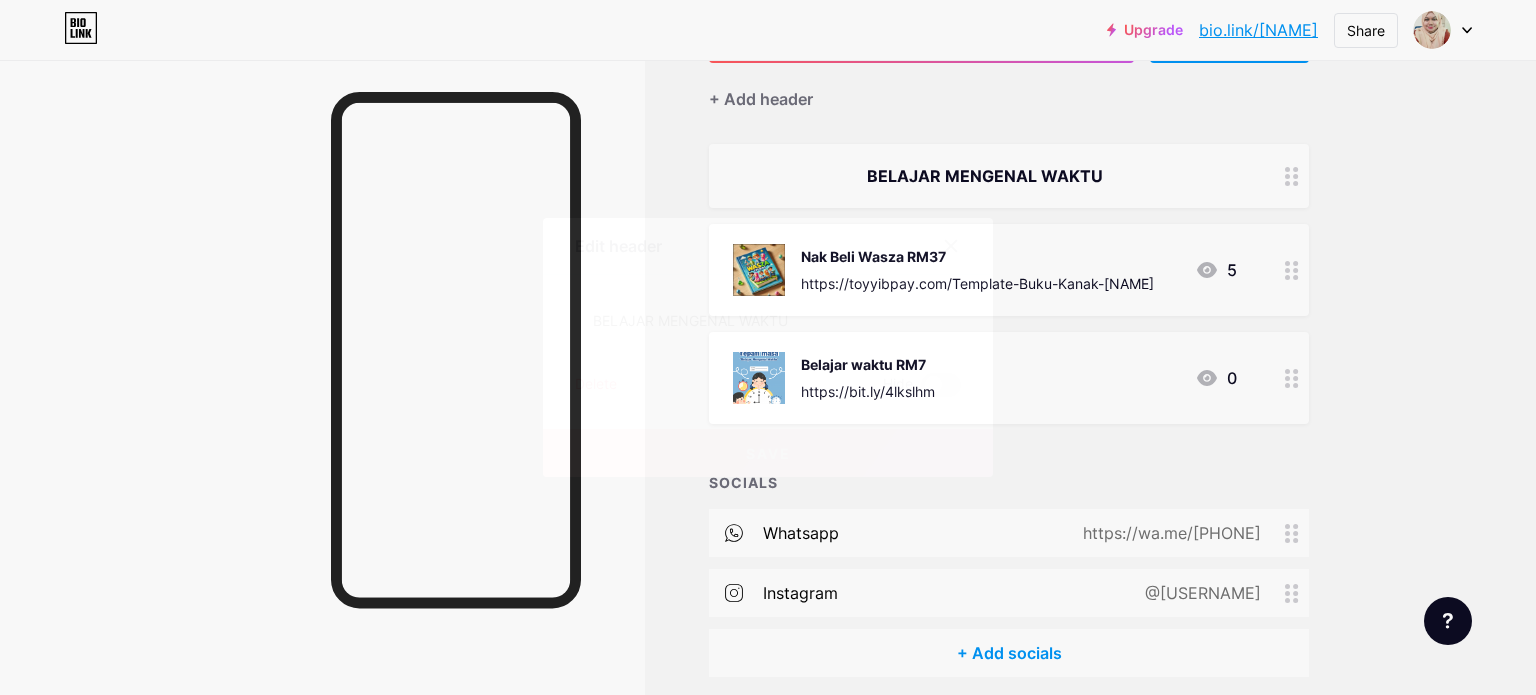click on "Delete" at bounding box center (596, 385) 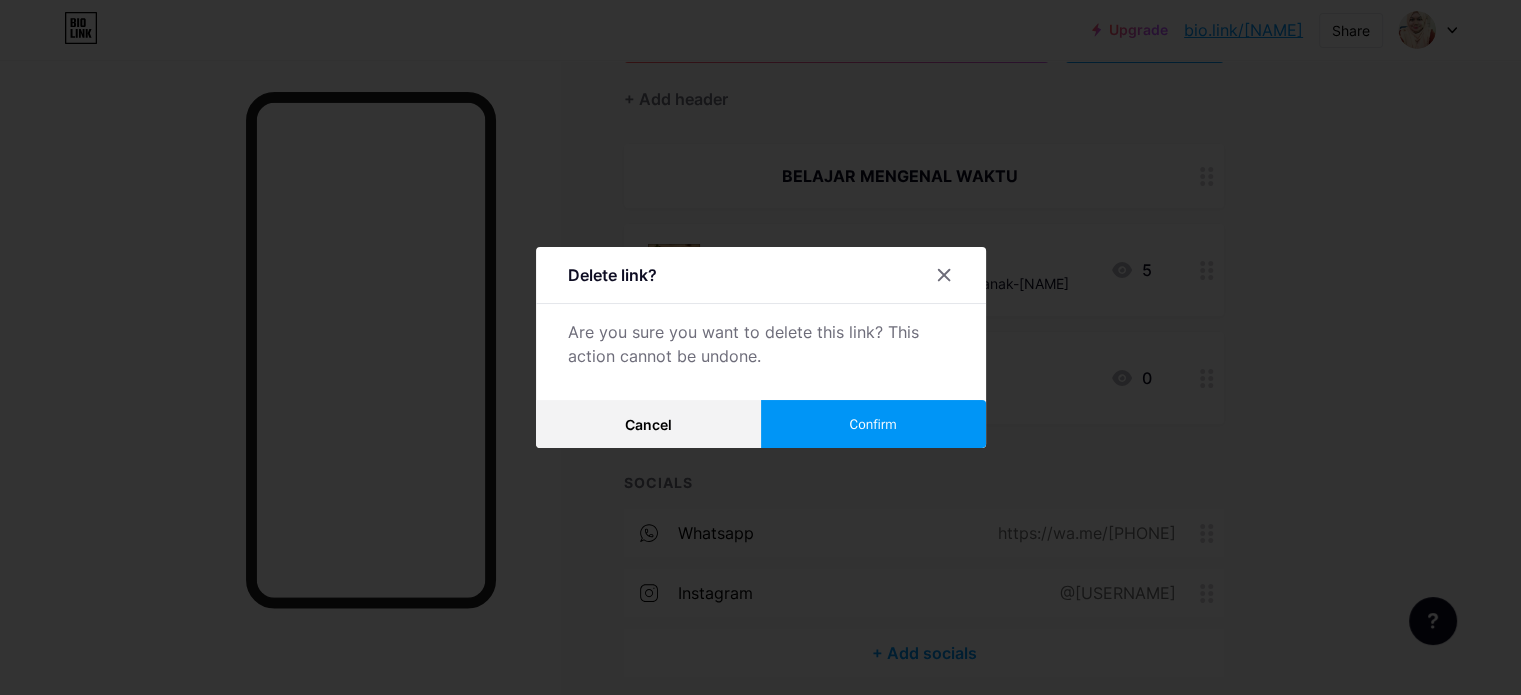 click on "Confirm" at bounding box center (873, 424) 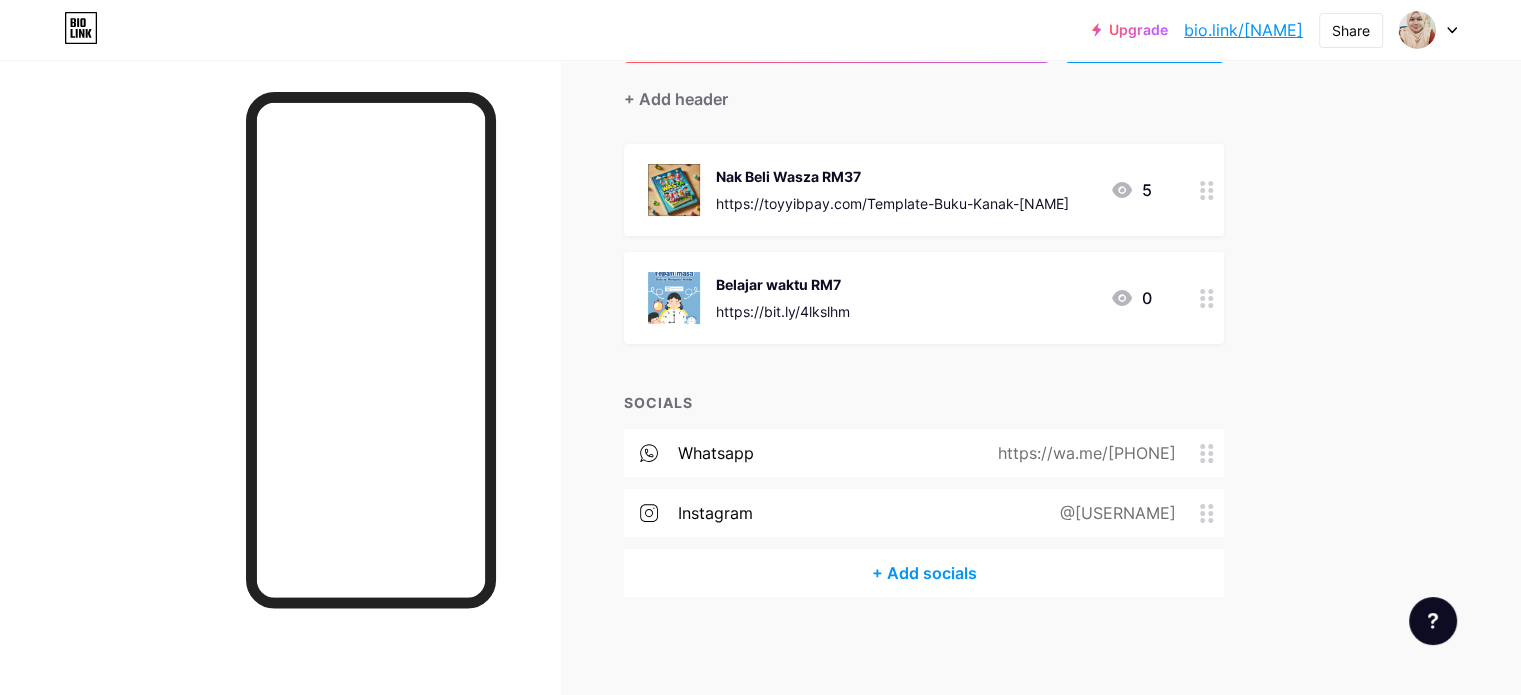 click at bounding box center (674, 298) 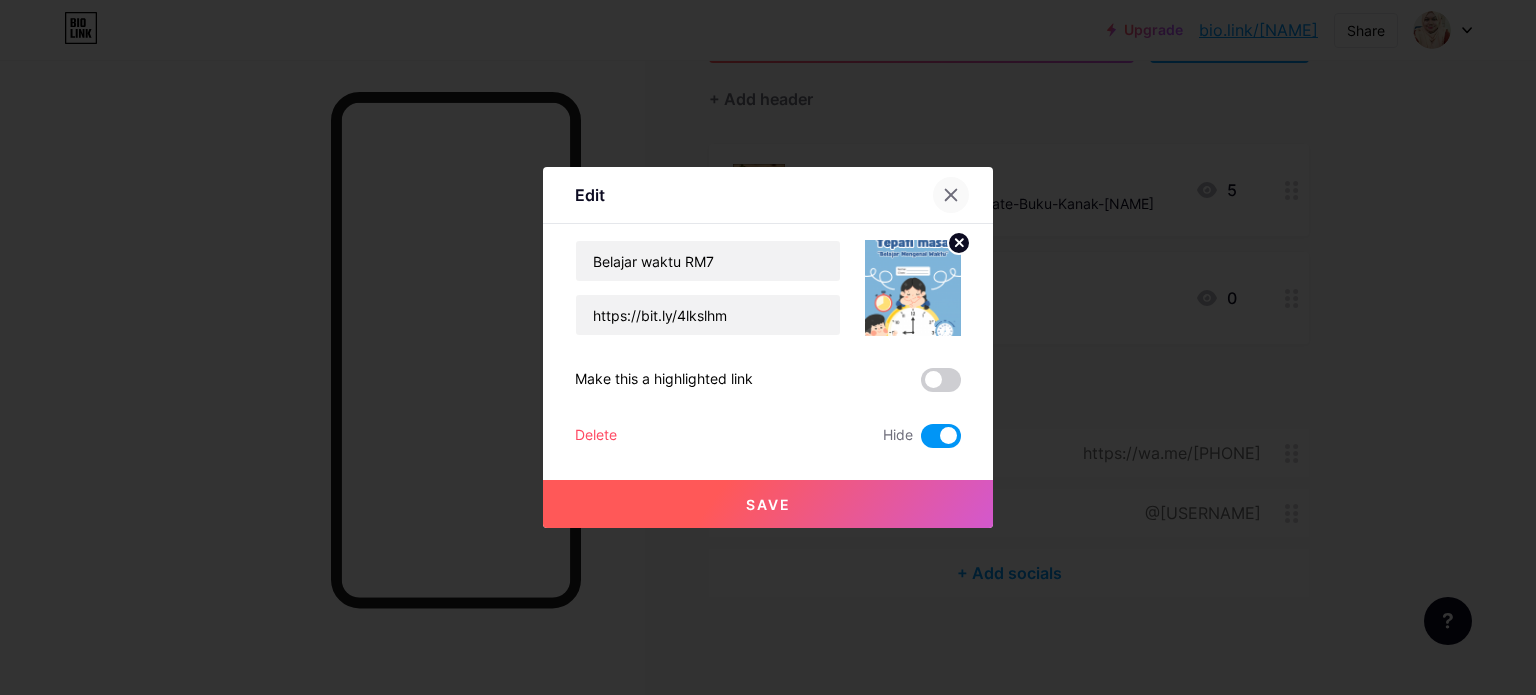 click 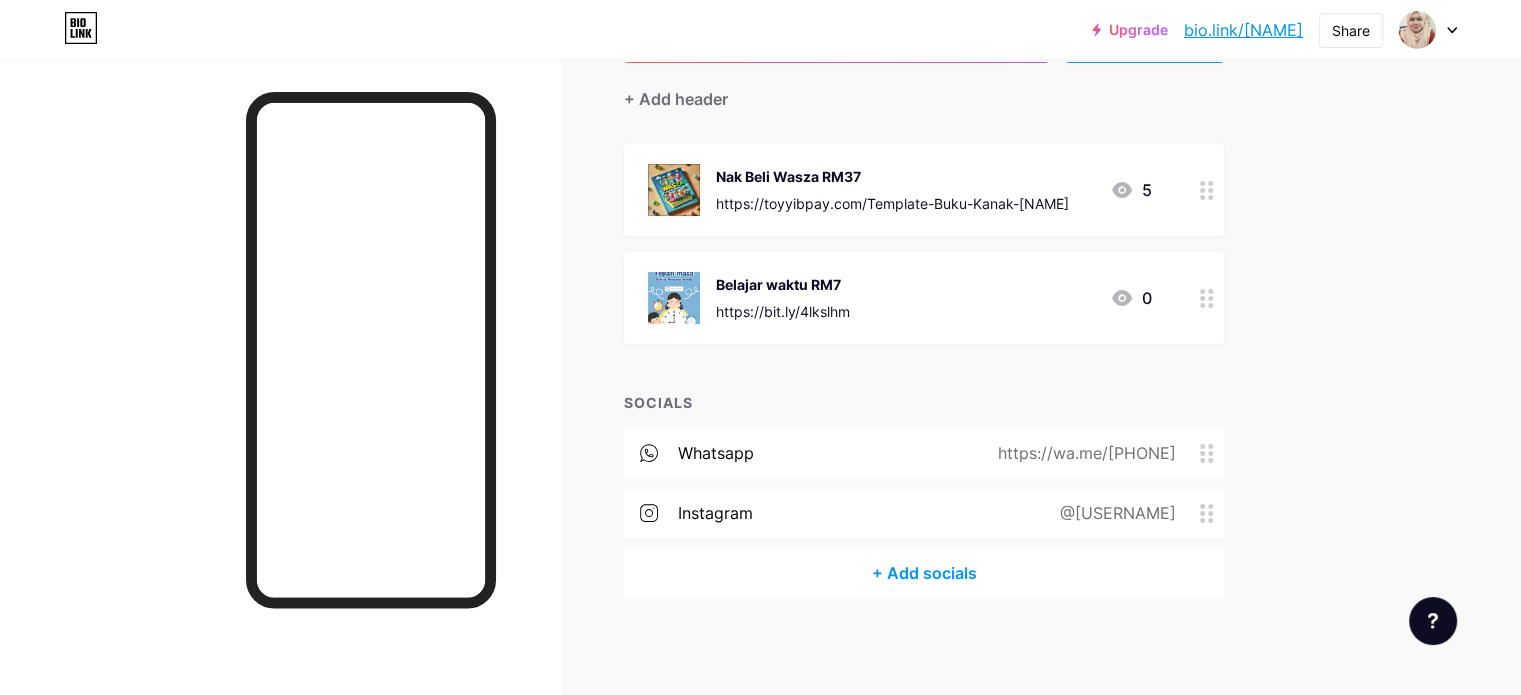 click on "Belajar waktu RM7" at bounding box center (783, 284) 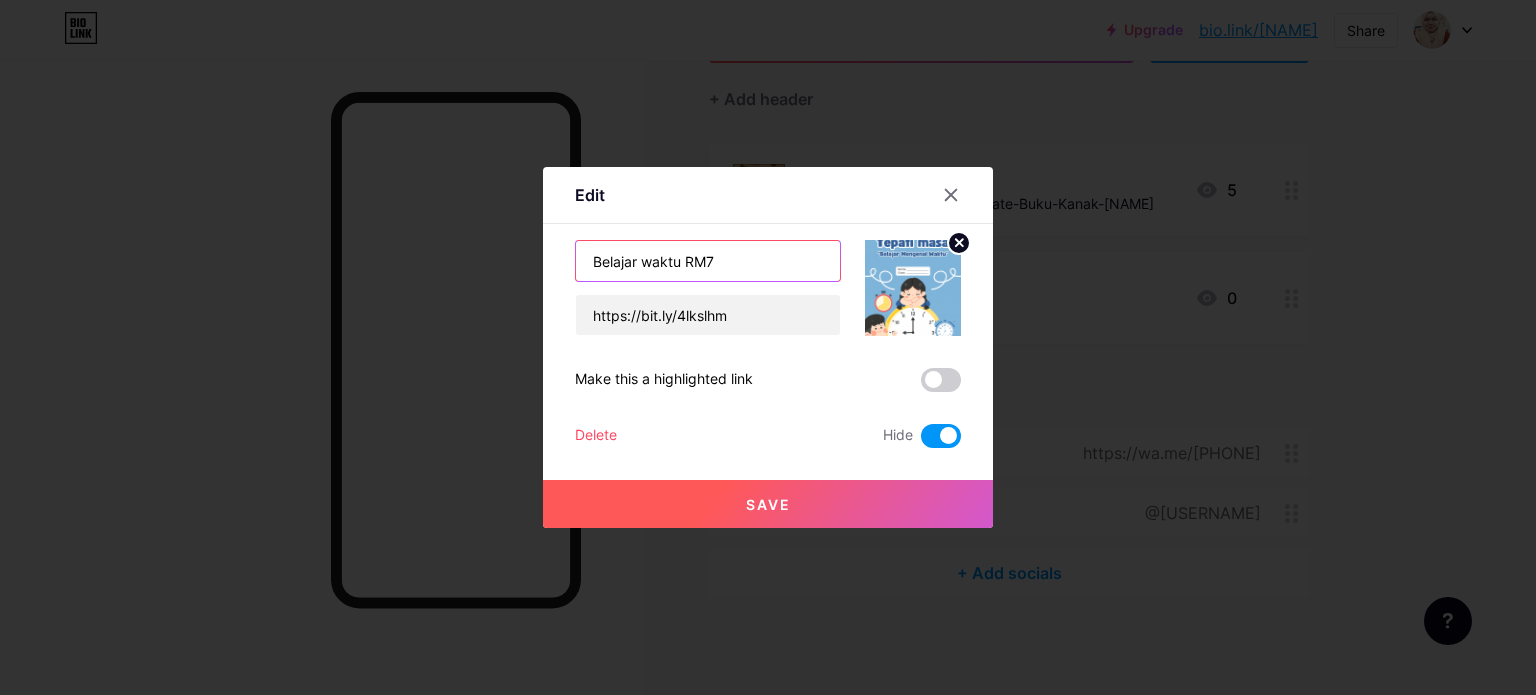 click on "Belajar waktu RM7" at bounding box center [708, 261] 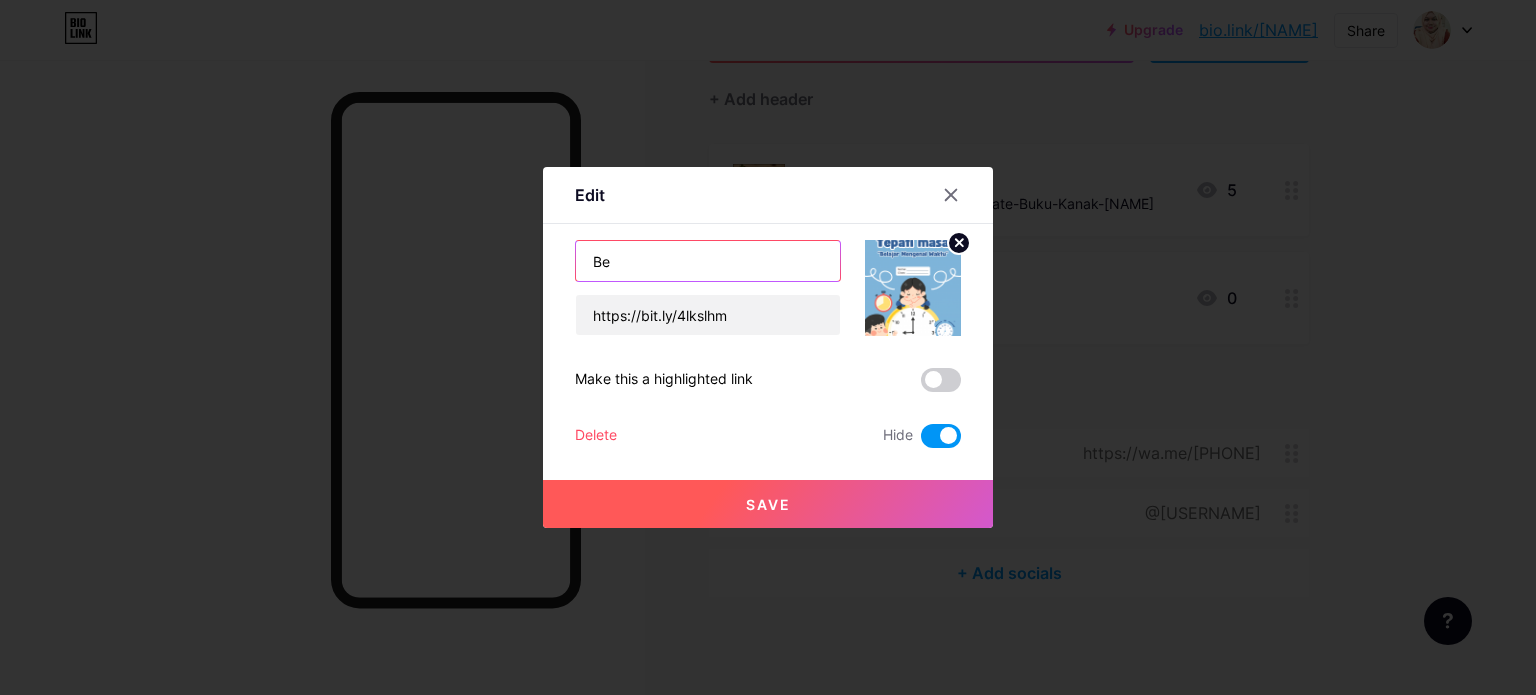 type on "B" 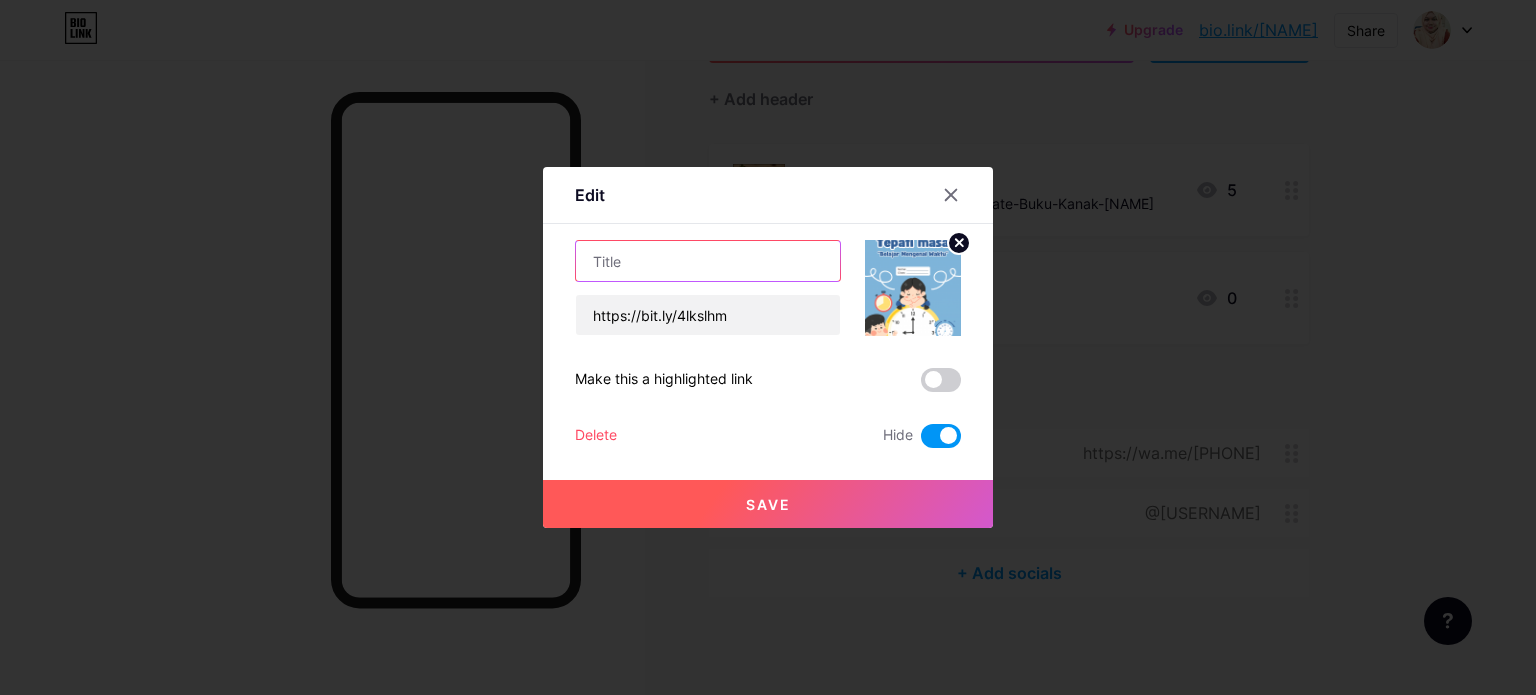 type on "m" 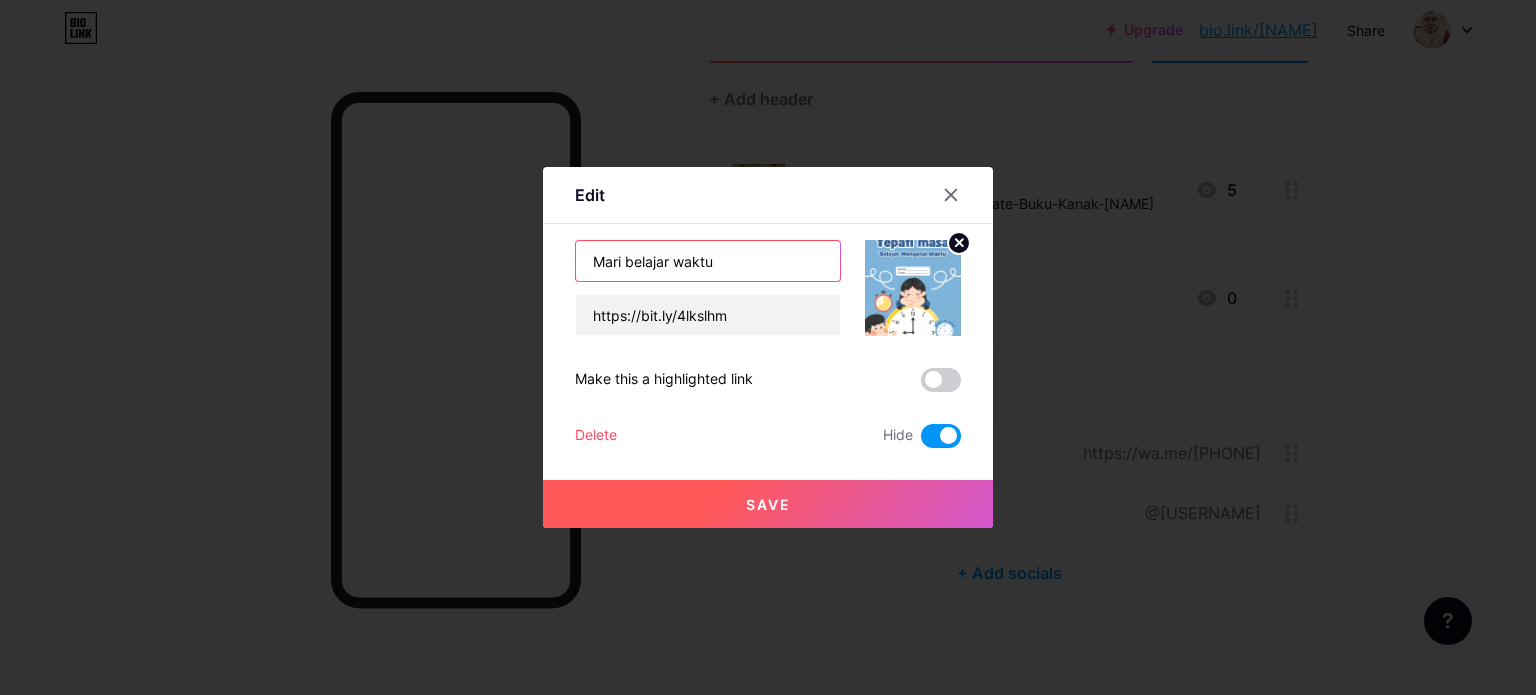 type on "Mari belajar waktu" 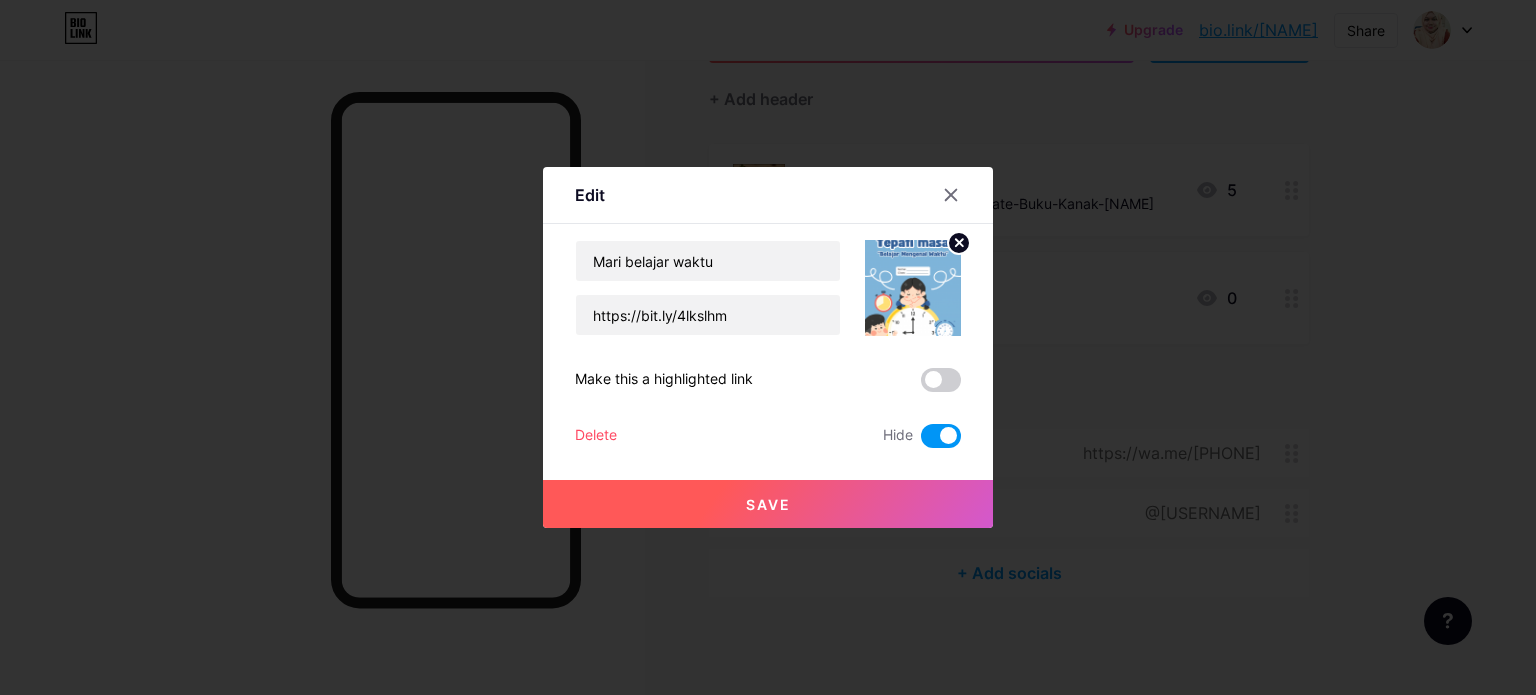 click on "Edit" at bounding box center (768, 200) 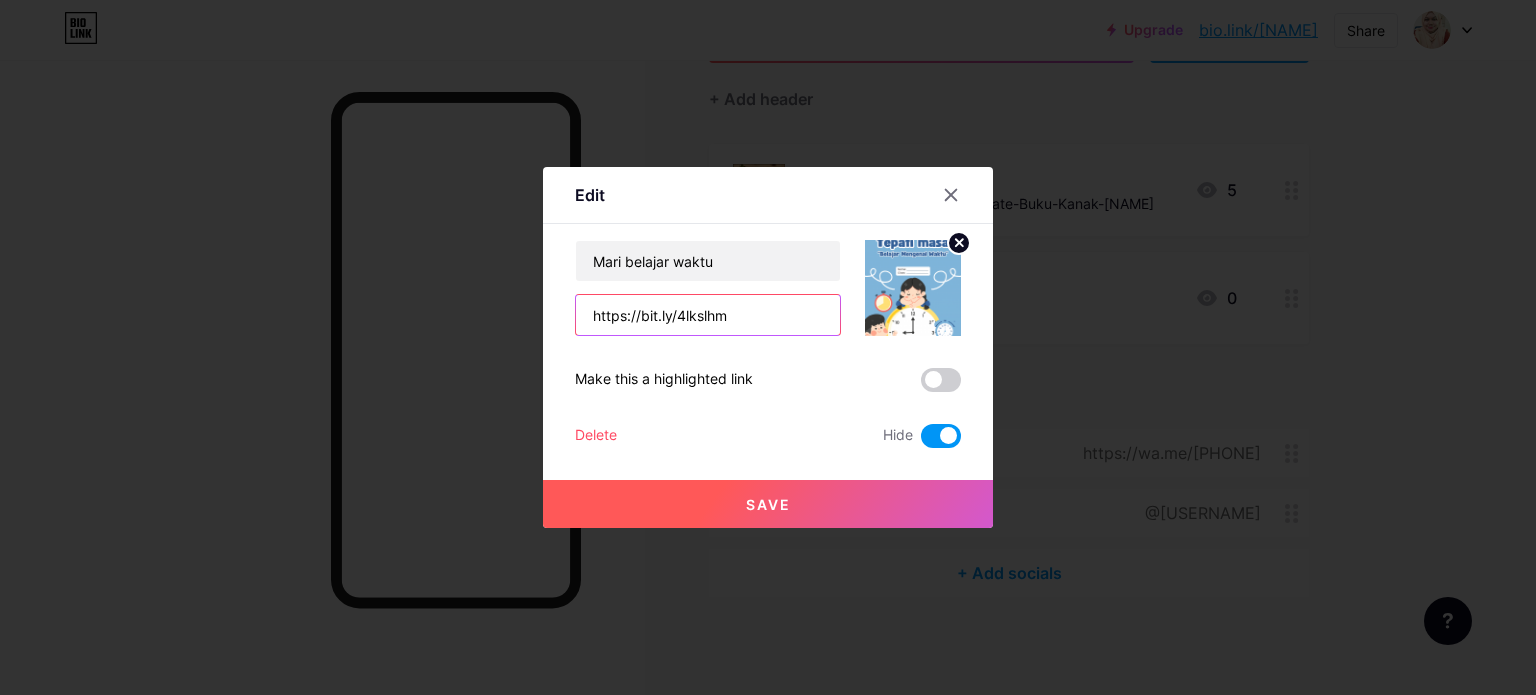 click on "https://bit.ly/4lkslhm" at bounding box center (708, 315) 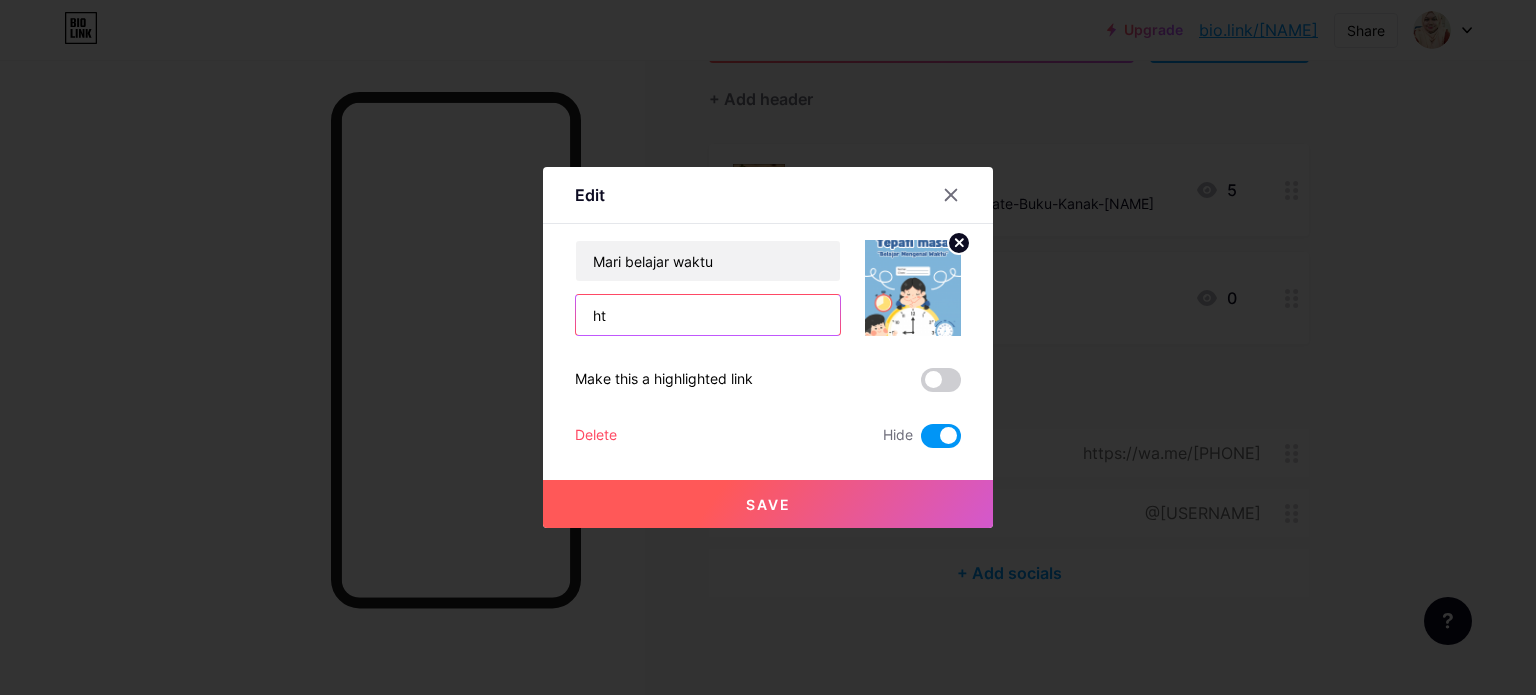 type on "h" 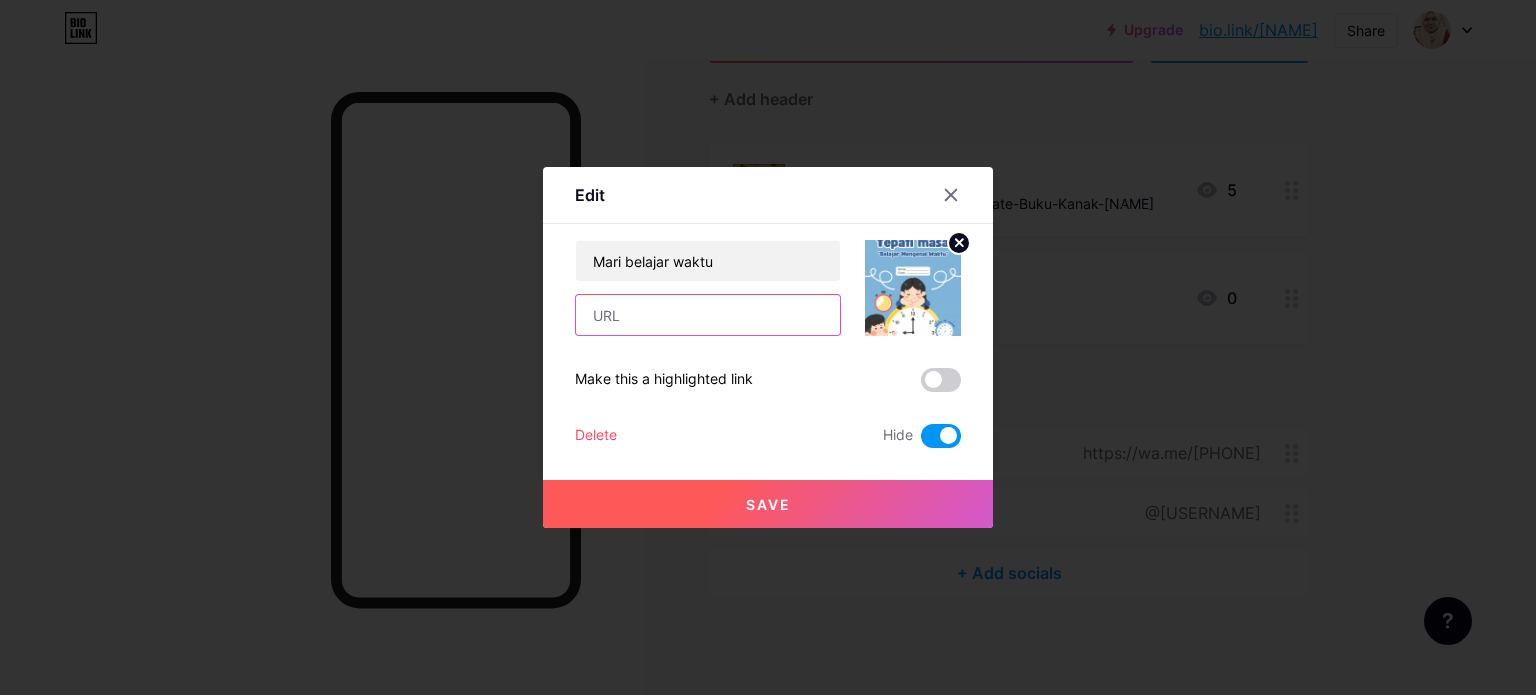 click at bounding box center (708, 315) 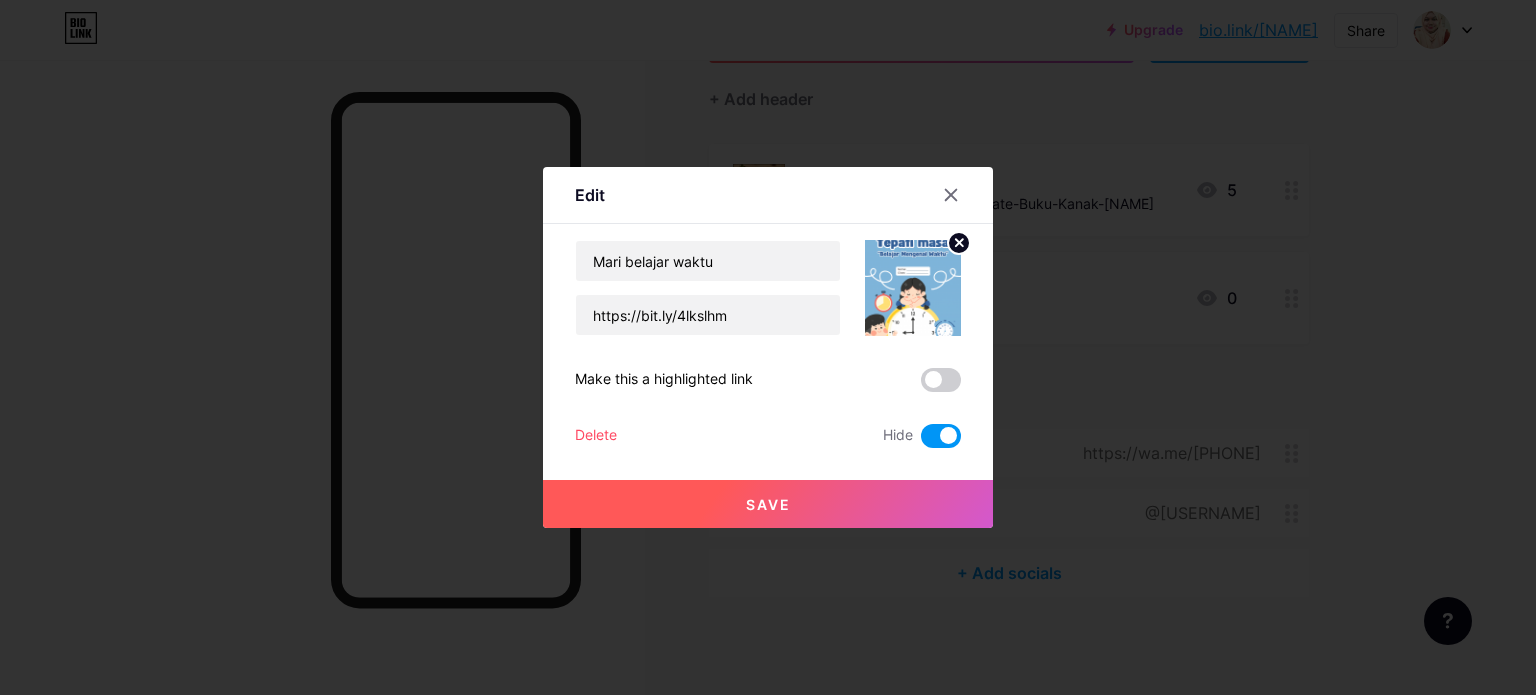 click at bounding box center (768, 347) 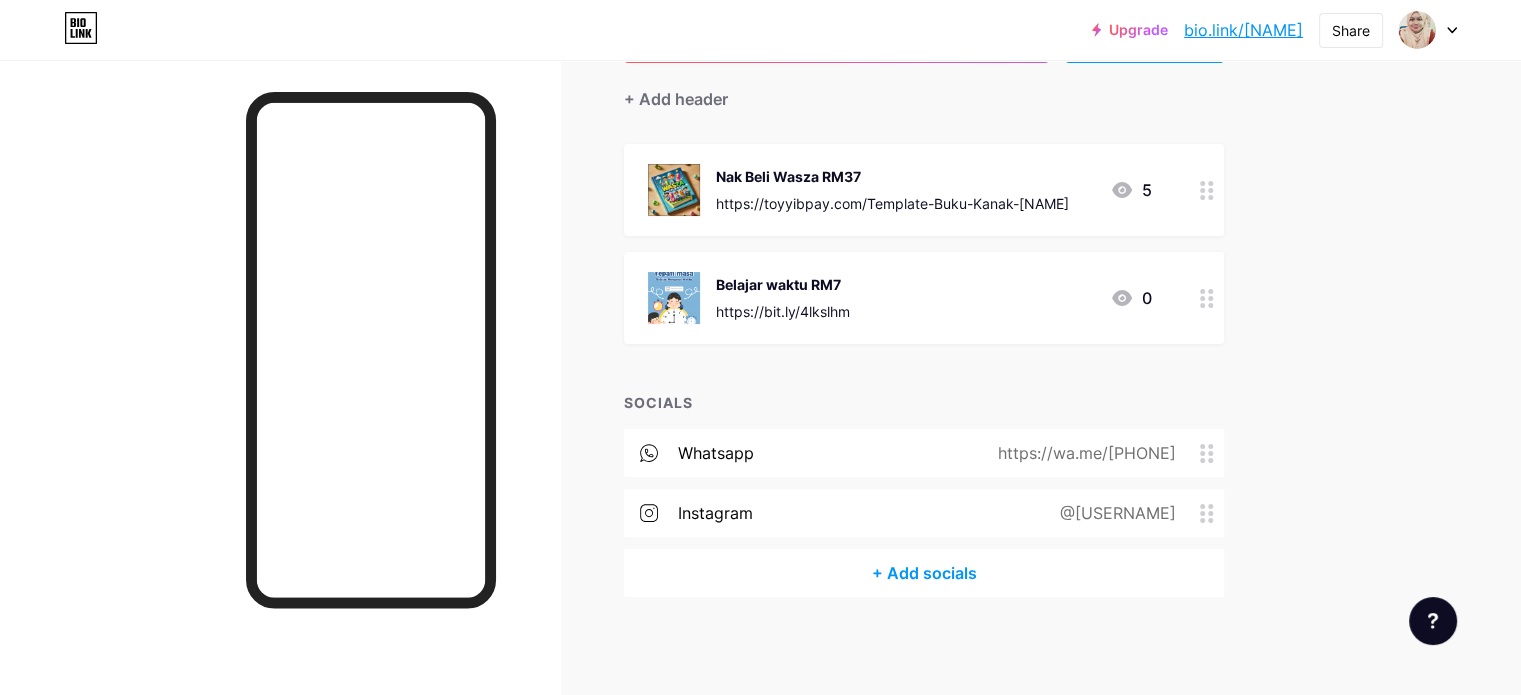 drag, startPoint x: 789, startPoint y: 396, endPoint x: 1430, endPoint y: 142, distance: 689.4904 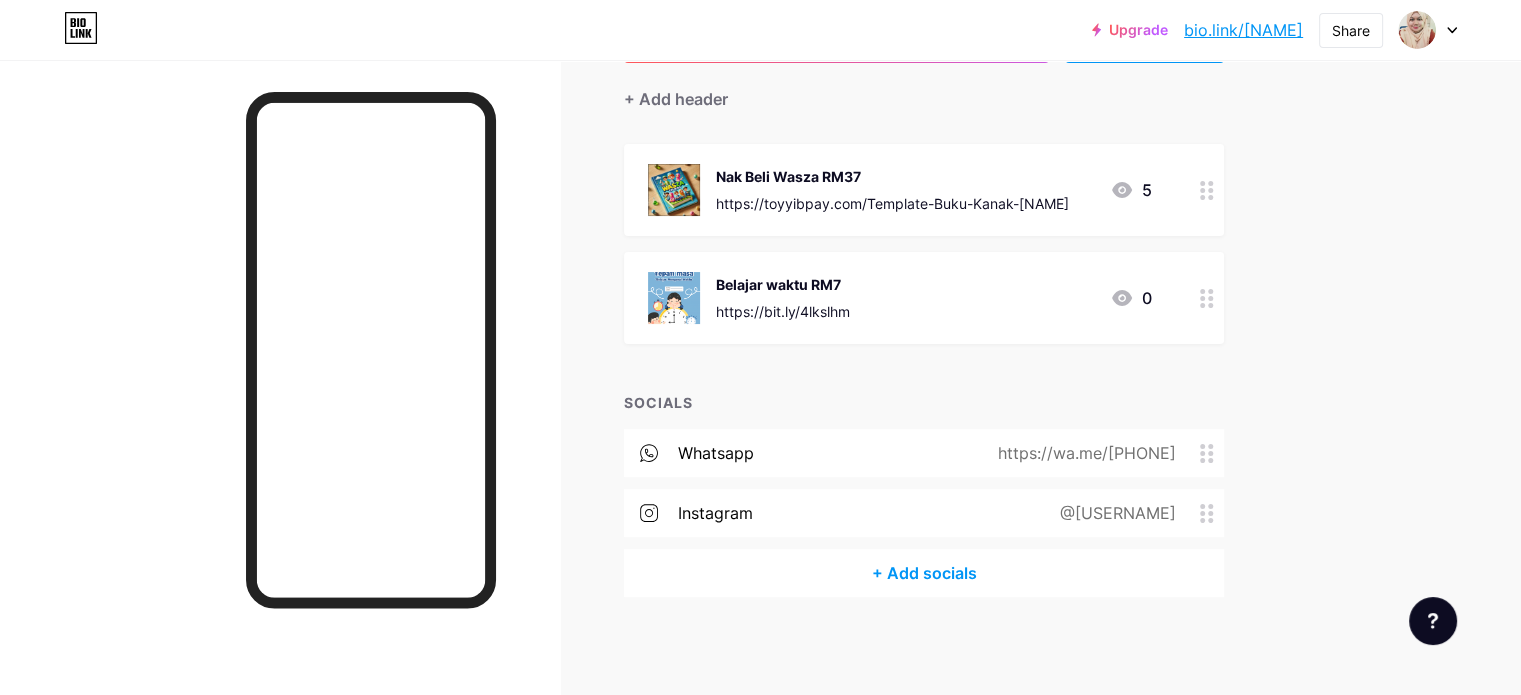 click at bounding box center (1428, 30) 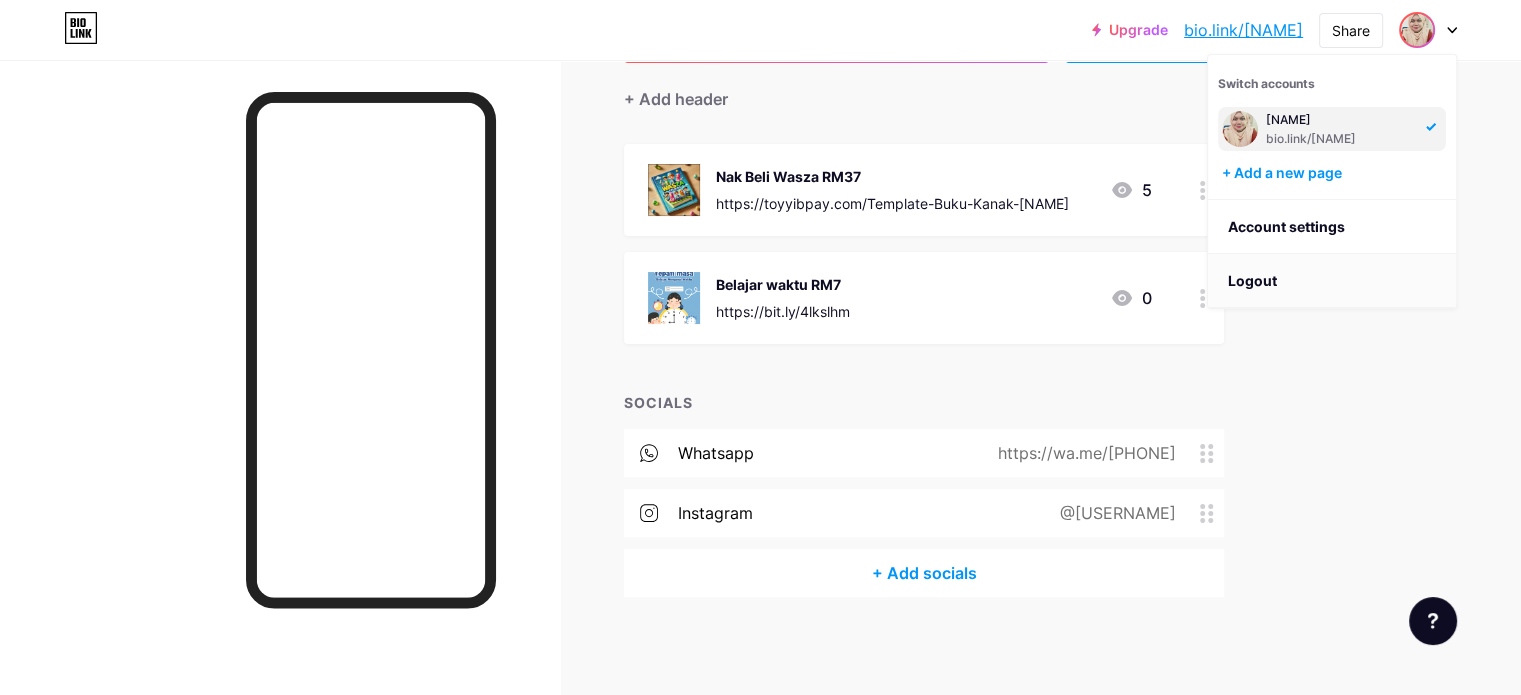 click on "Logout" at bounding box center (1332, 281) 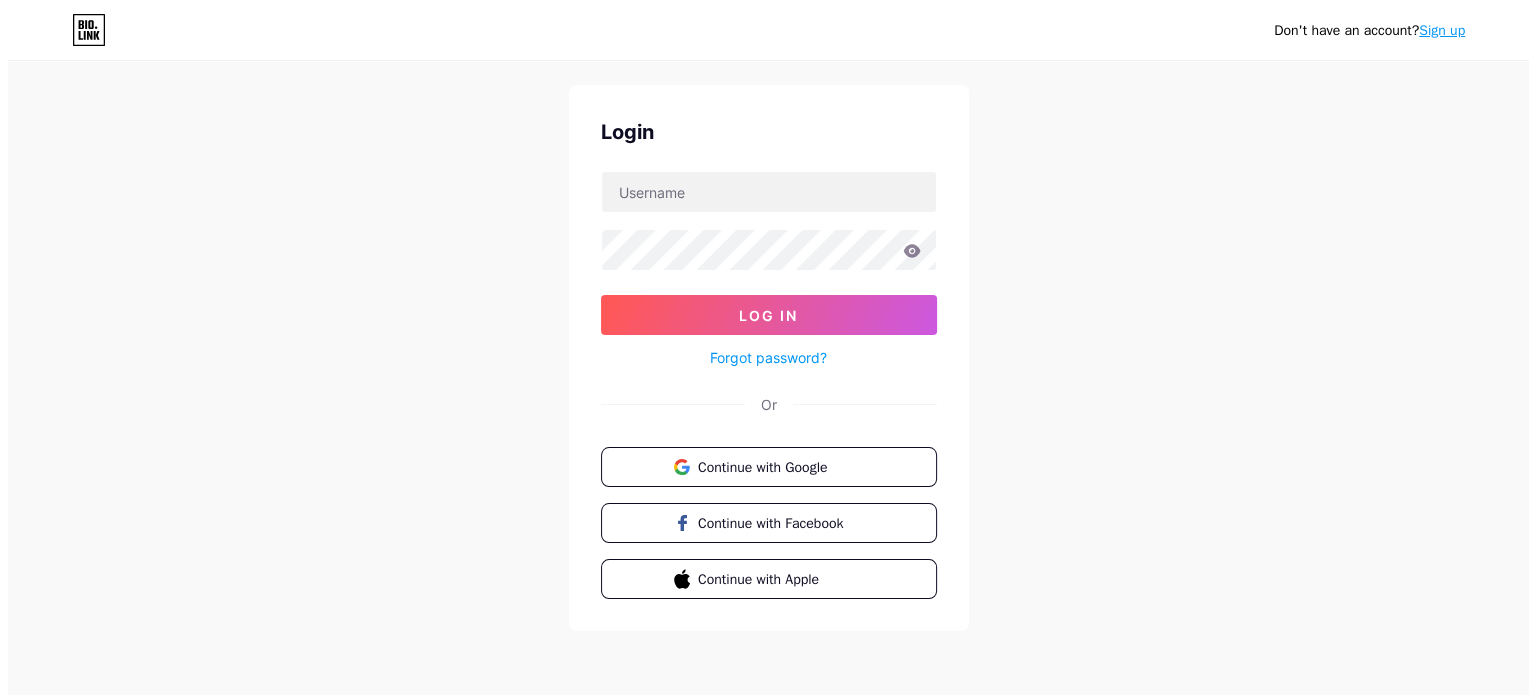 scroll, scrollTop: 0, scrollLeft: 0, axis: both 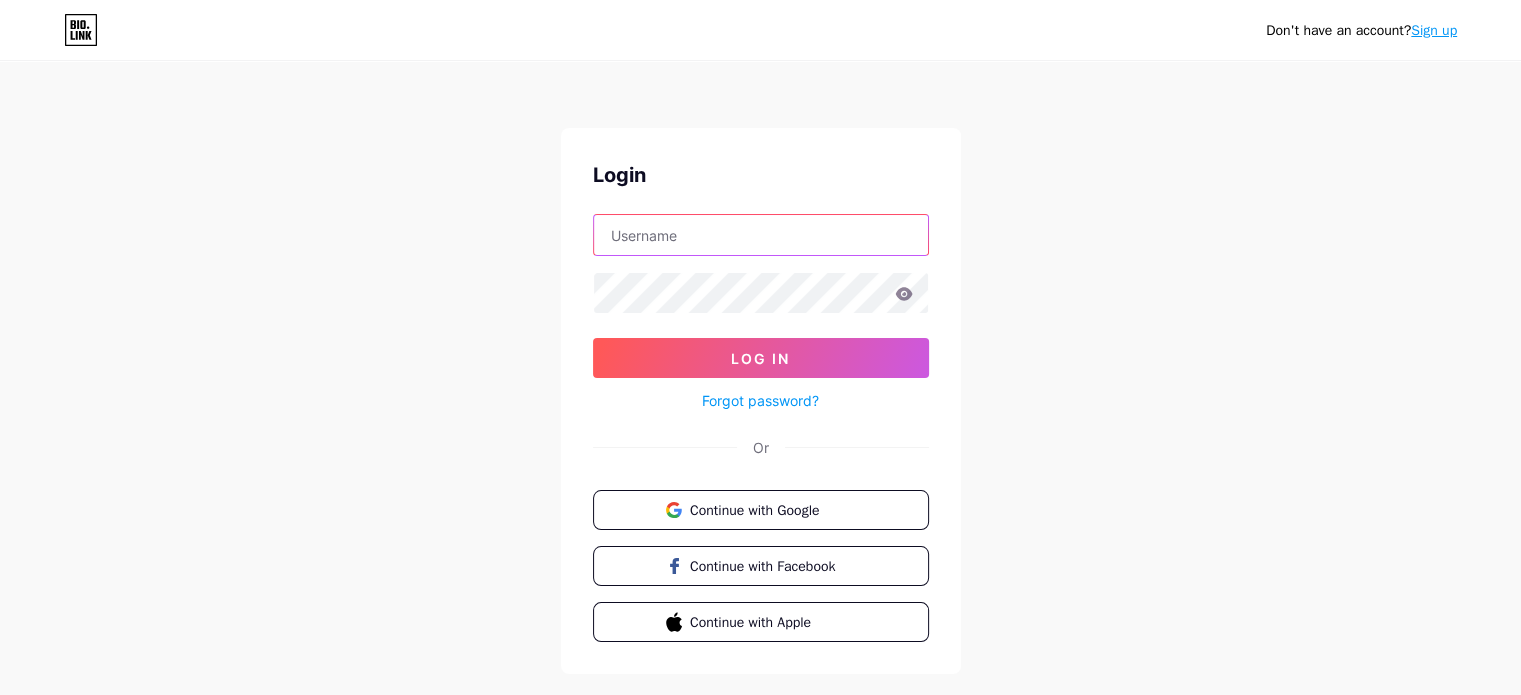 click at bounding box center (761, 235) 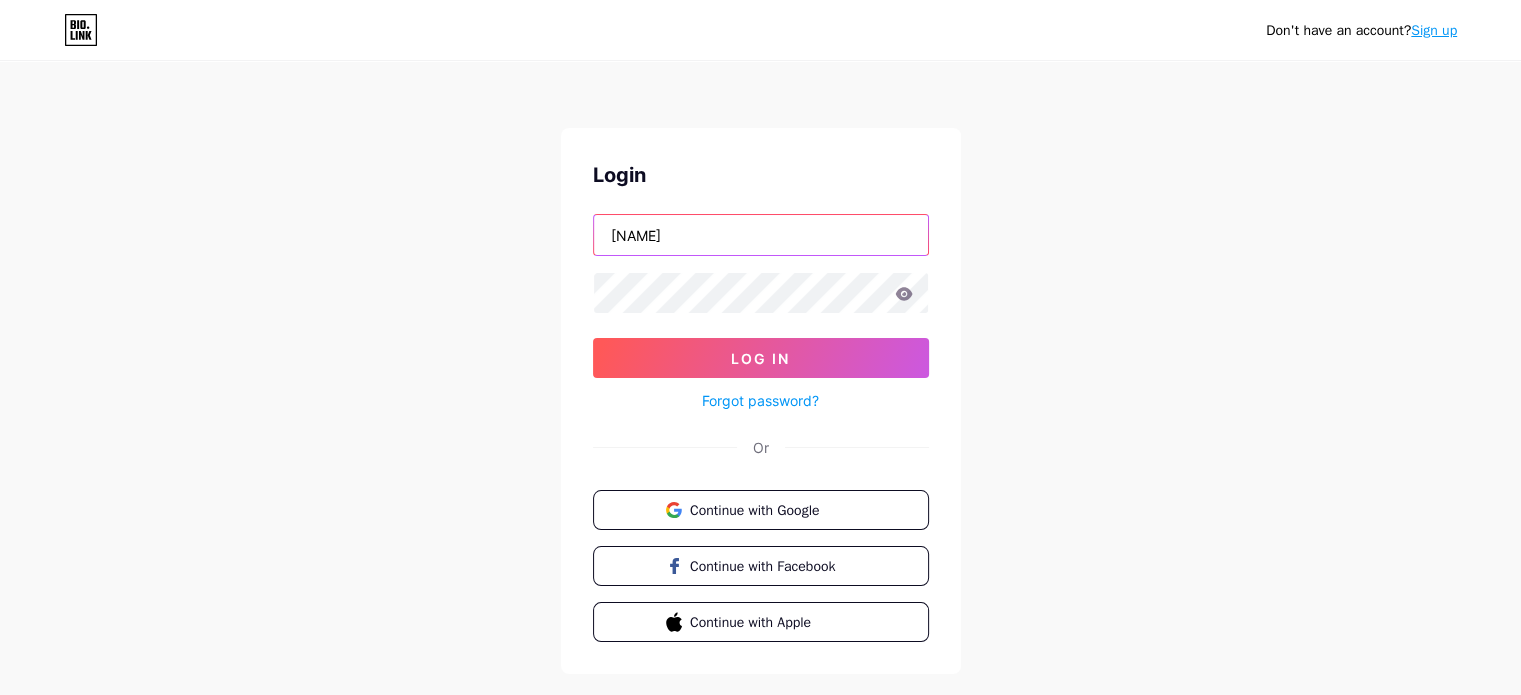 type on "[NAME]" 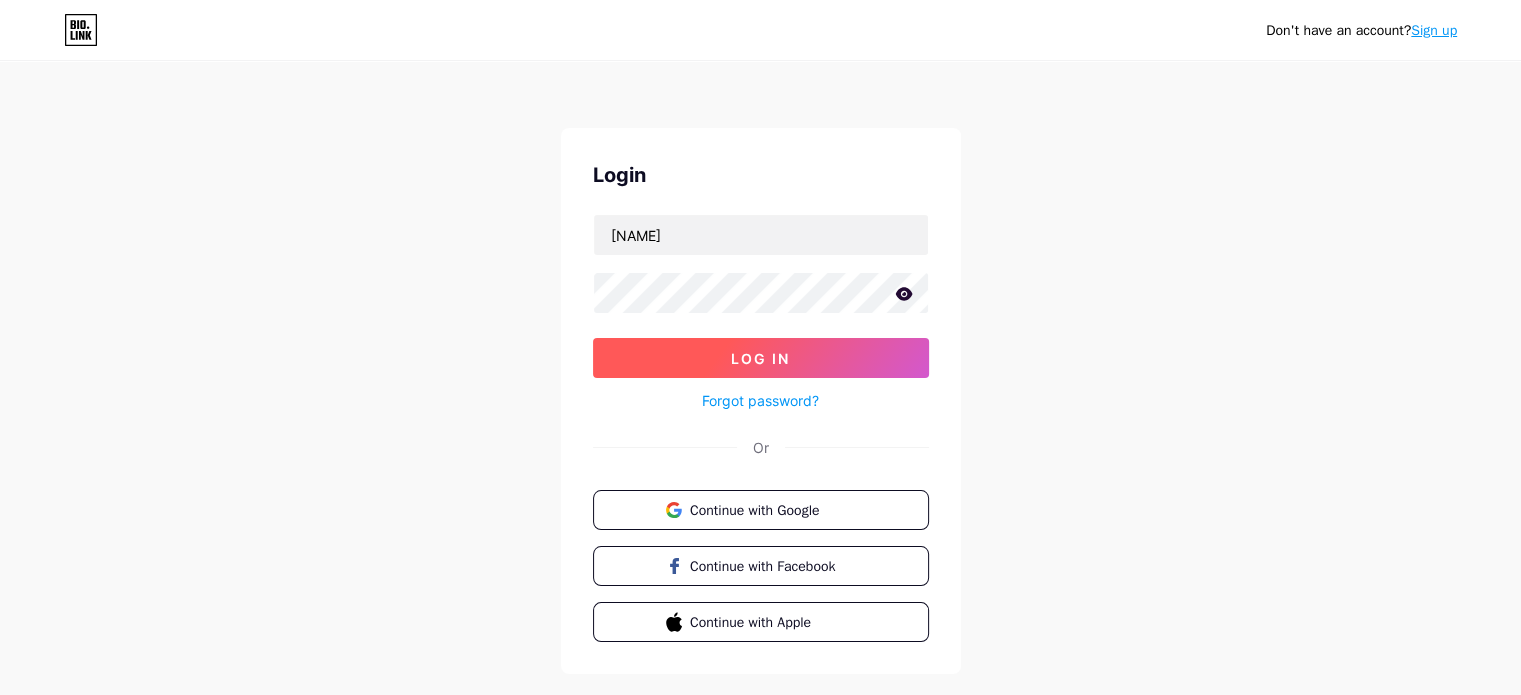 click on "Log In" at bounding box center (761, 358) 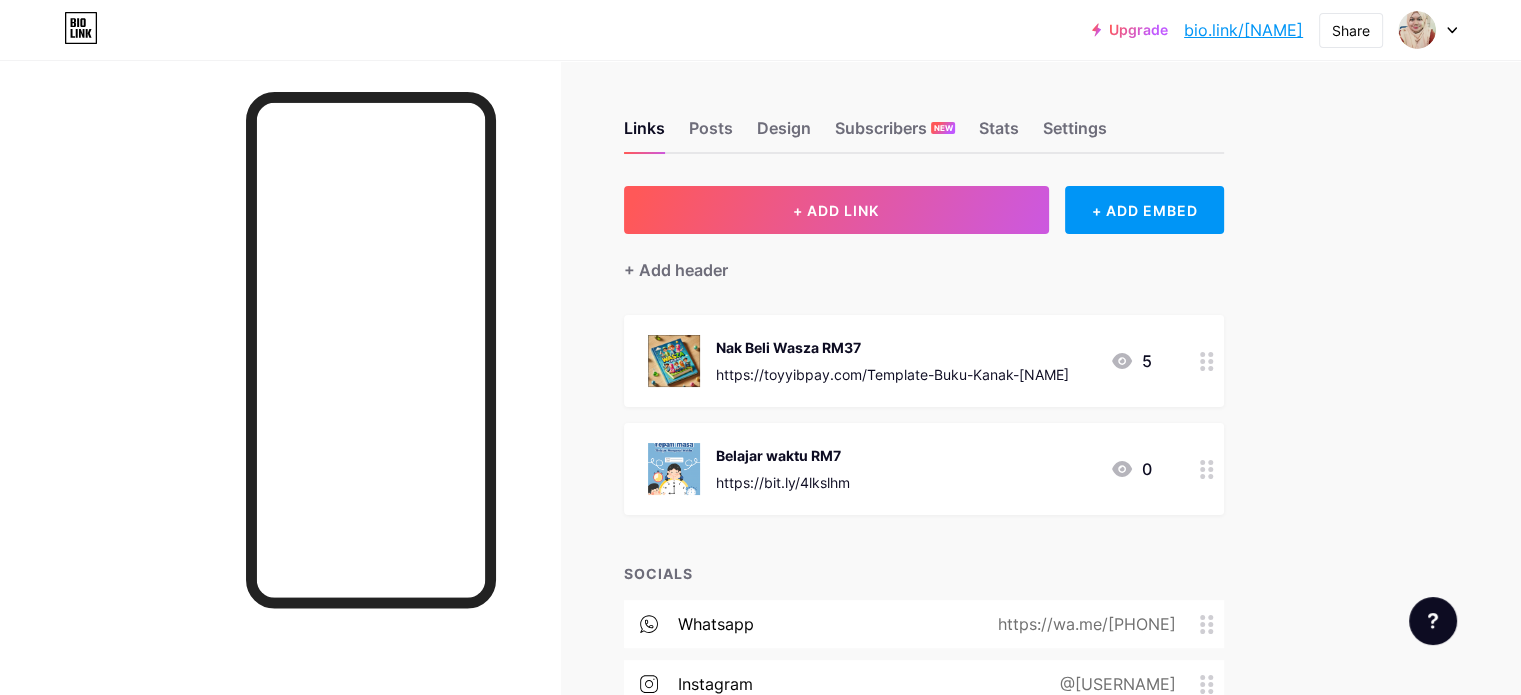 click on "Links
Posts
Design
Subscribers
NEW
Stats
Settings" at bounding box center (924, 119) 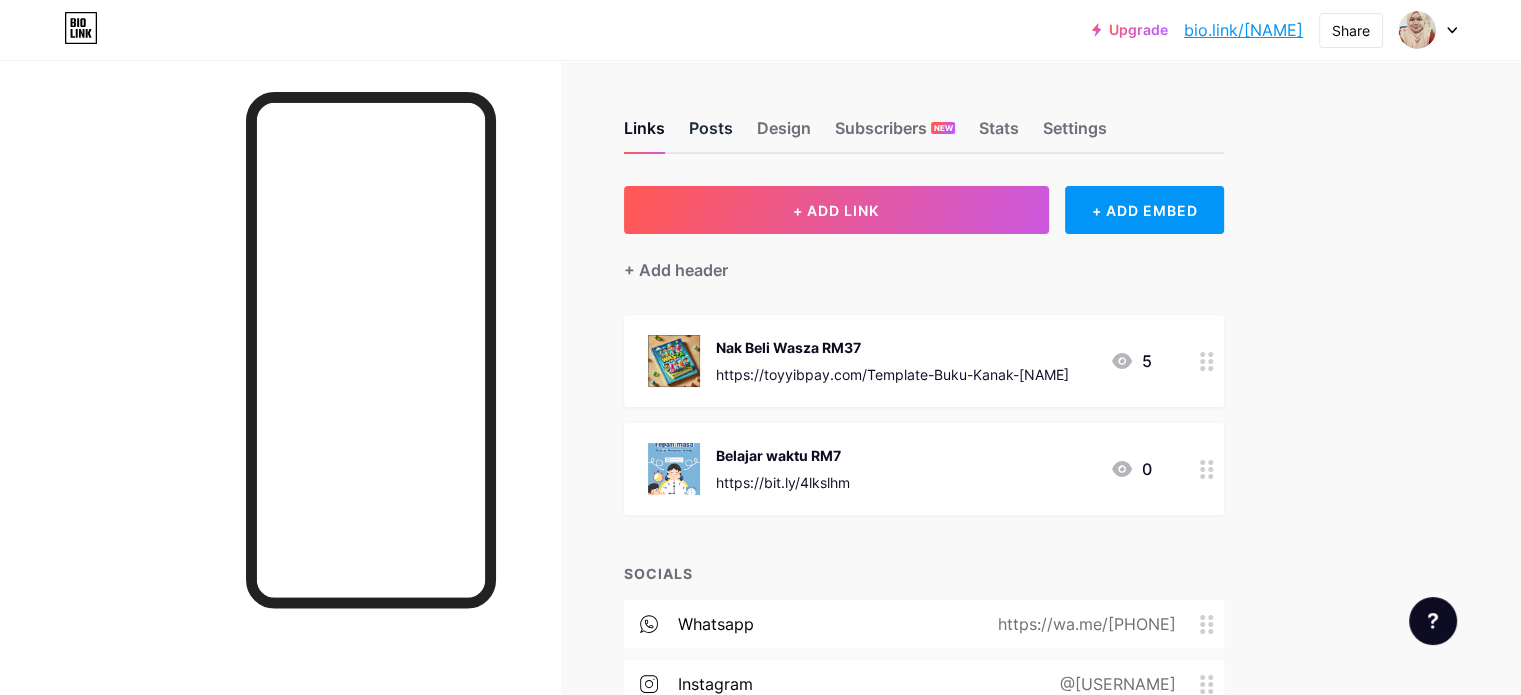 click on "Posts" at bounding box center [711, 134] 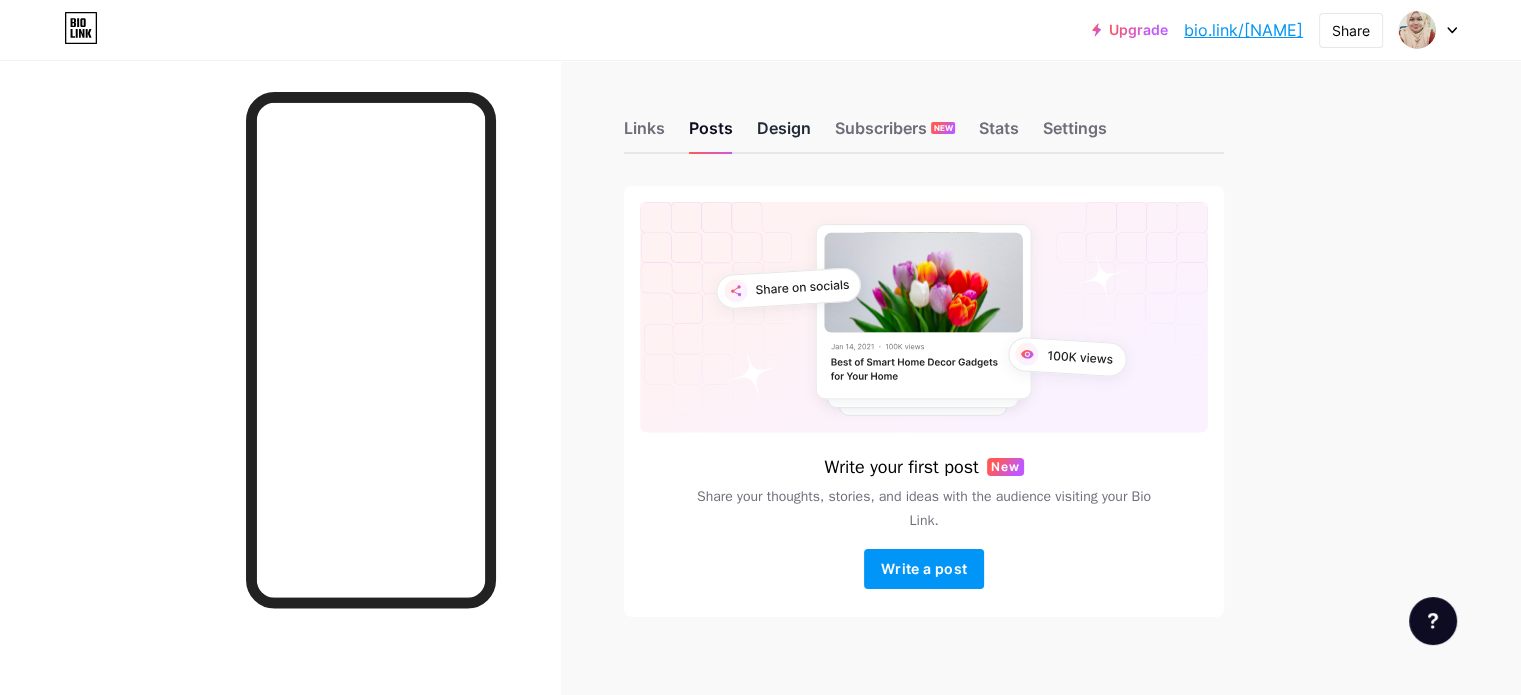 click on "Design" at bounding box center [784, 134] 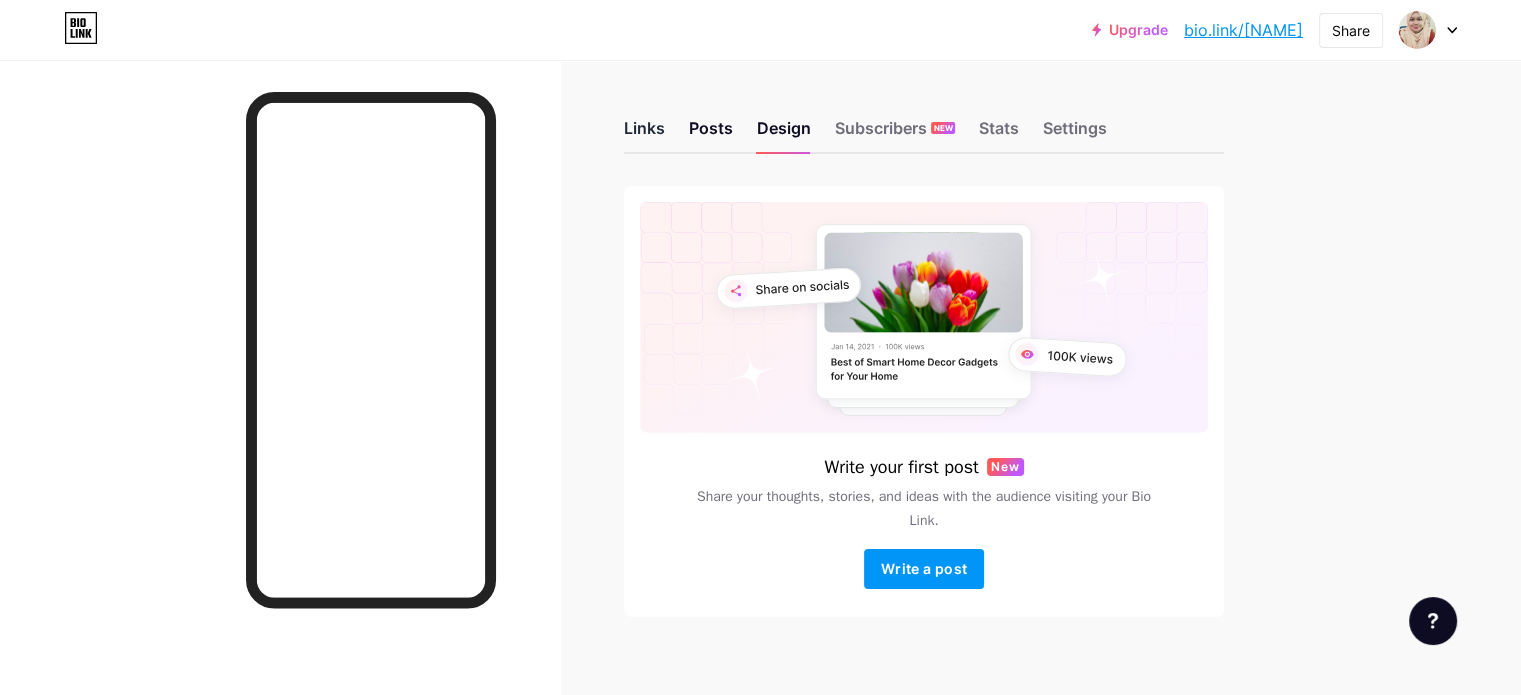 click on "Links" at bounding box center [644, 134] 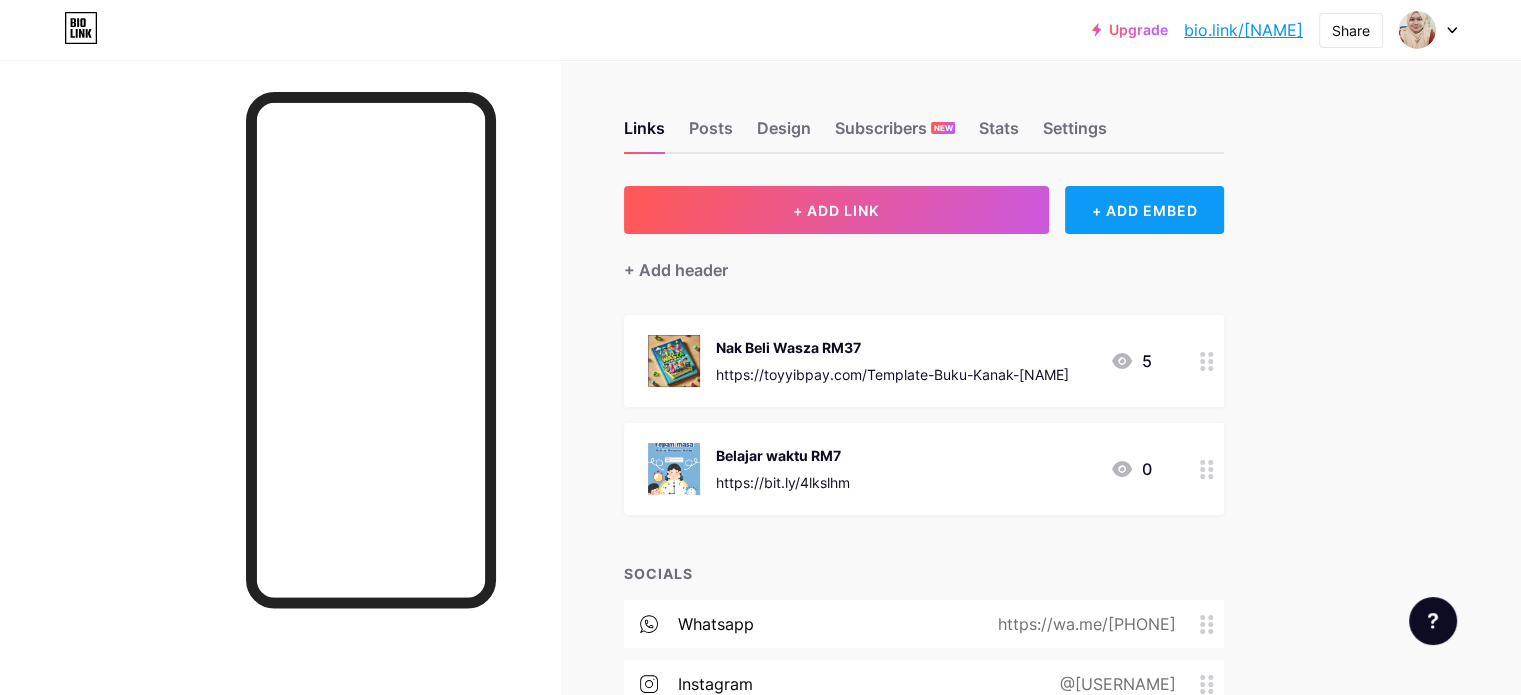 click on "+ ADD EMBED" at bounding box center [1144, 210] 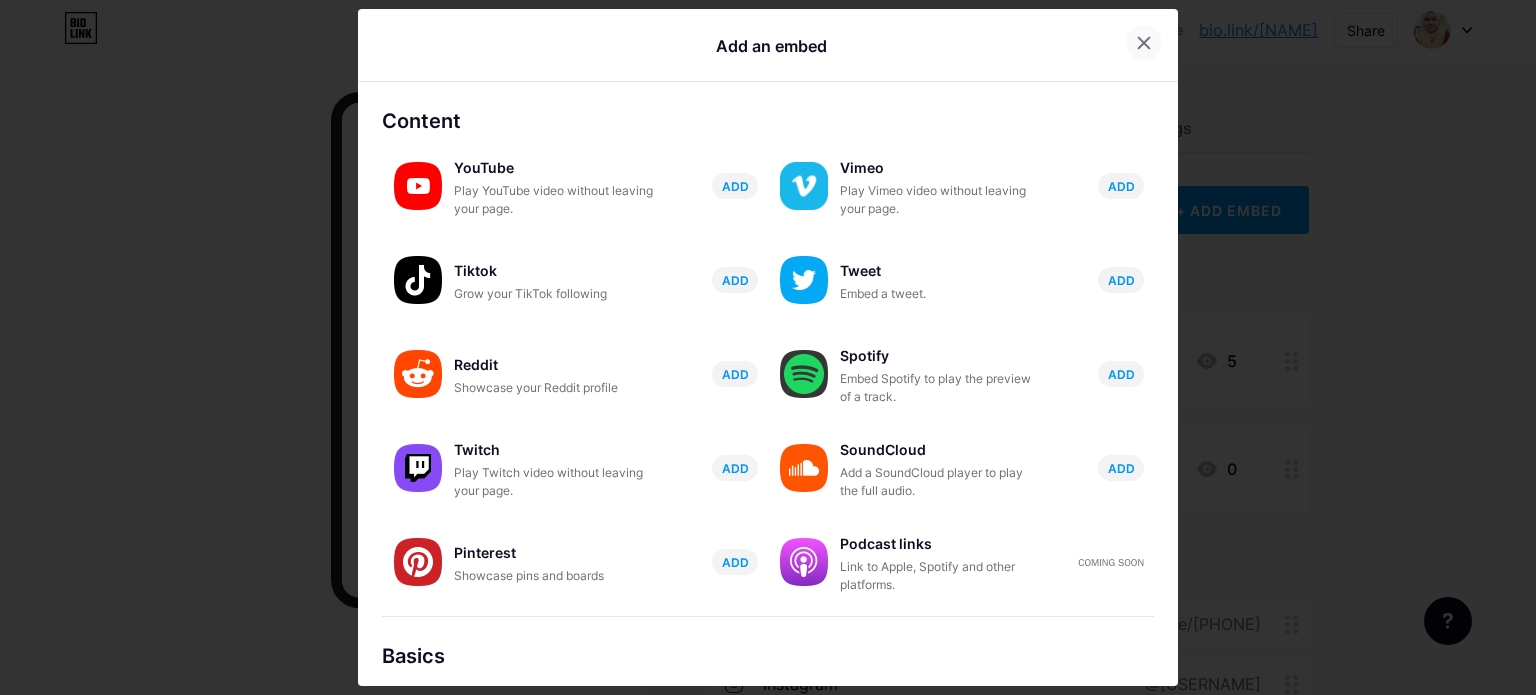 click 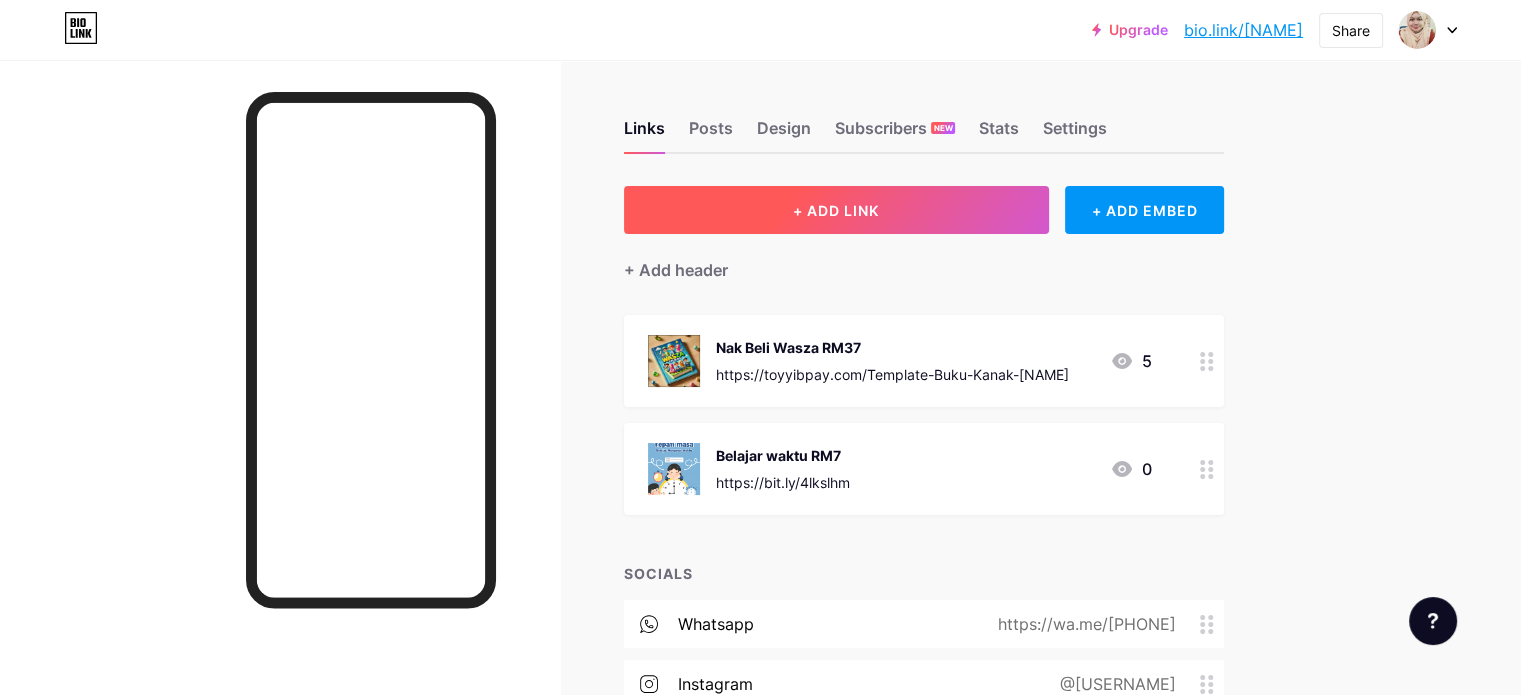 click on "+ ADD LINK" at bounding box center [836, 210] 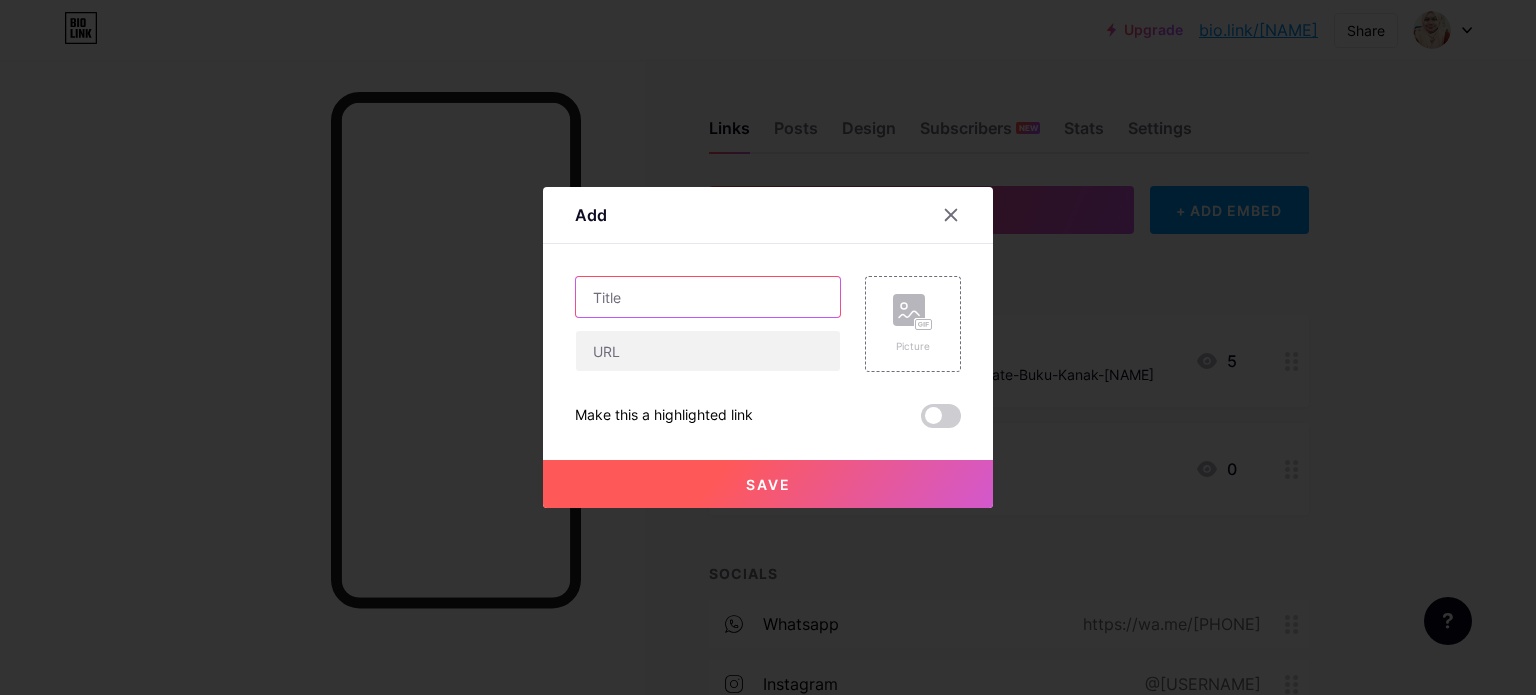 click at bounding box center (708, 297) 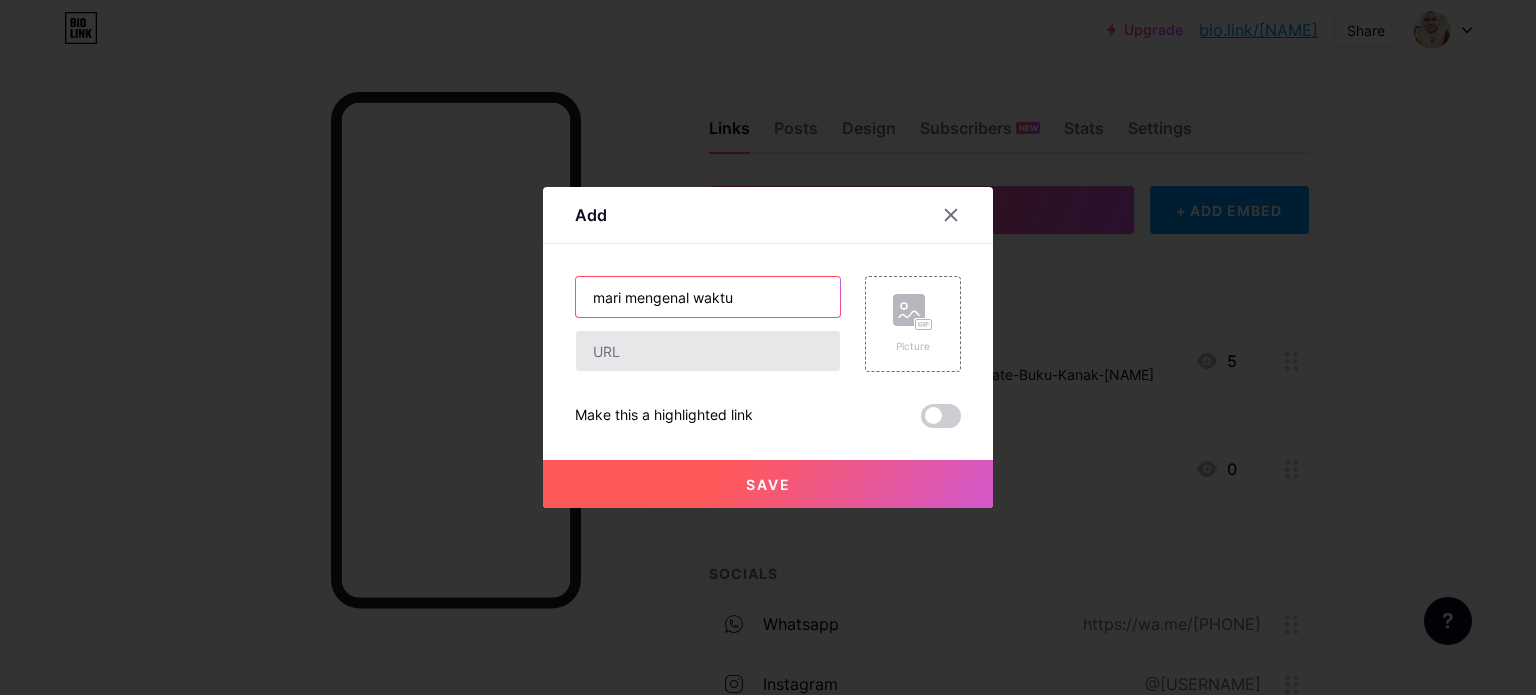 type on "mari mengenal waktu" 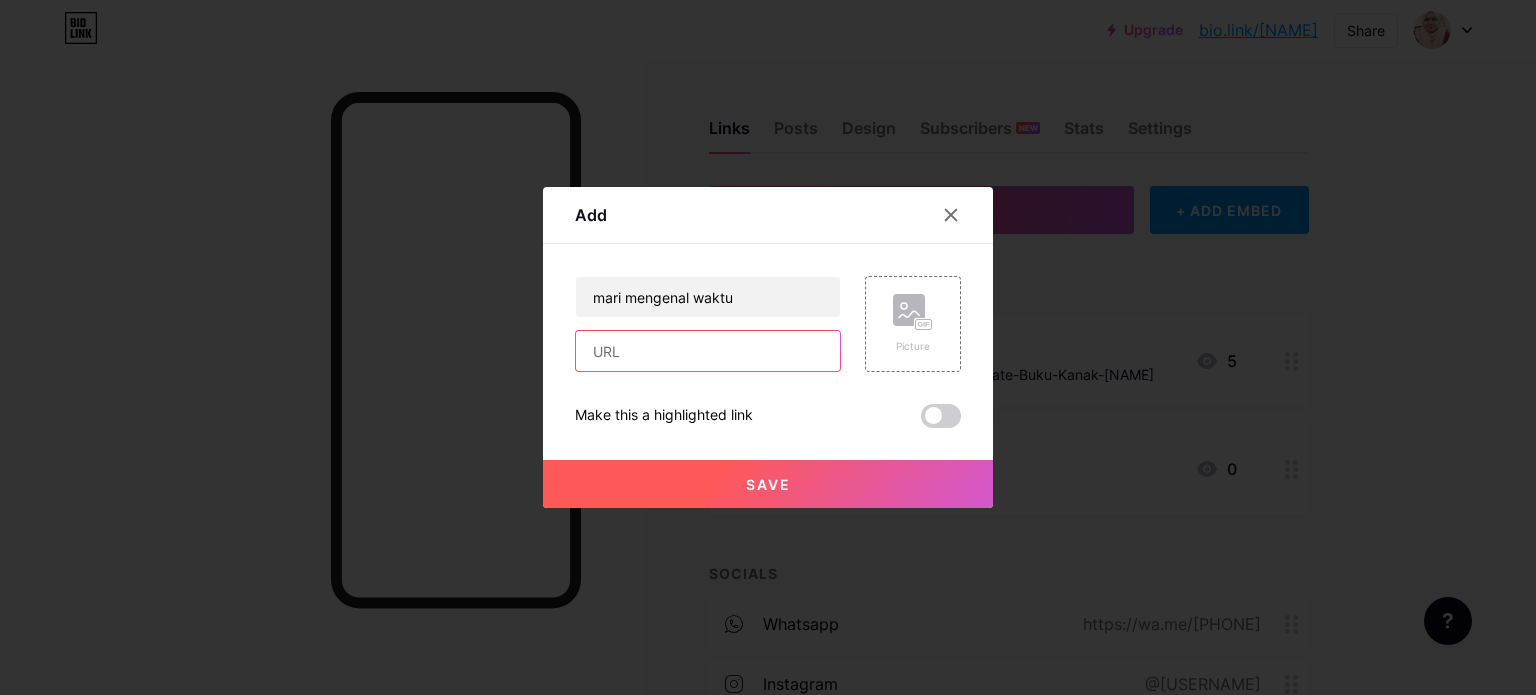 click at bounding box center [708, 351] 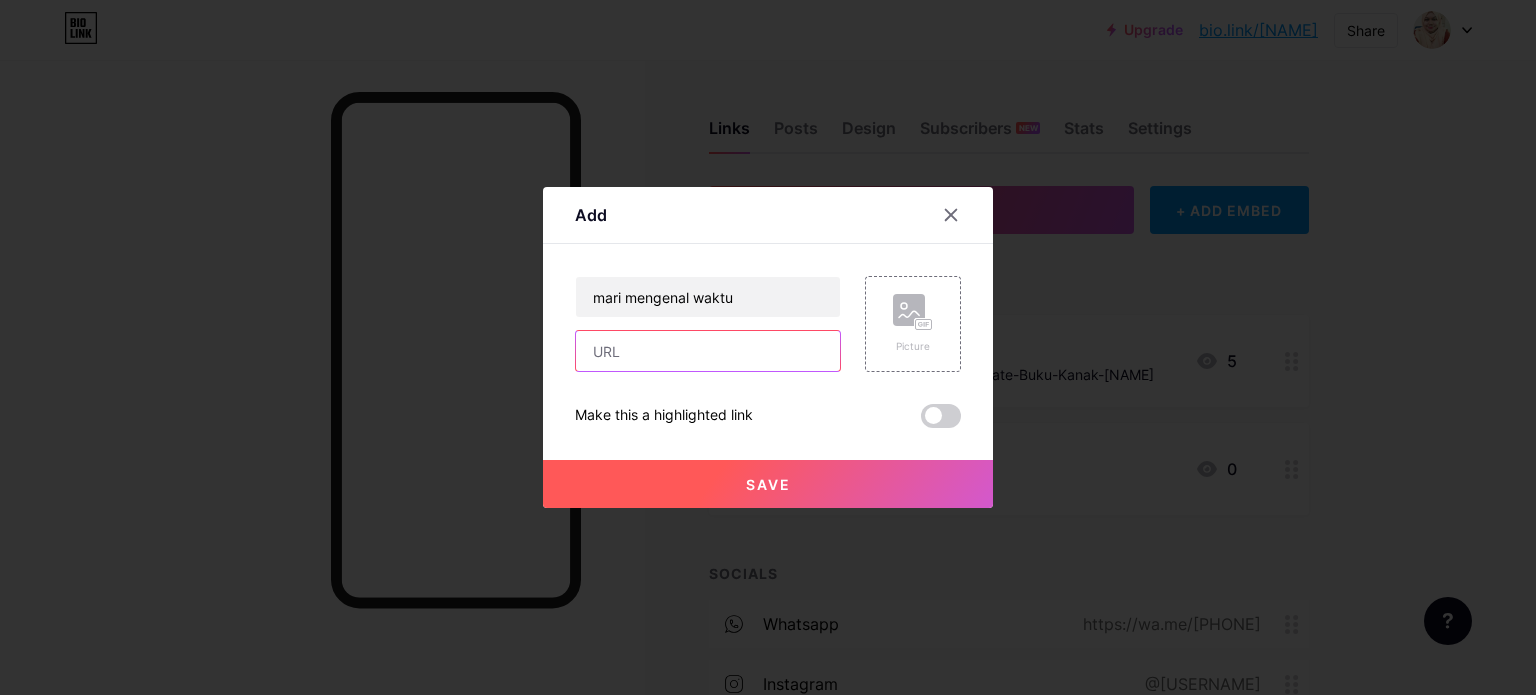 type on "https://bit.ly/4lkslhm" 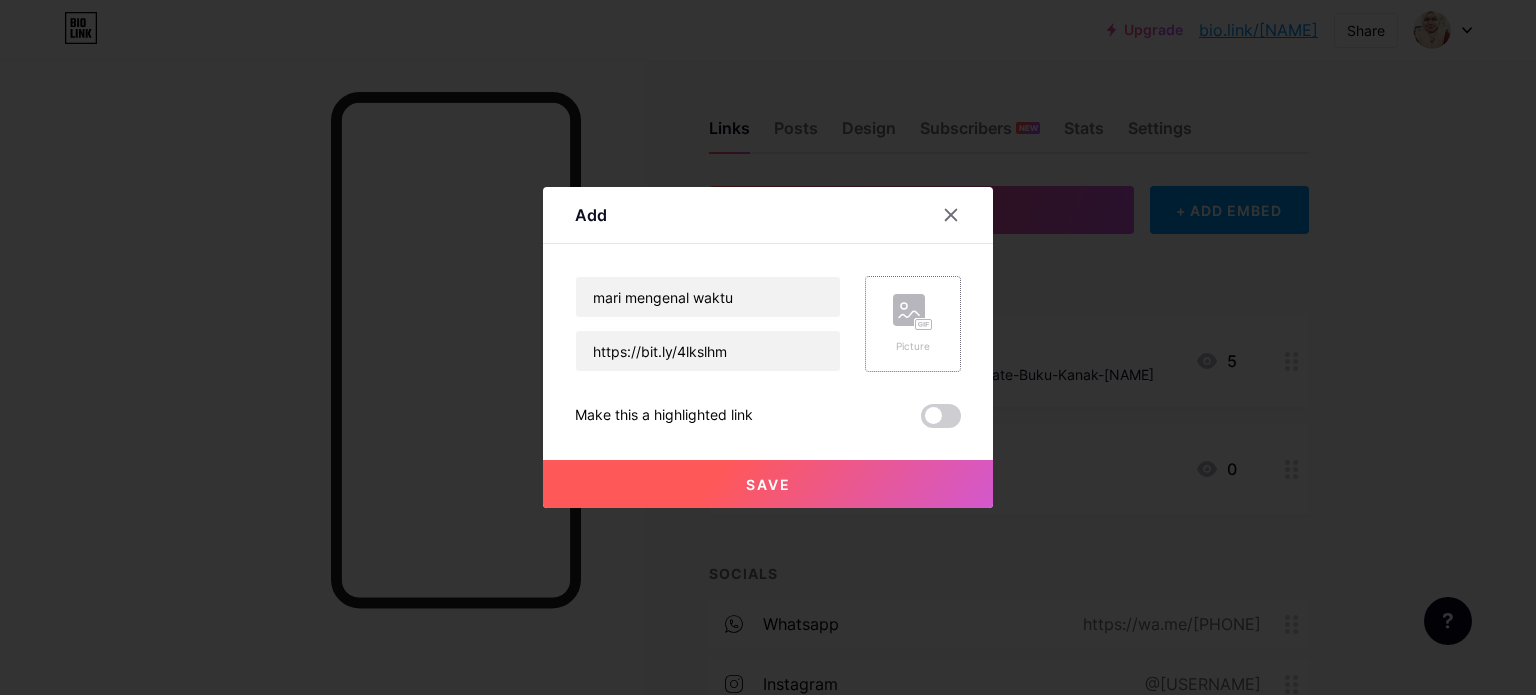 click on "Picture" at bounding box center [913, 324] 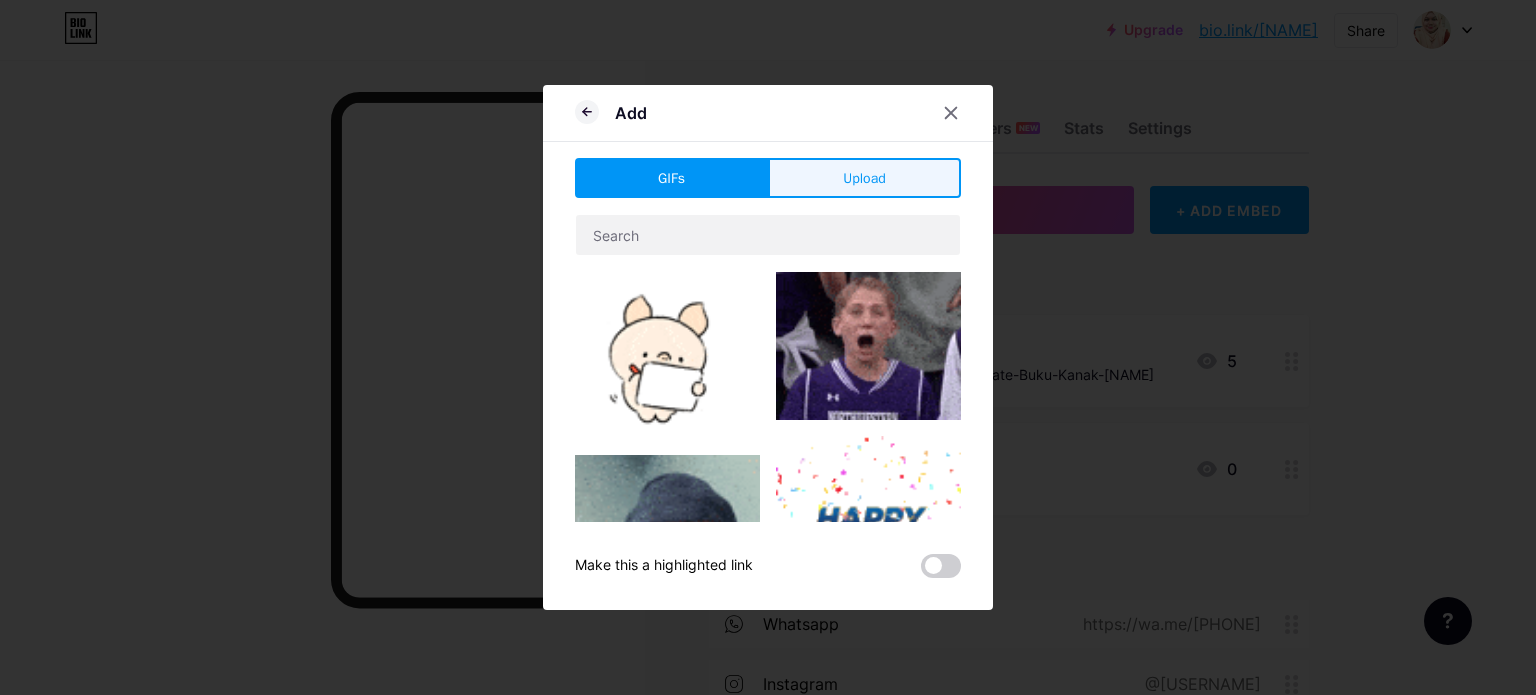 click on "Upload" at bounding box center (864, 178) 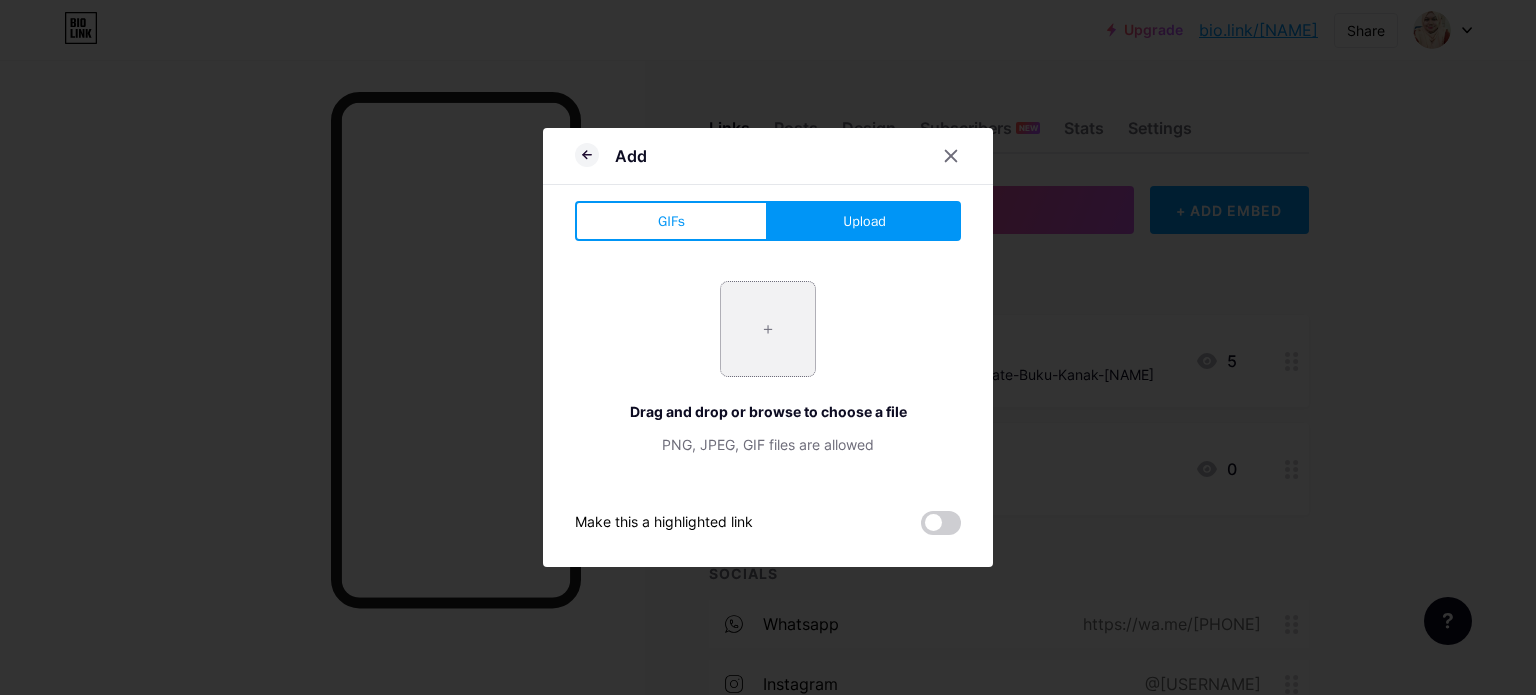 click at bounding box center (768, 329) 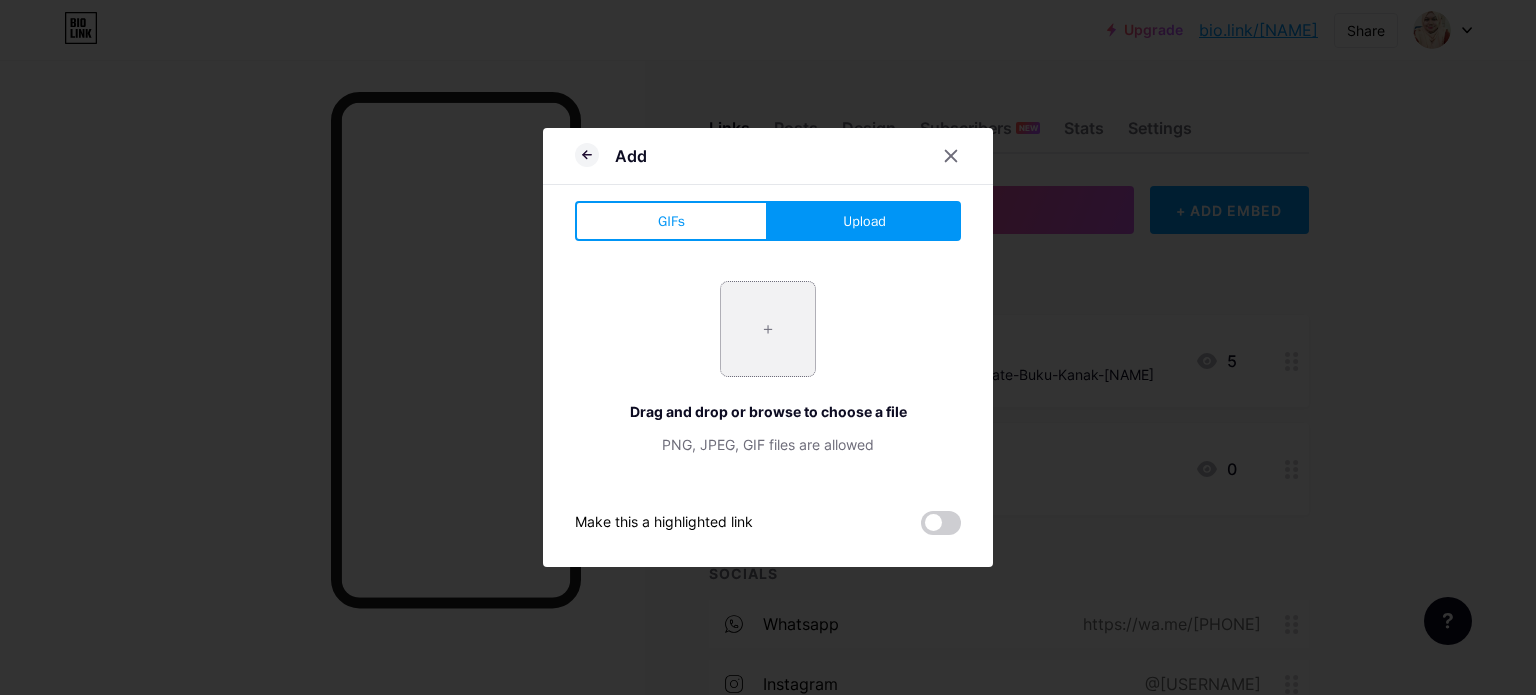 type on "C:\fakepath\Muka depan.png" 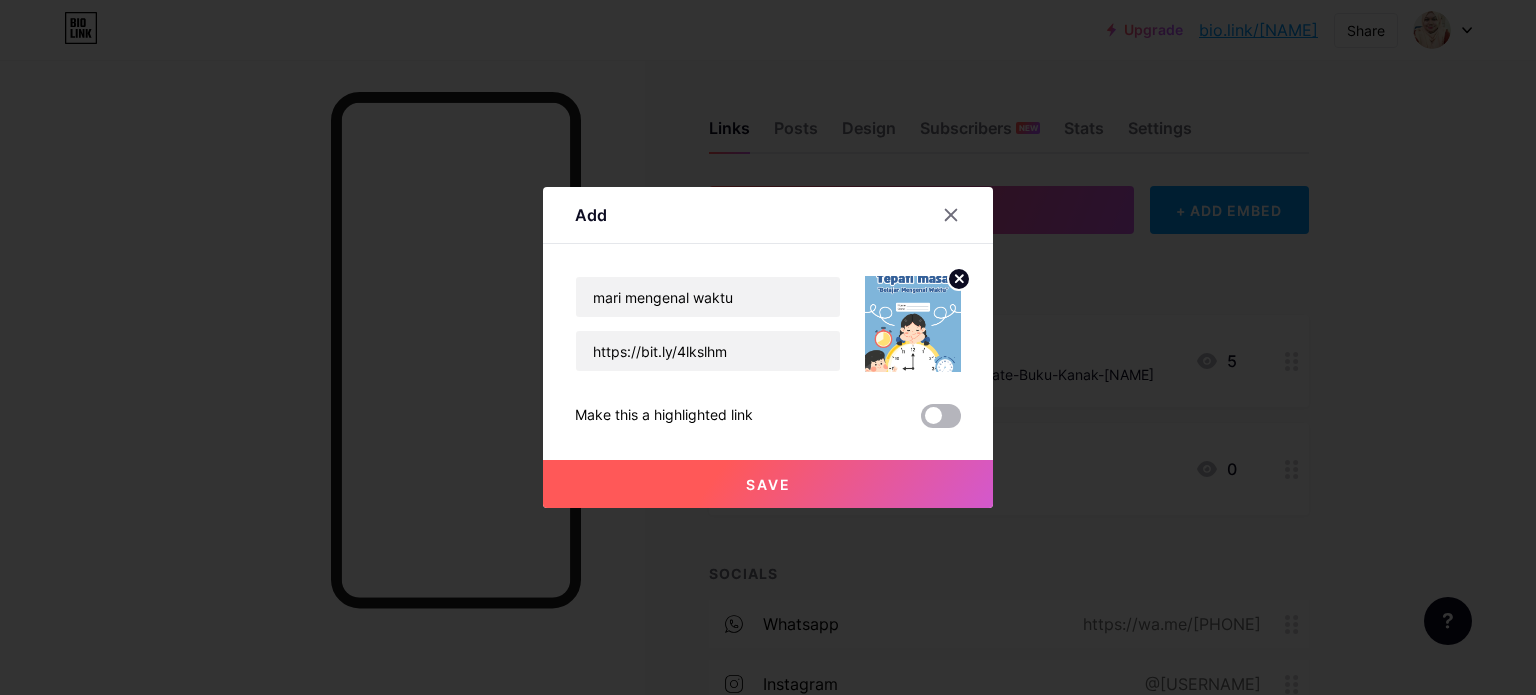 click at bounding box center [941, 416] 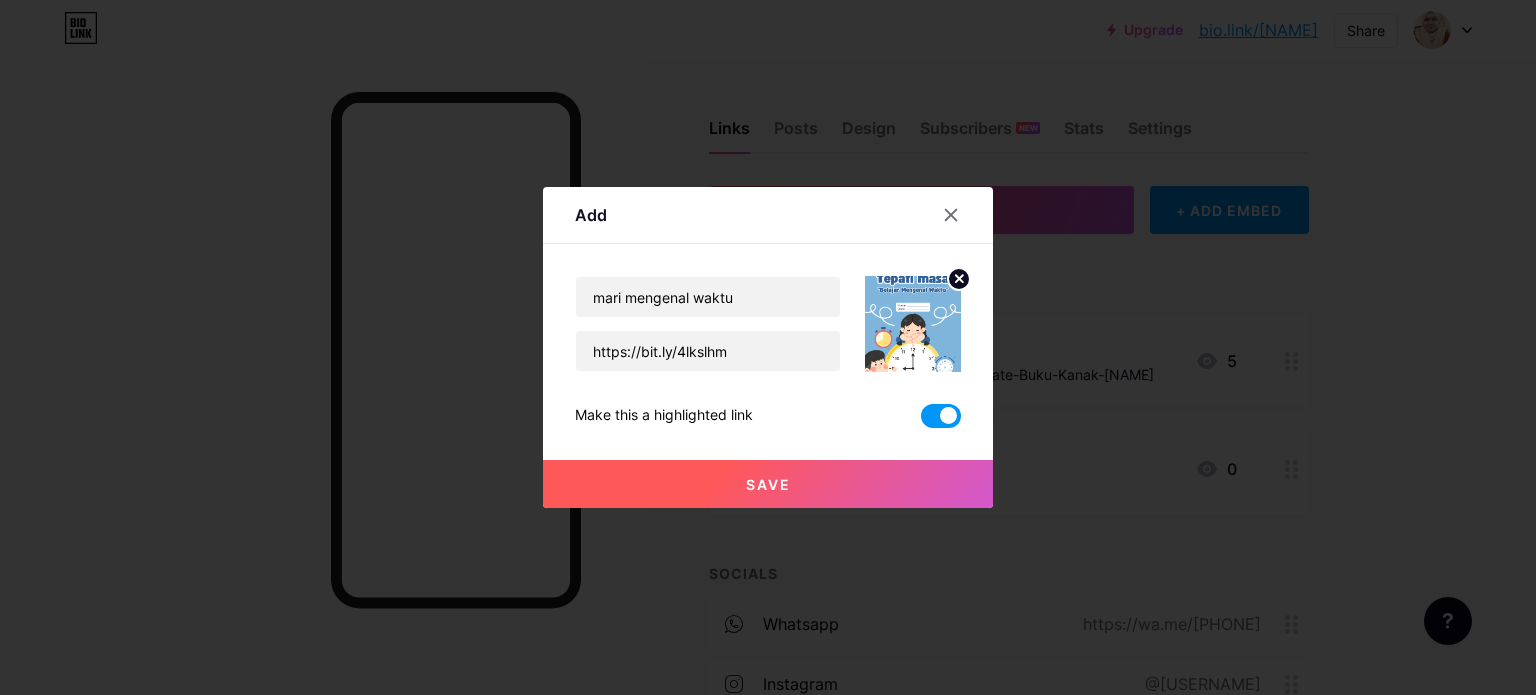 click on "Save" at bounding box center [768, 484] 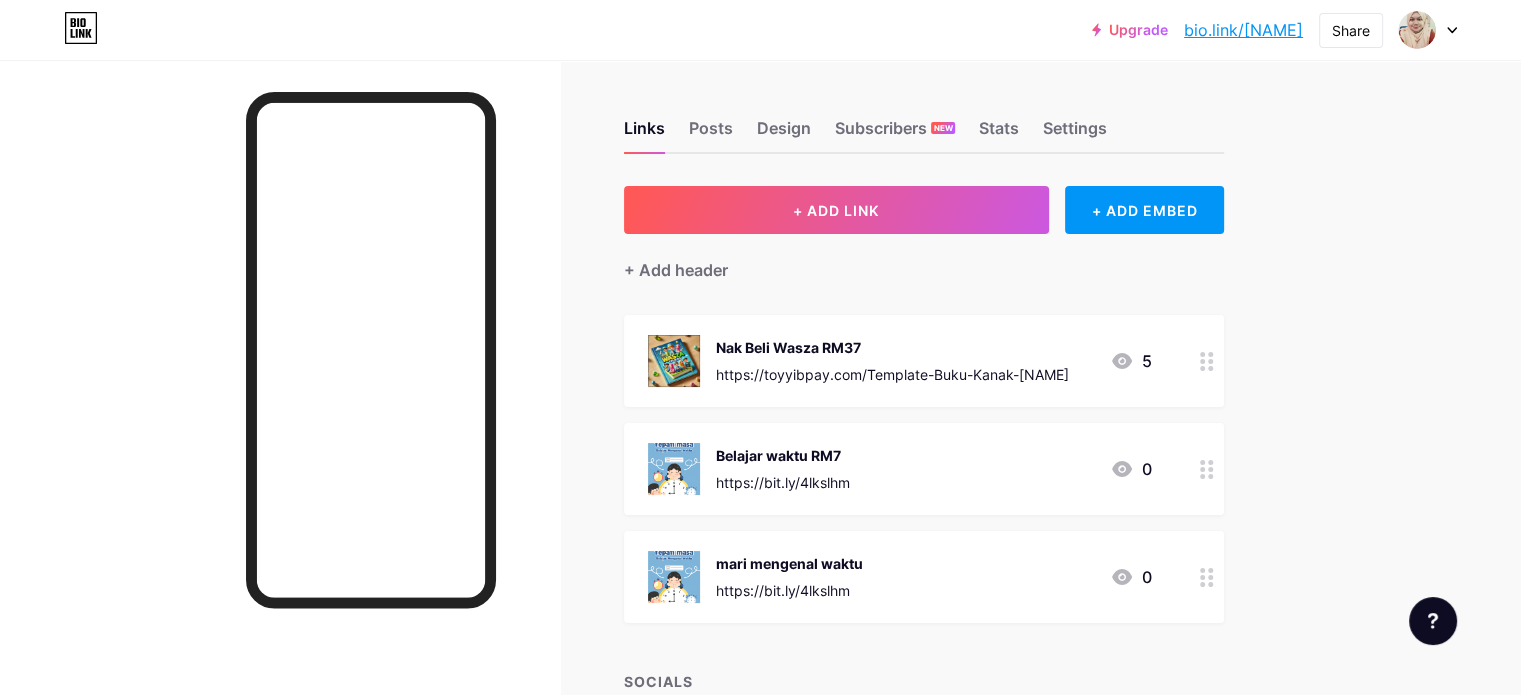 drag, startPoint x: 1290, startPoint y: 571, endPoint x: 784, endPoint y: 553, distance: 506.32007 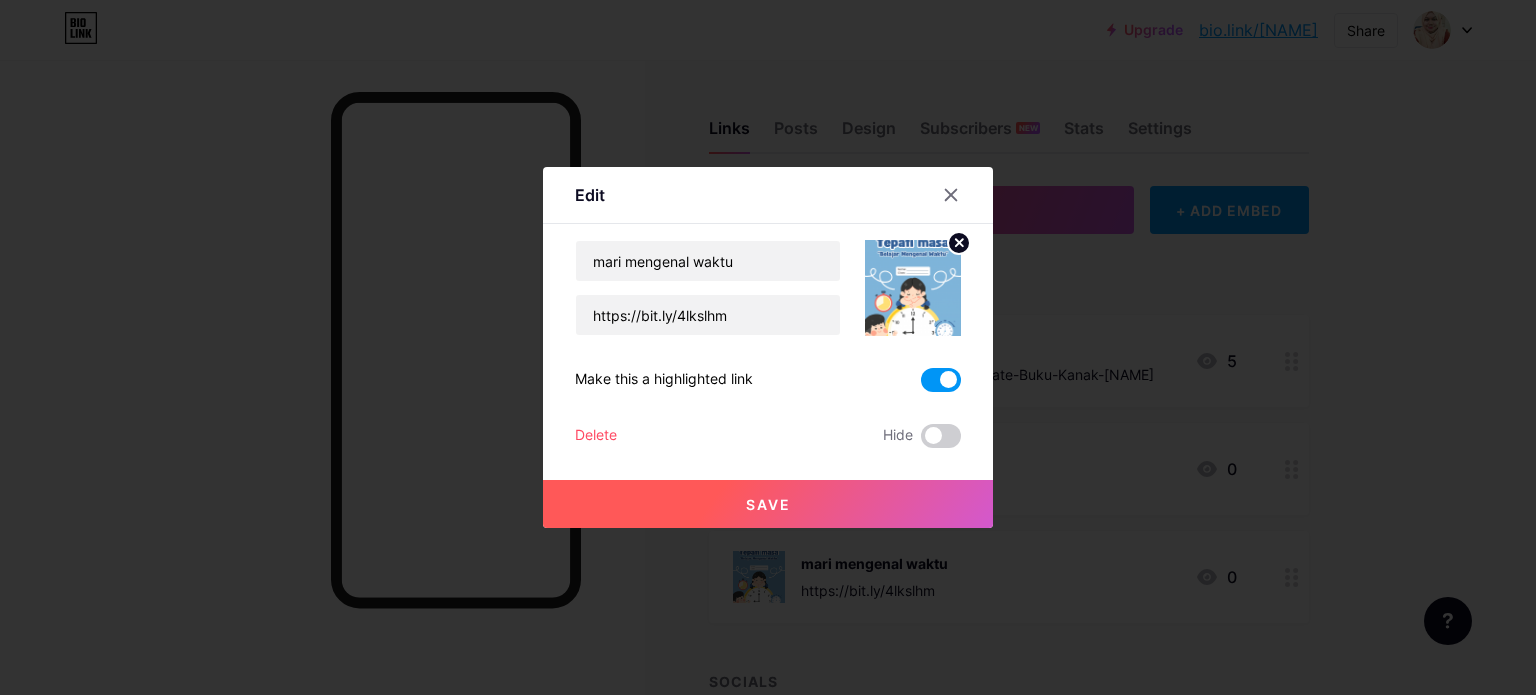 click on "Delete" at bounding box center [596, 436] 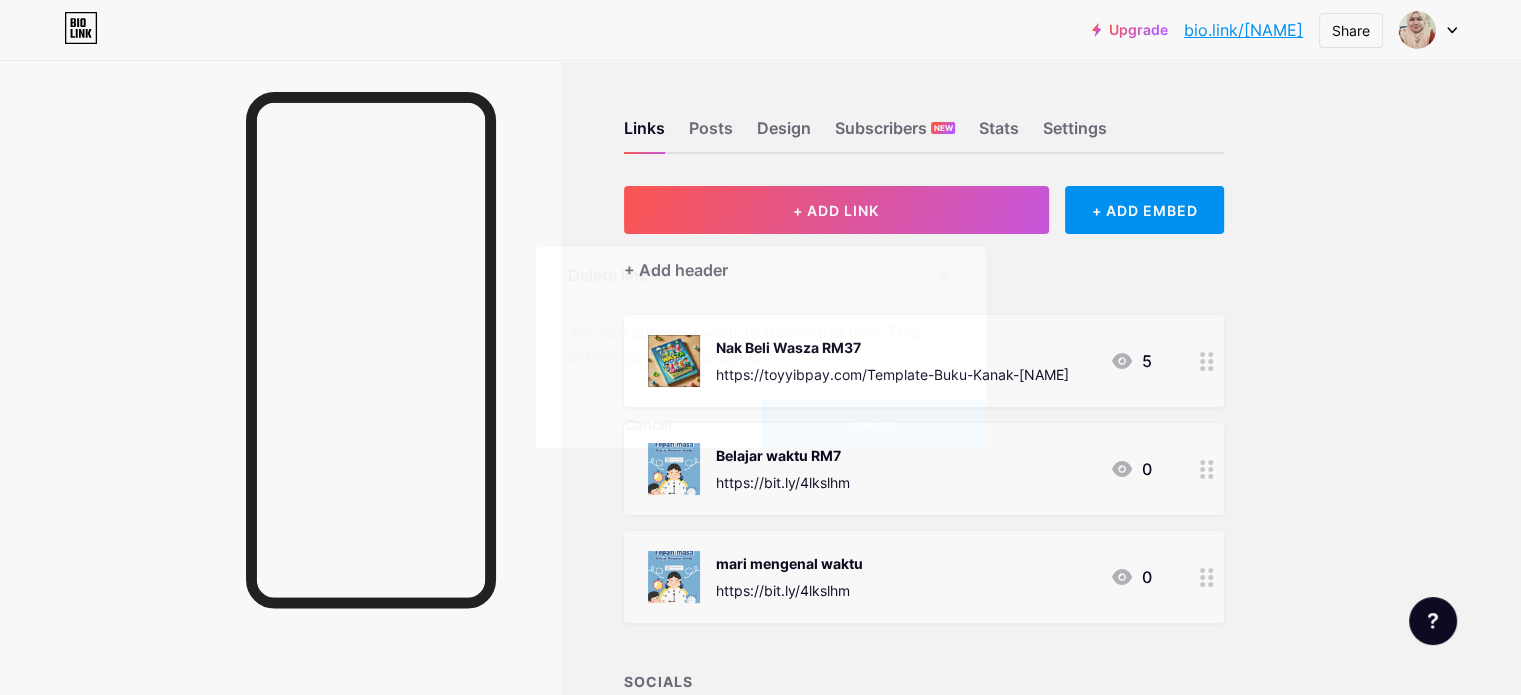 click on "Confirm" at bounding box center (872, 424) 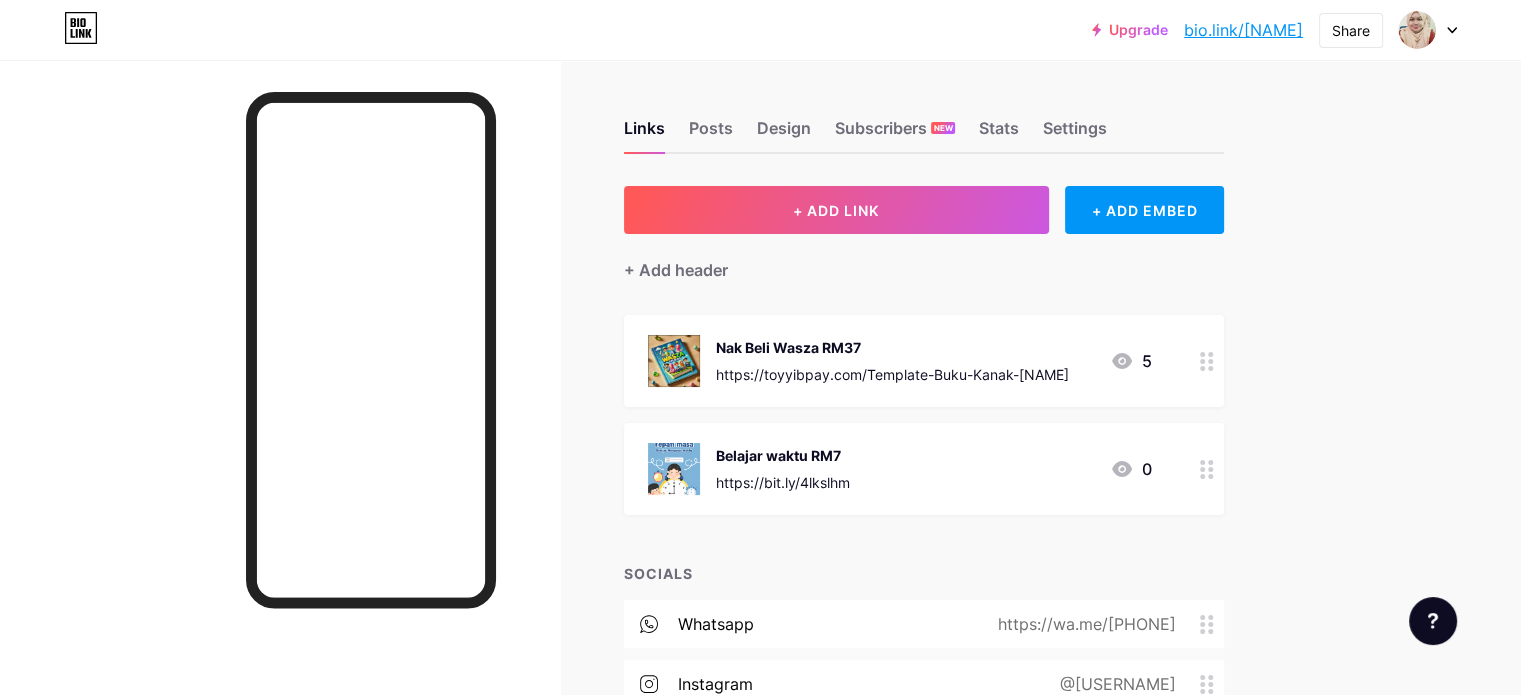 drag, startPoint x: 800, startPoint y: 448, endPoint x: 1298, endPoint y: 470, distance: 498.48572 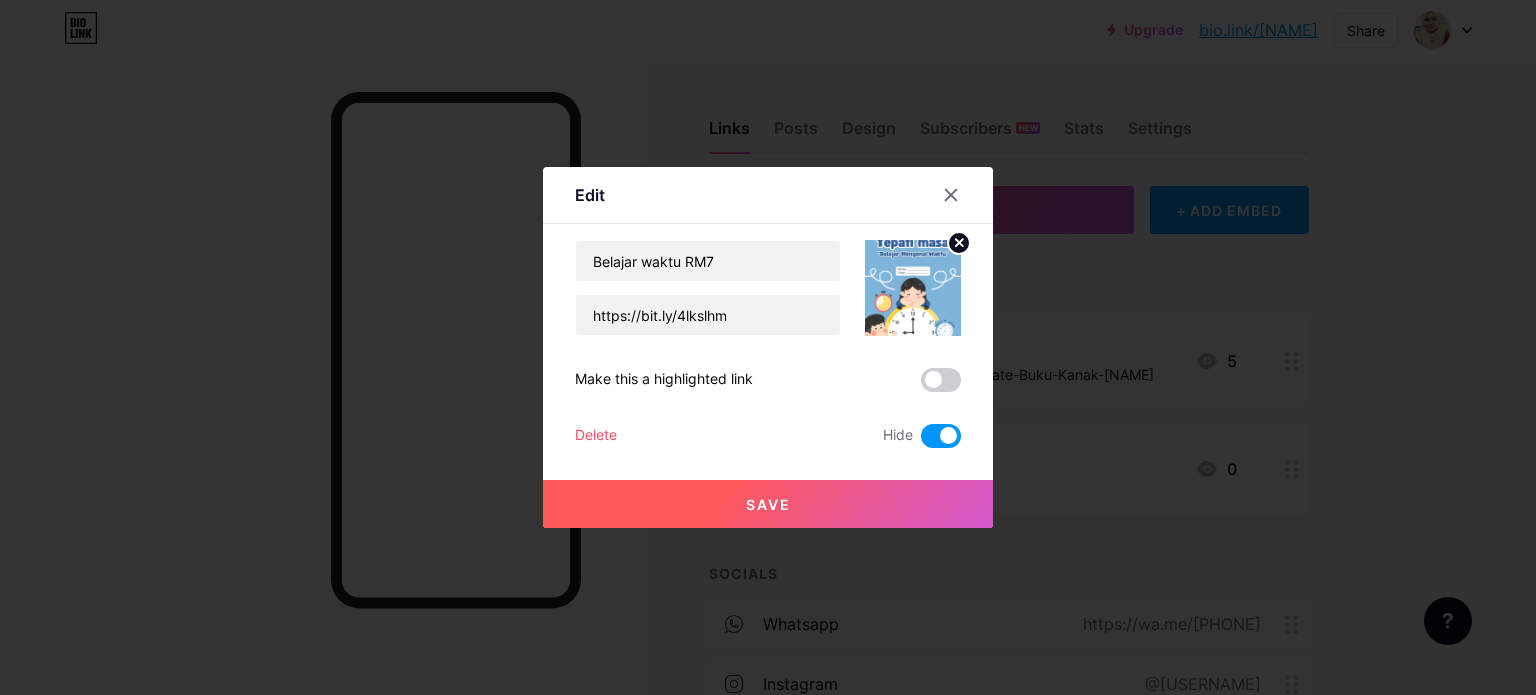 click on "Delete" at bounding box center (596, 436) 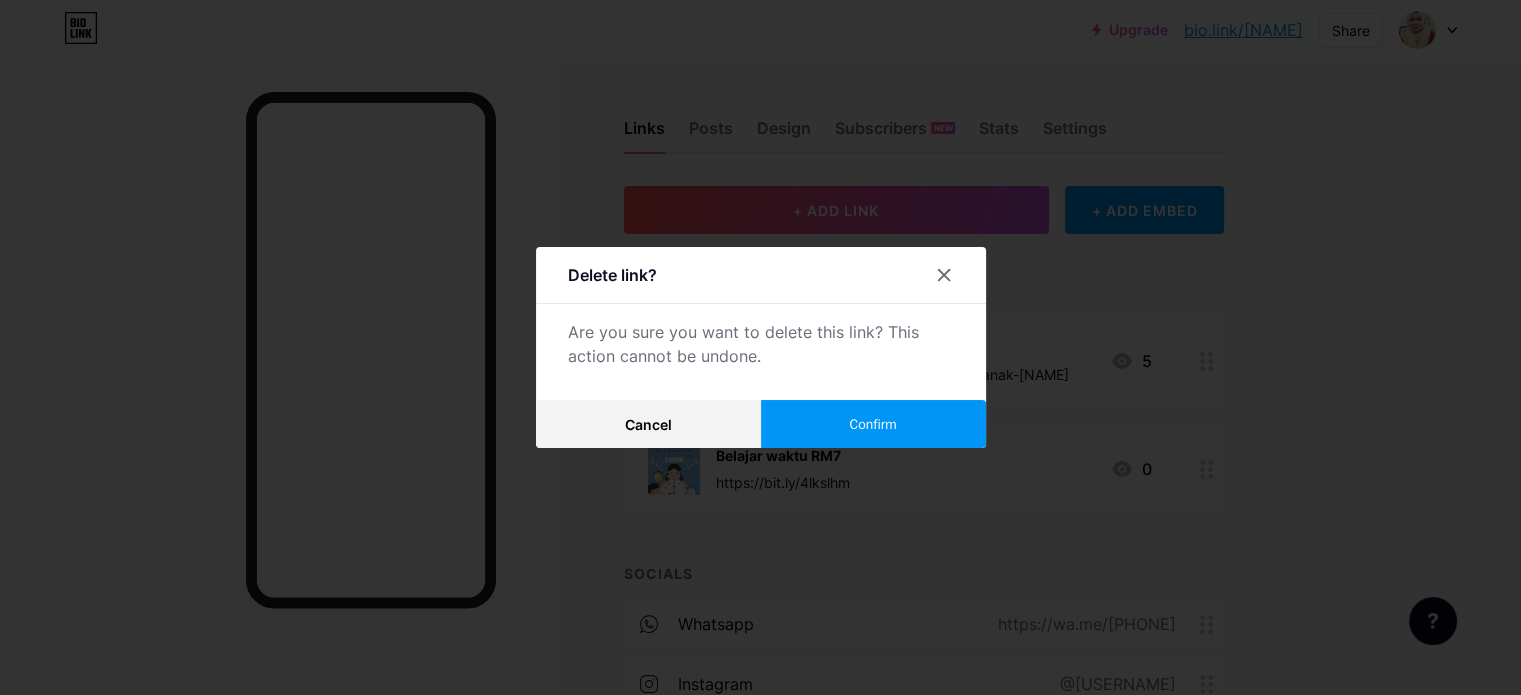 click on "Confirm" at bounding box center [872, 424] 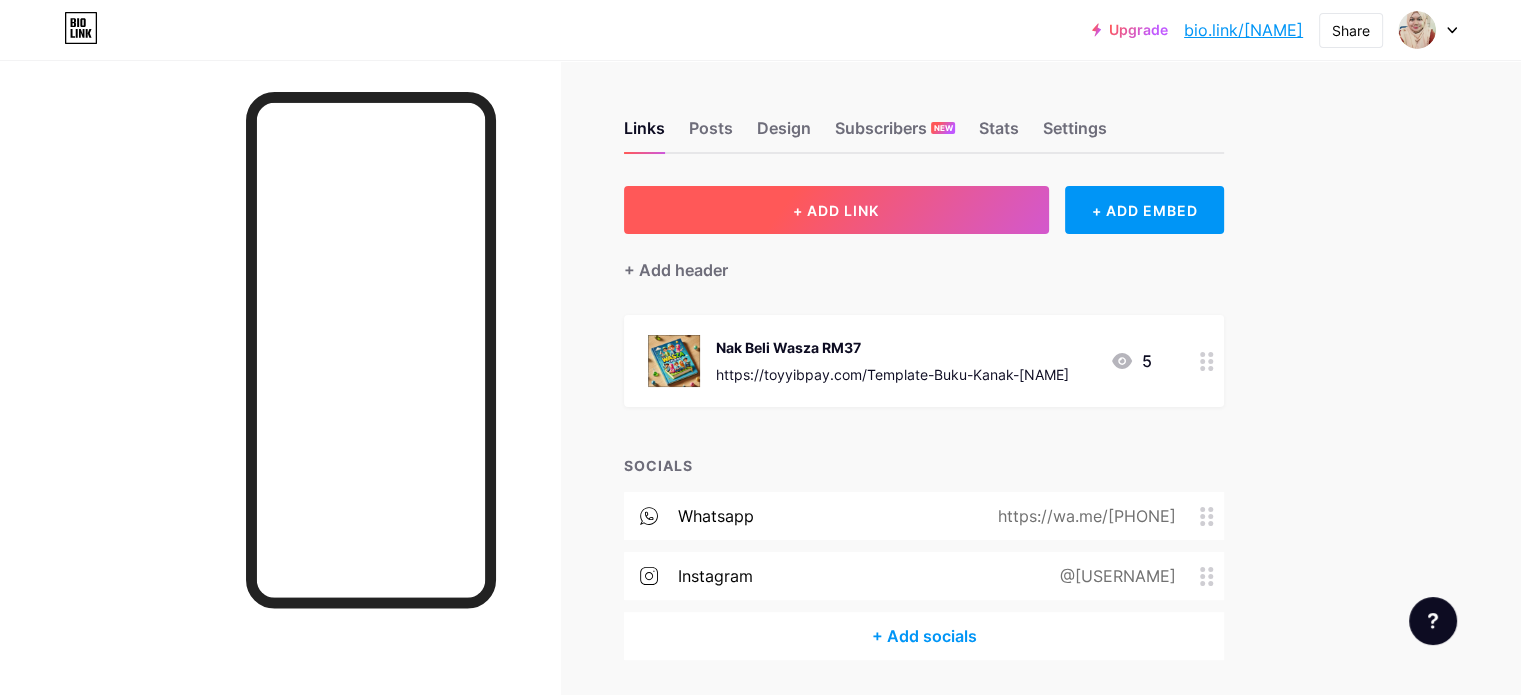 click on "+ ADD LINK" at bounding box center (836, 210) 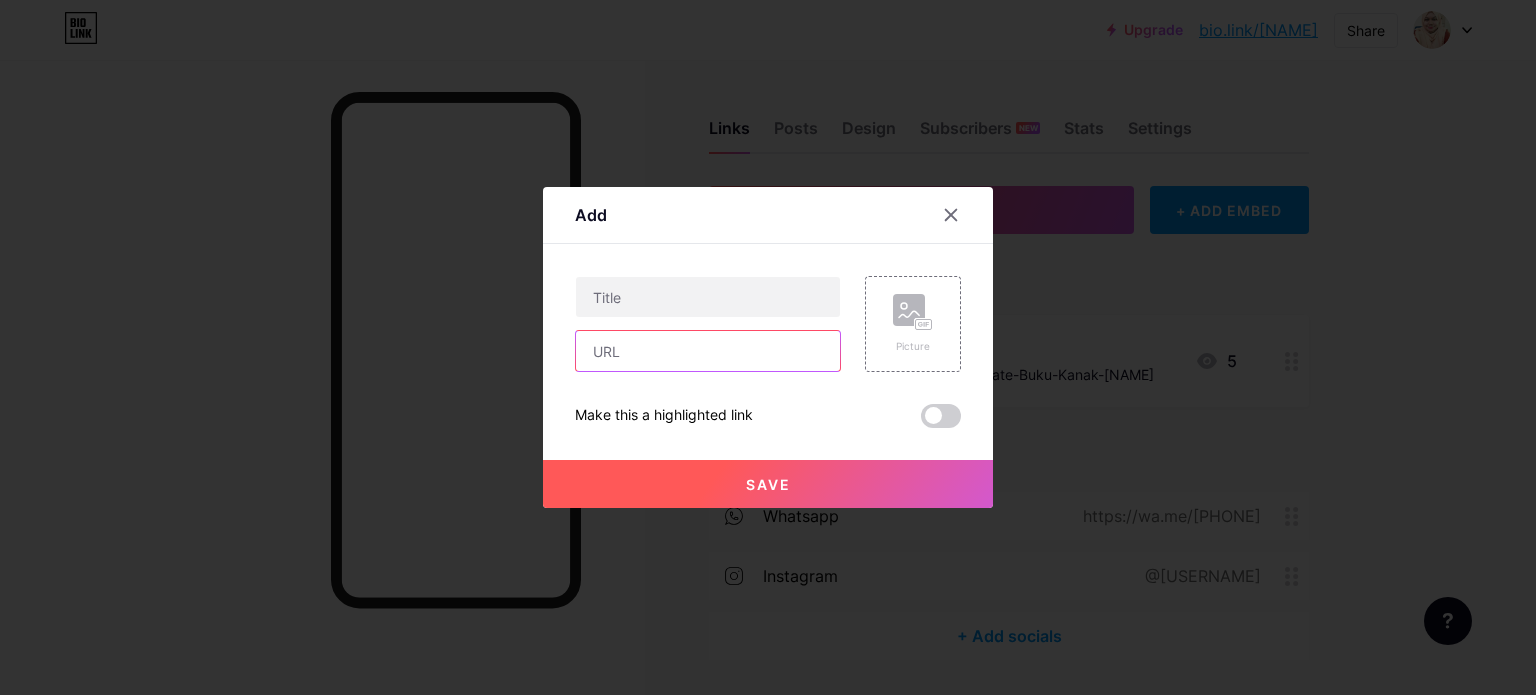 click at bounding box center [708, 351] 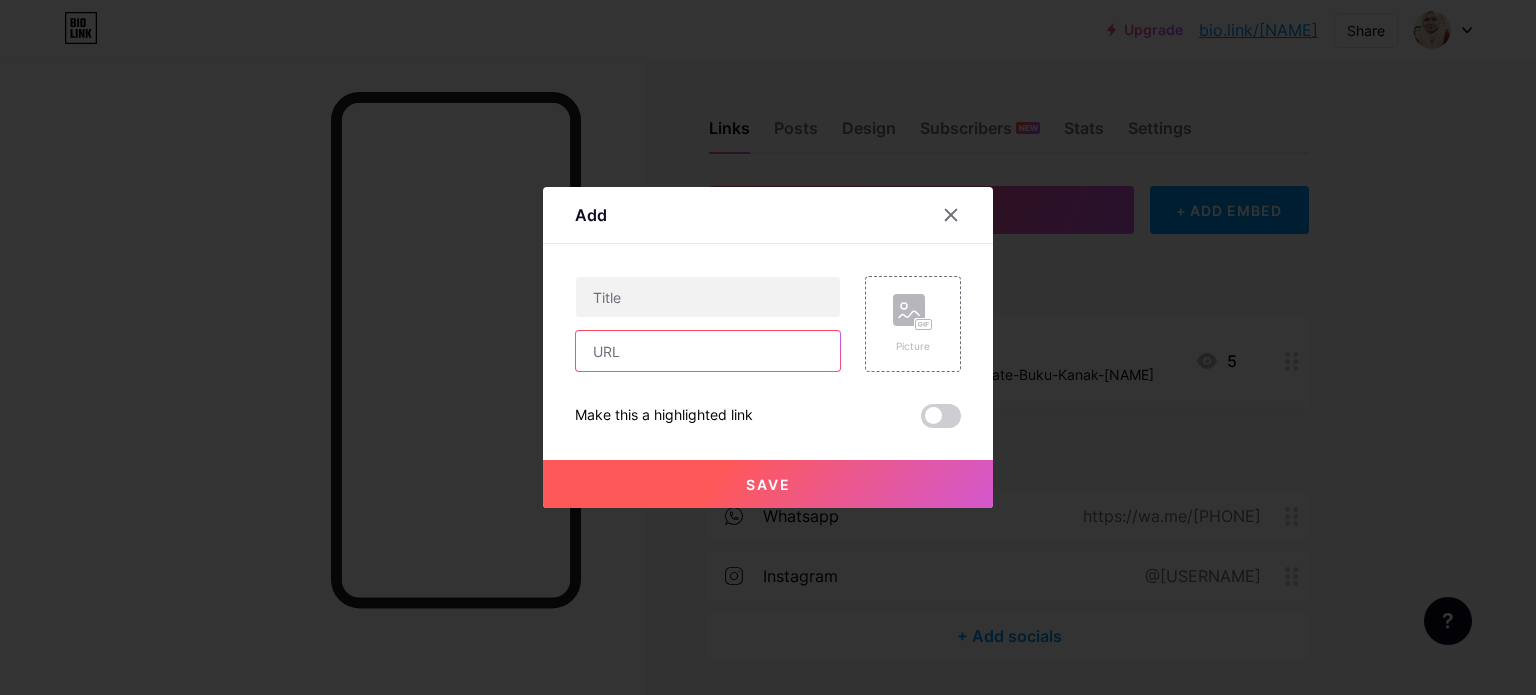 paste on "https://toyyibpay.com/siri-belajar-mengenal-waktu" 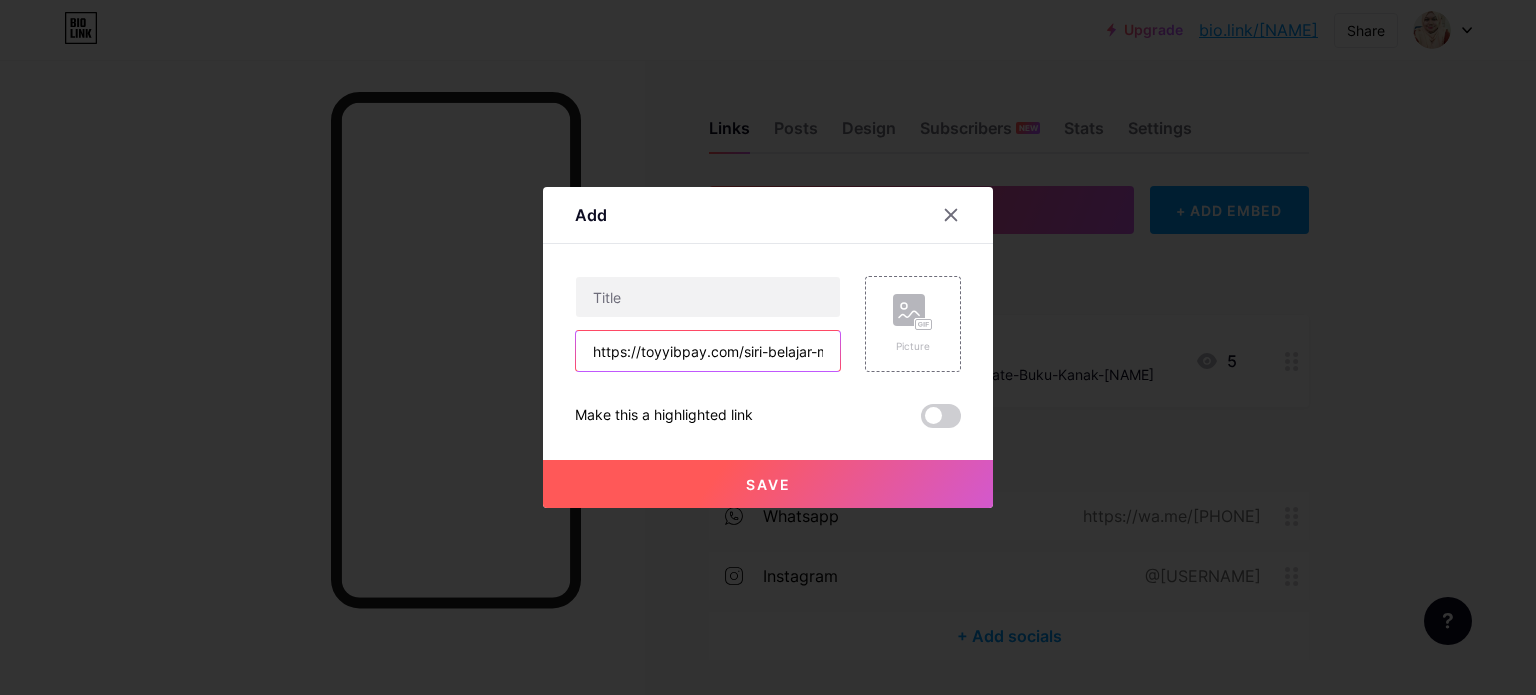 scroll, scrollTop: 0, scrollLeft: 105, axis: horizontal 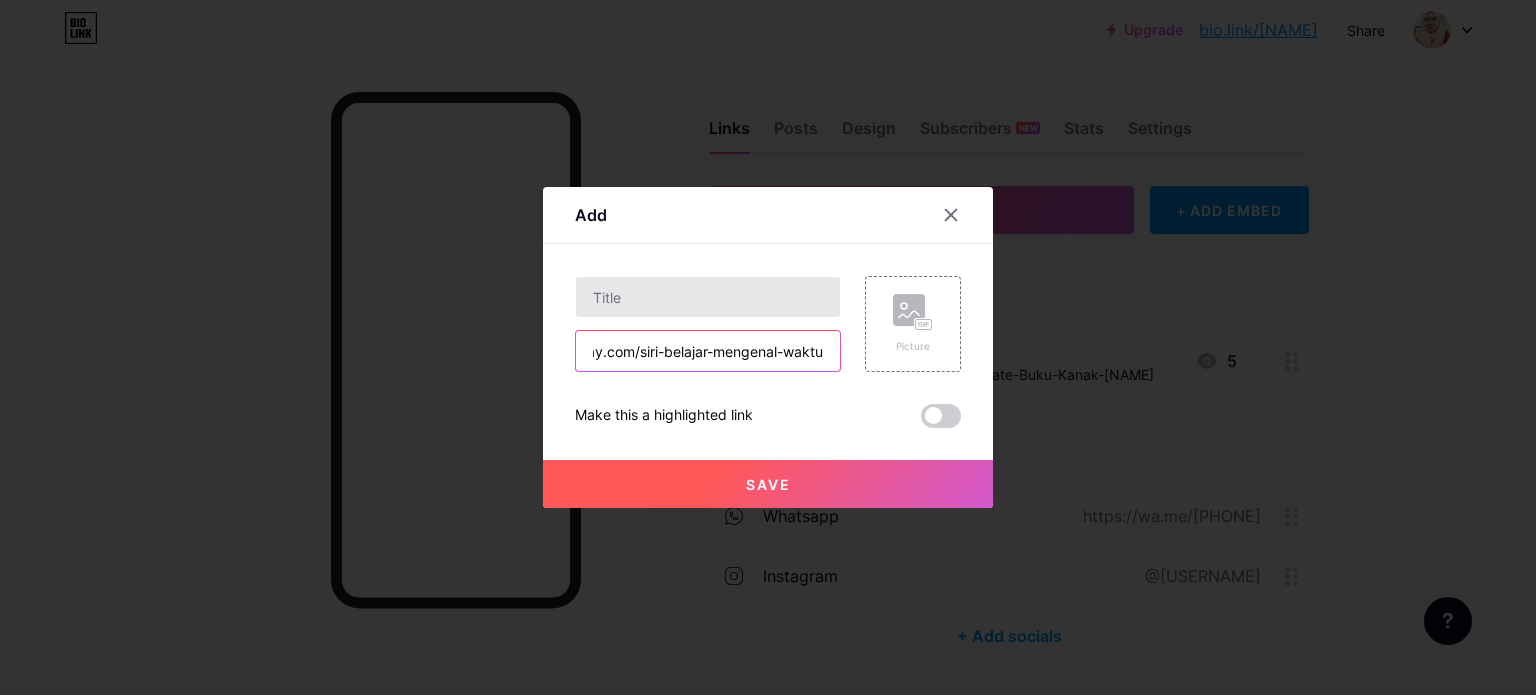 type on "https://toyyibpay.com/siri-belajar-mengenal-waktu" 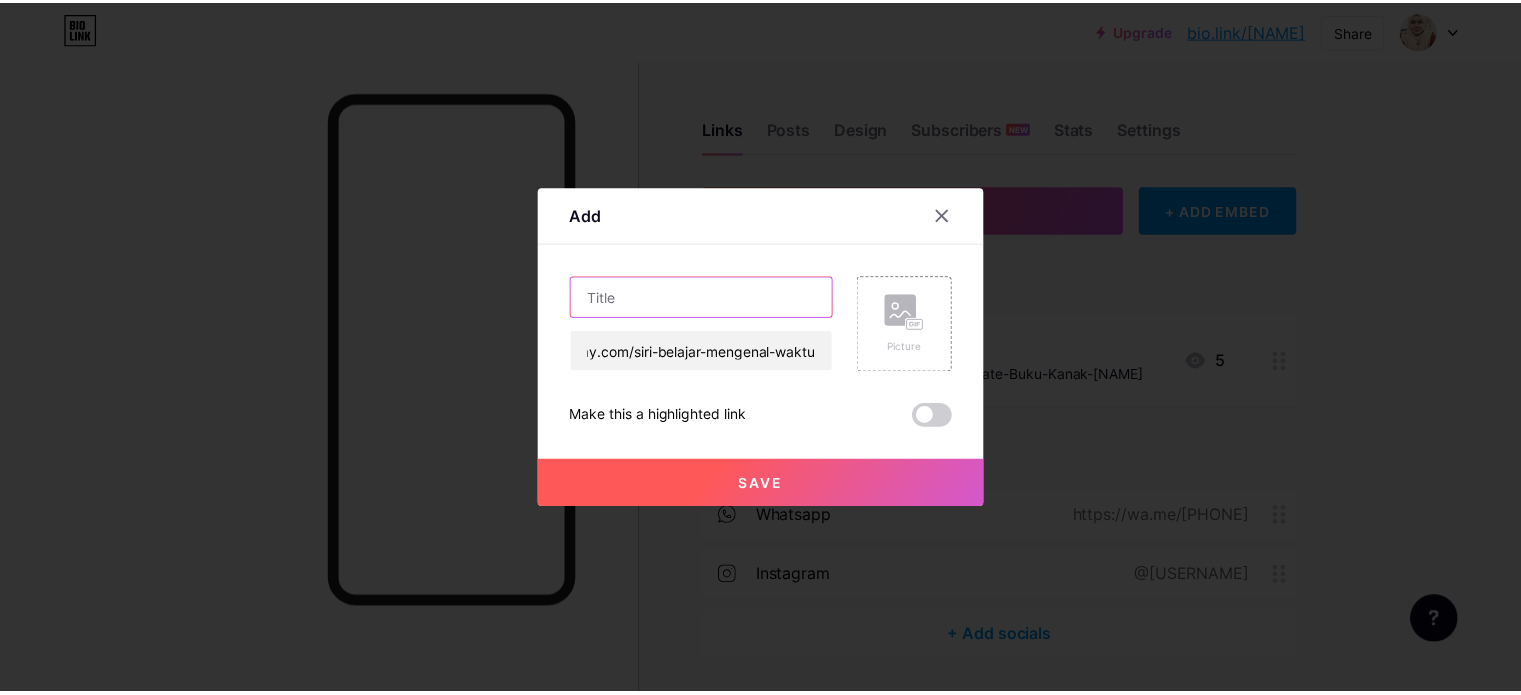 scroll, scrollTop: 0, scrollLeft: 0, axis: both 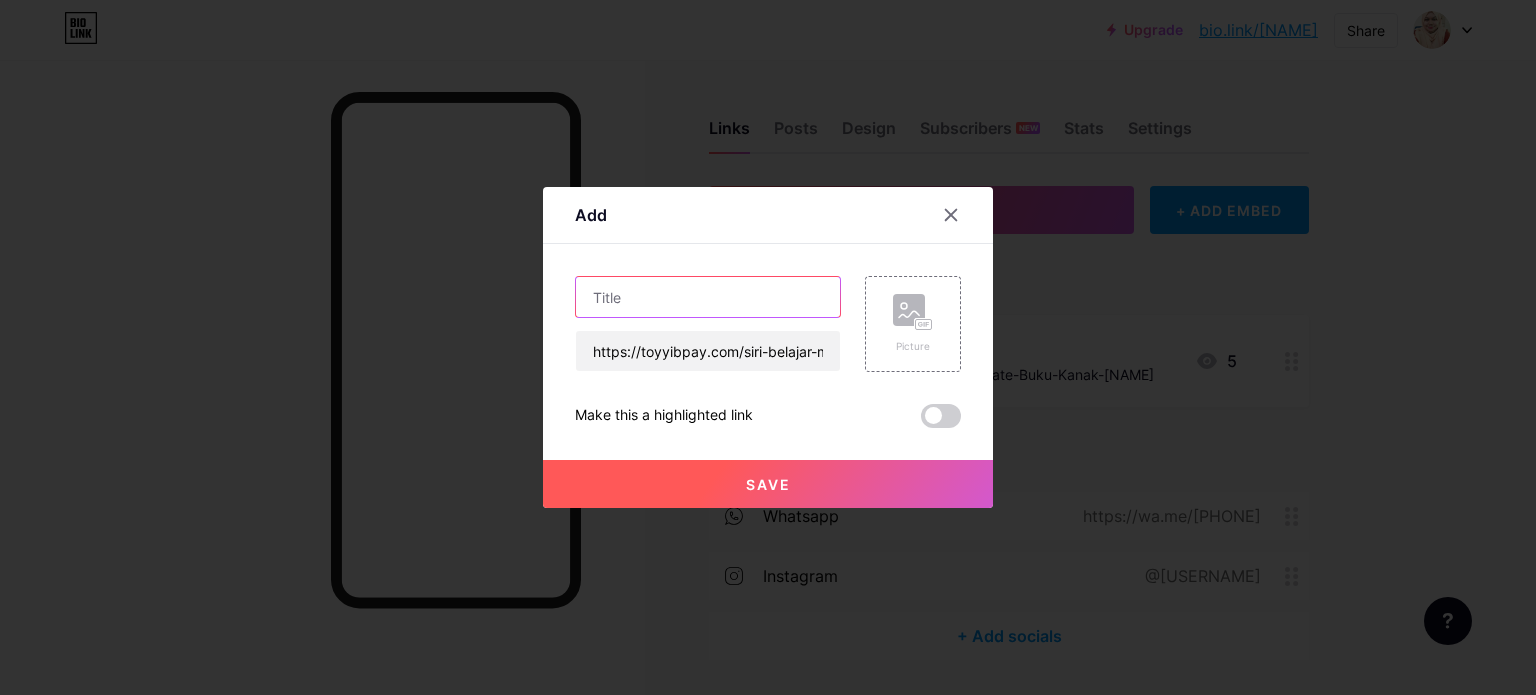 click at bounding box center (708, 297) 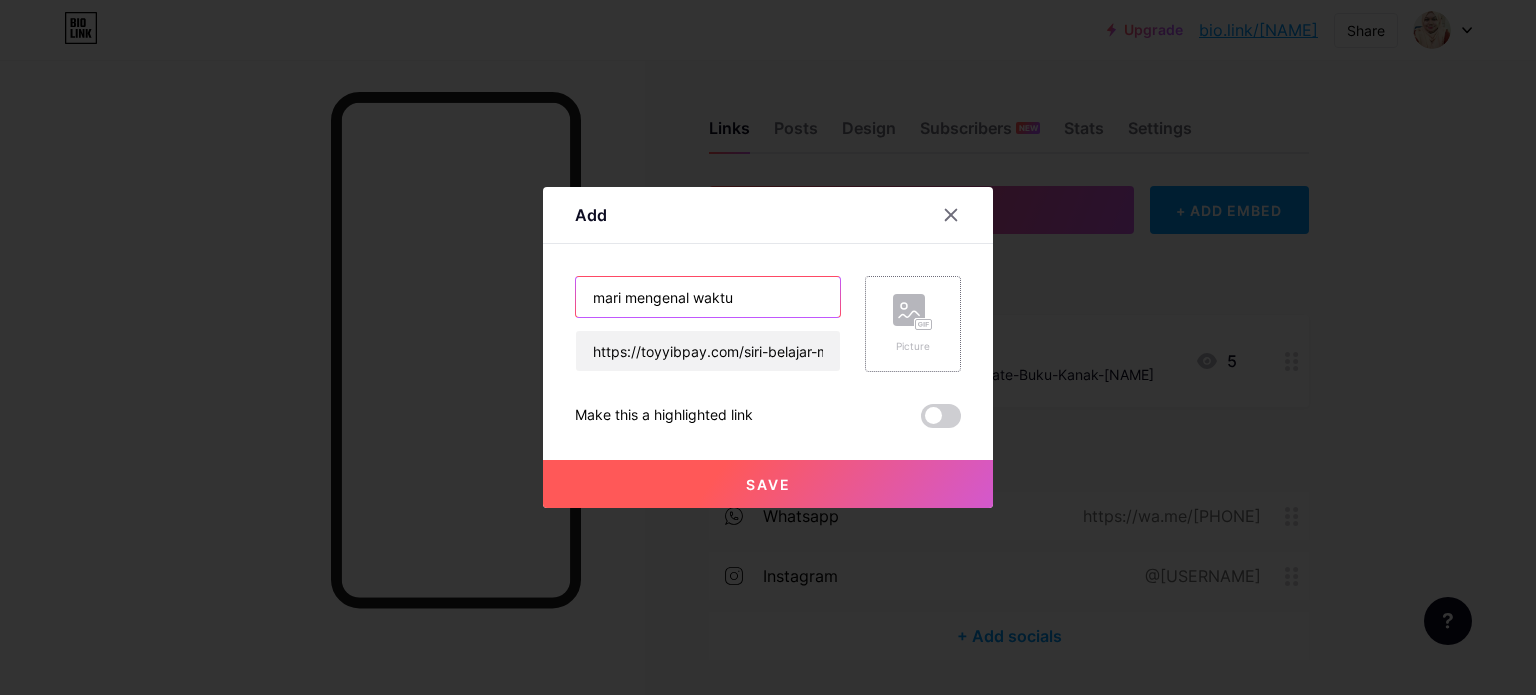 type on "mari mengenal waktu" 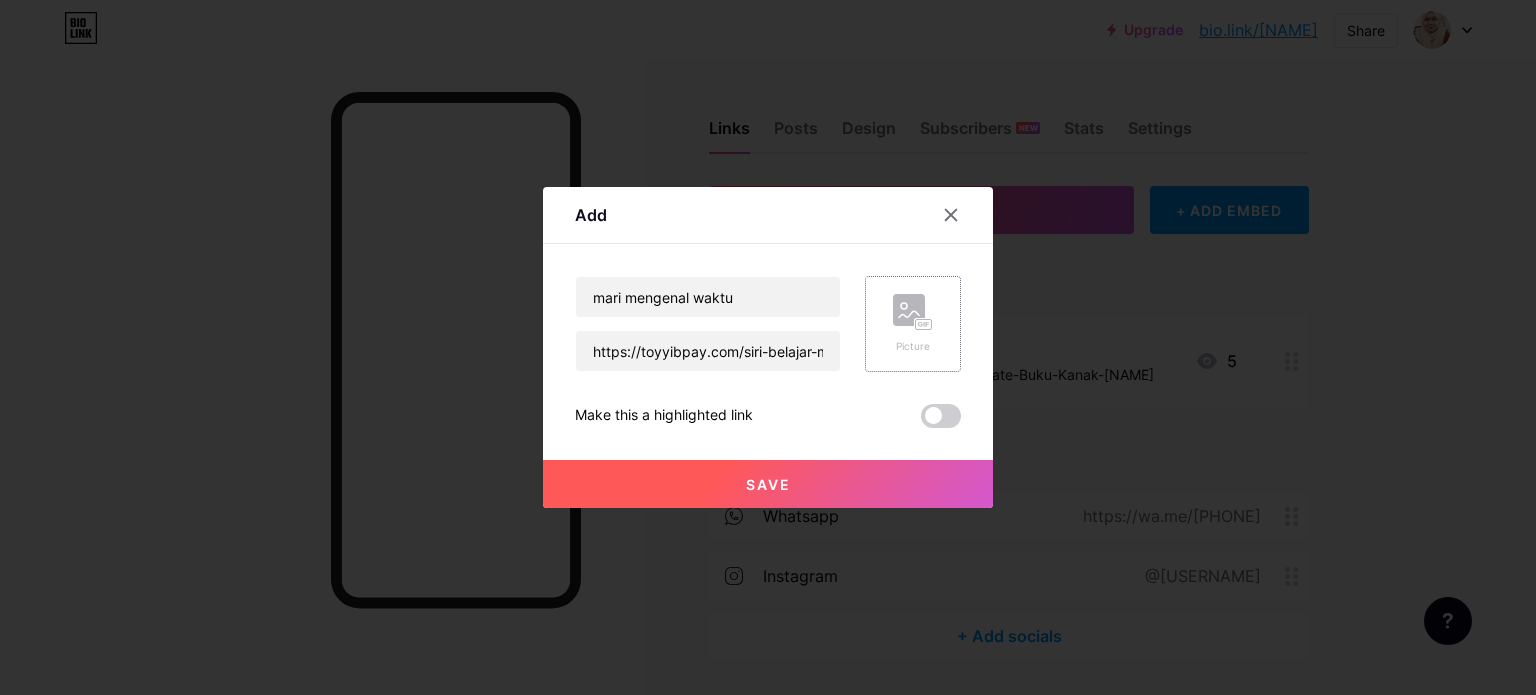 click 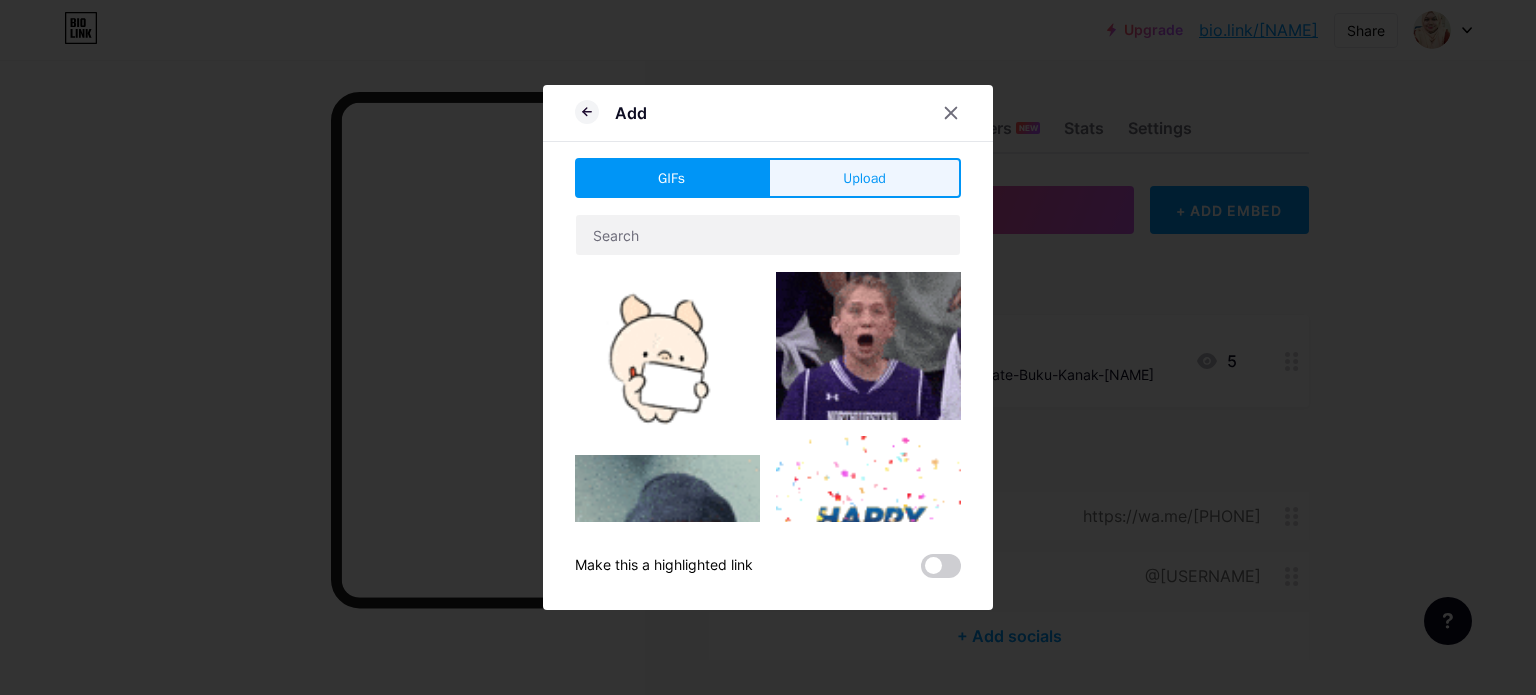 click on "Upload" at bounding box center (864, 178) 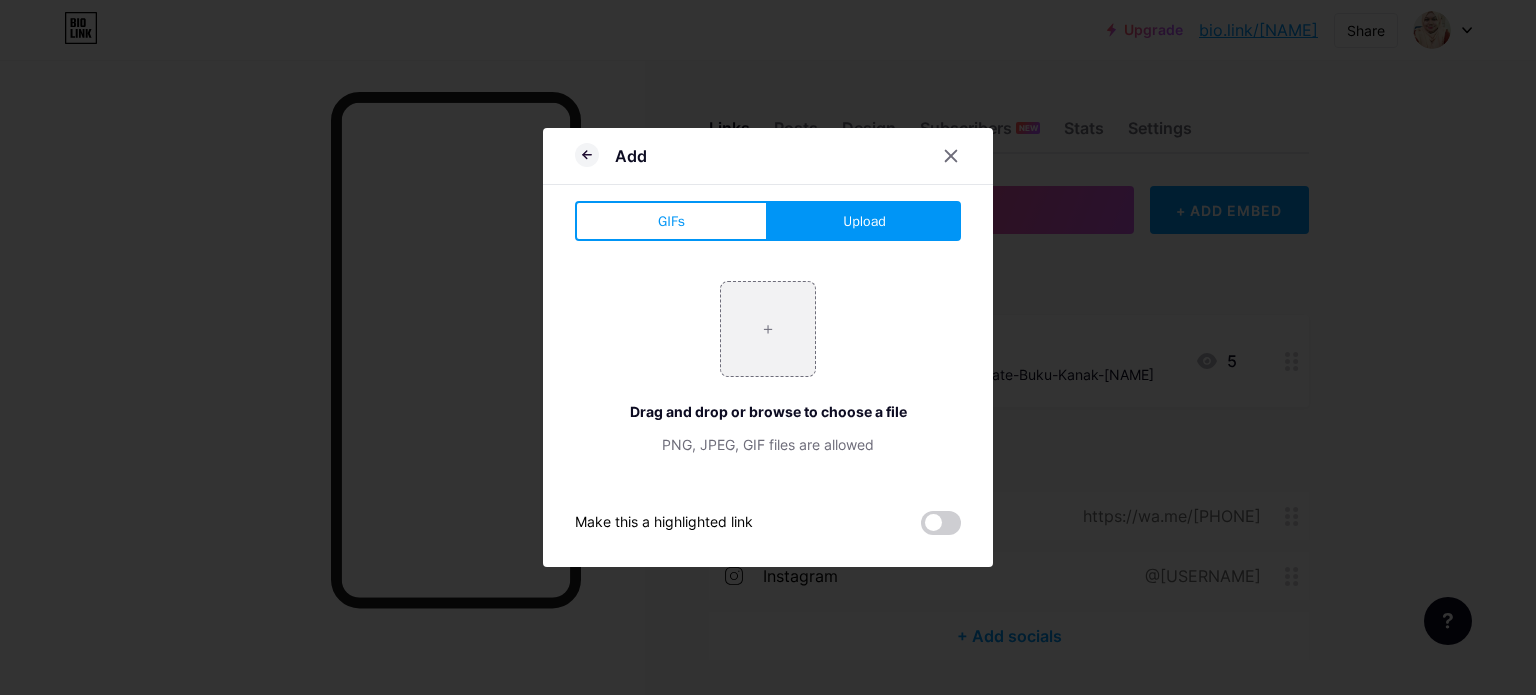 click on "Upload" at bounding box center [864, 221] 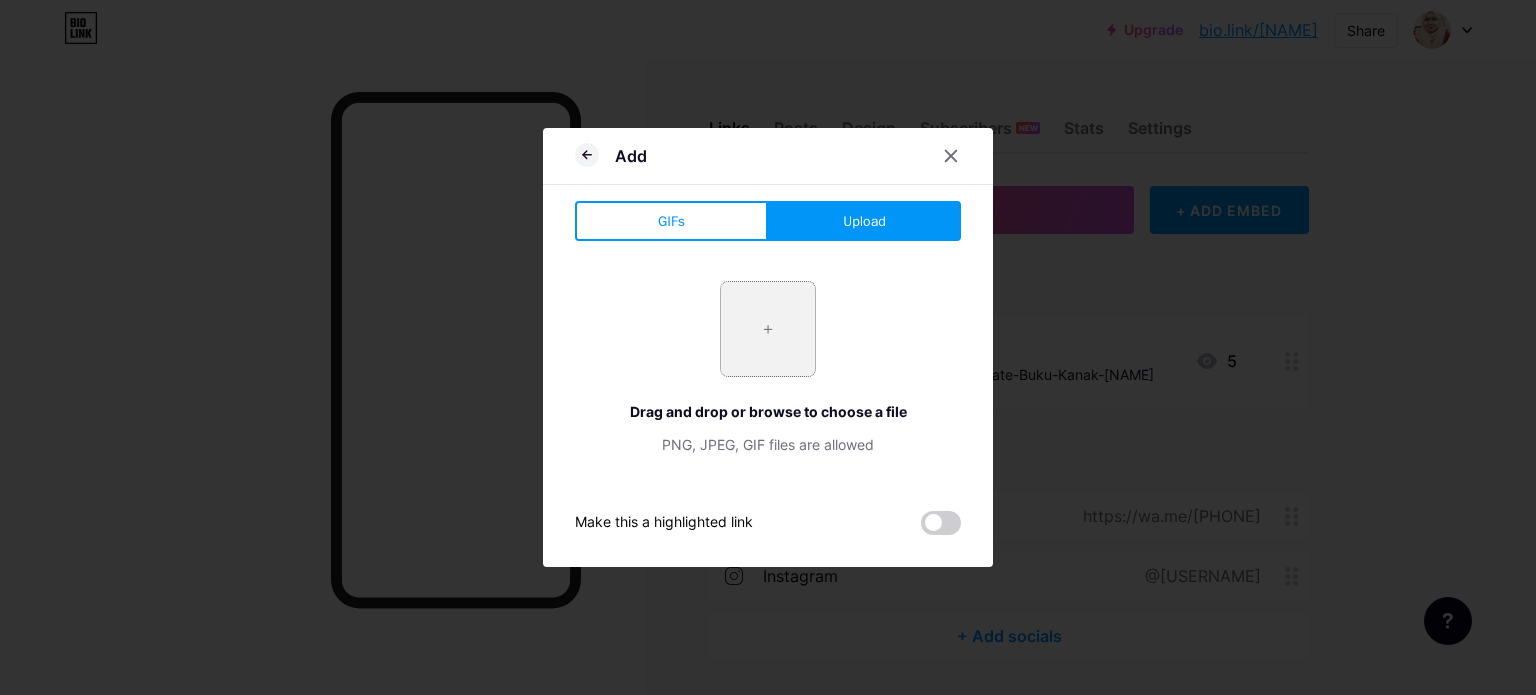 click at bounding box center (768, 329) 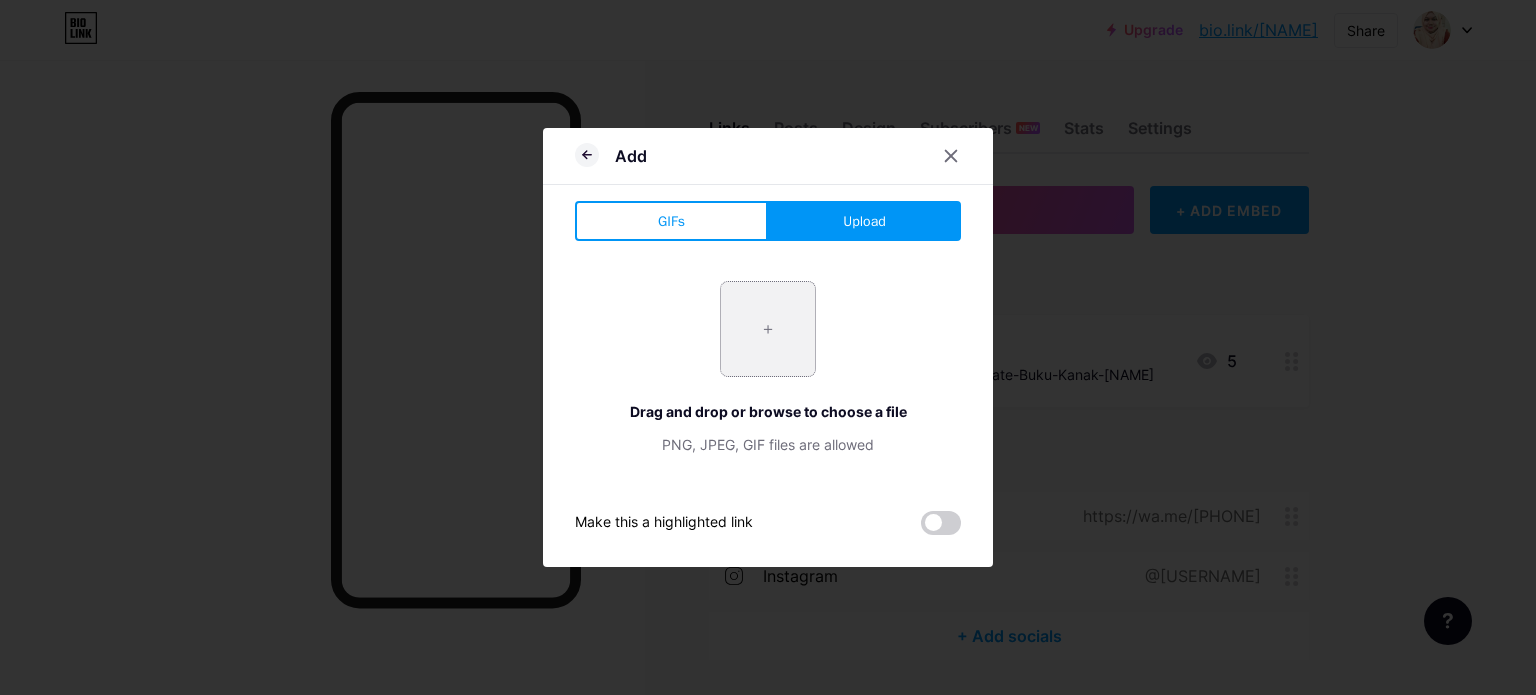 type on "C:\fakepath\Muka depan.png" 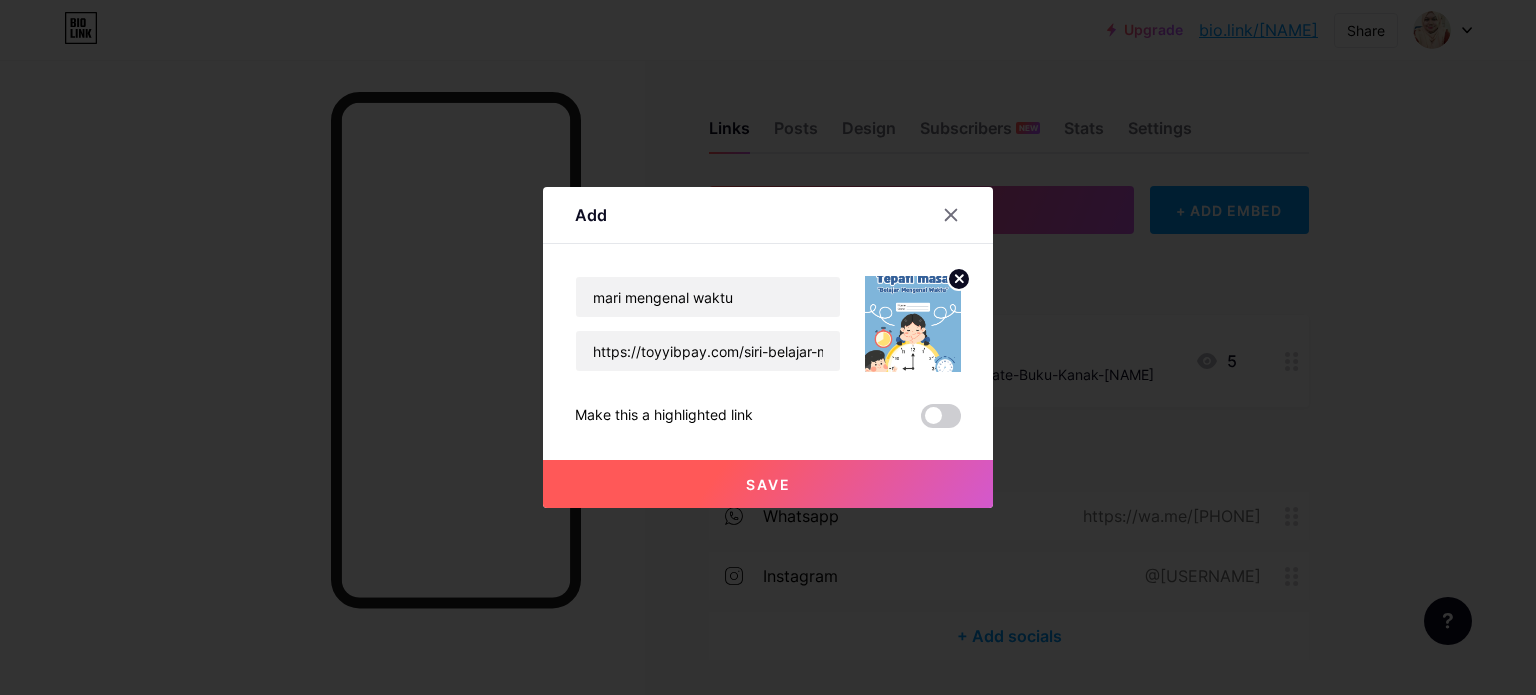 click on "Save" at bounding box center [768, 484] 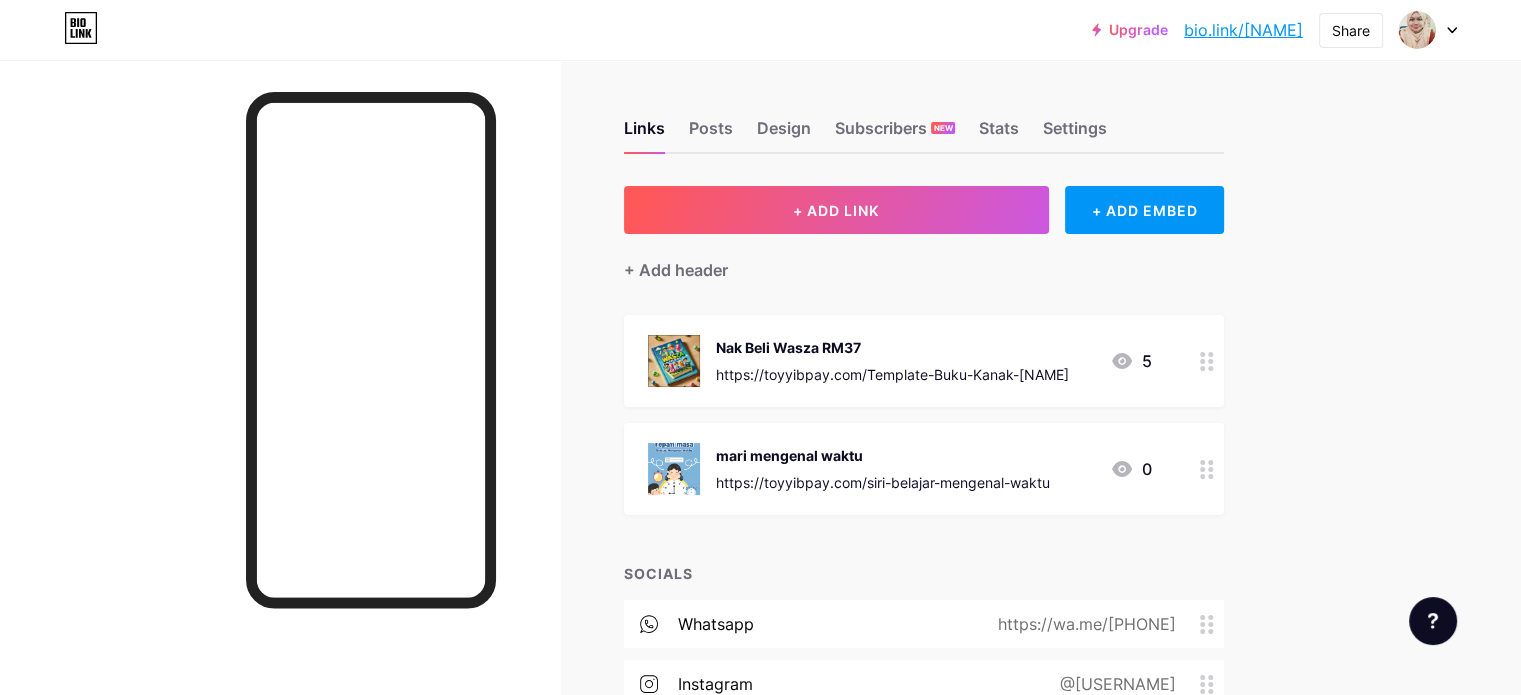 click at bounding box center [1428, 30] 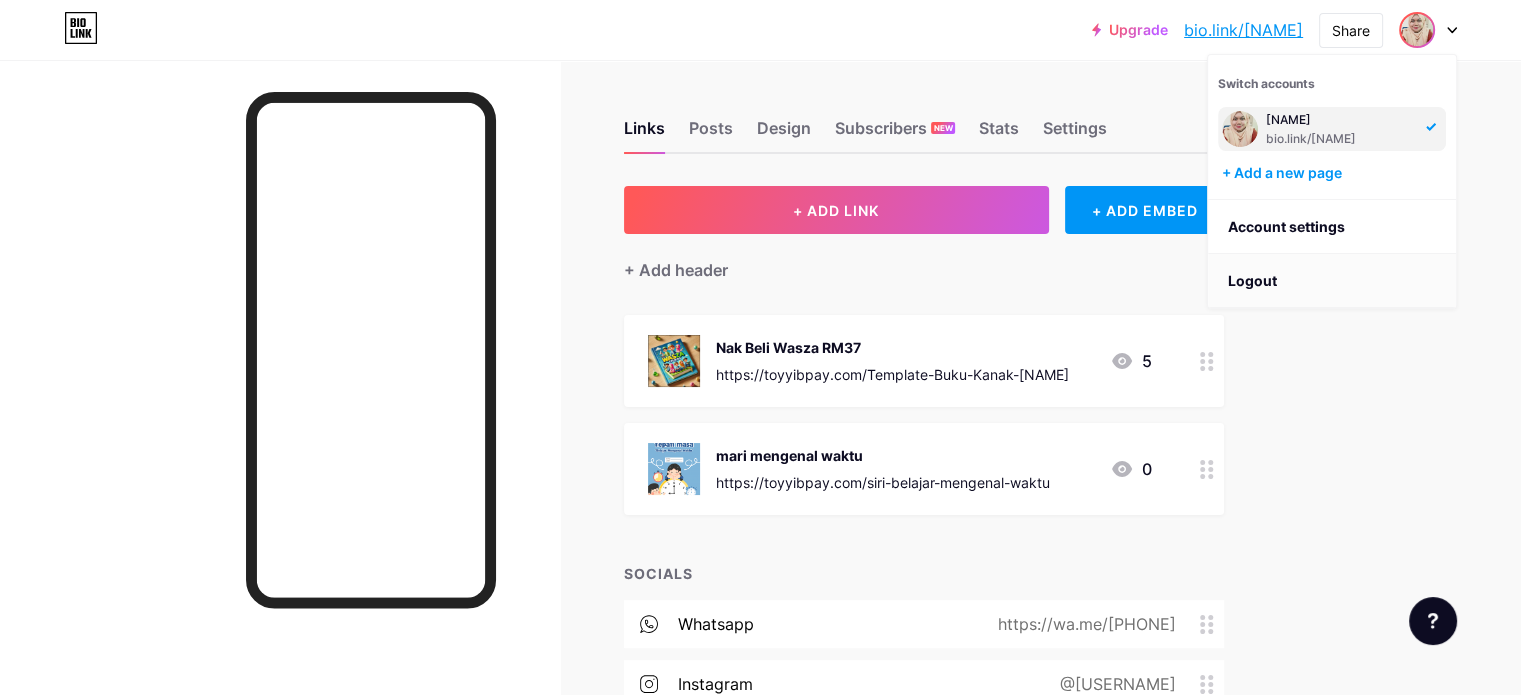 click on "Logout" at bounding box center (1332, 281) 